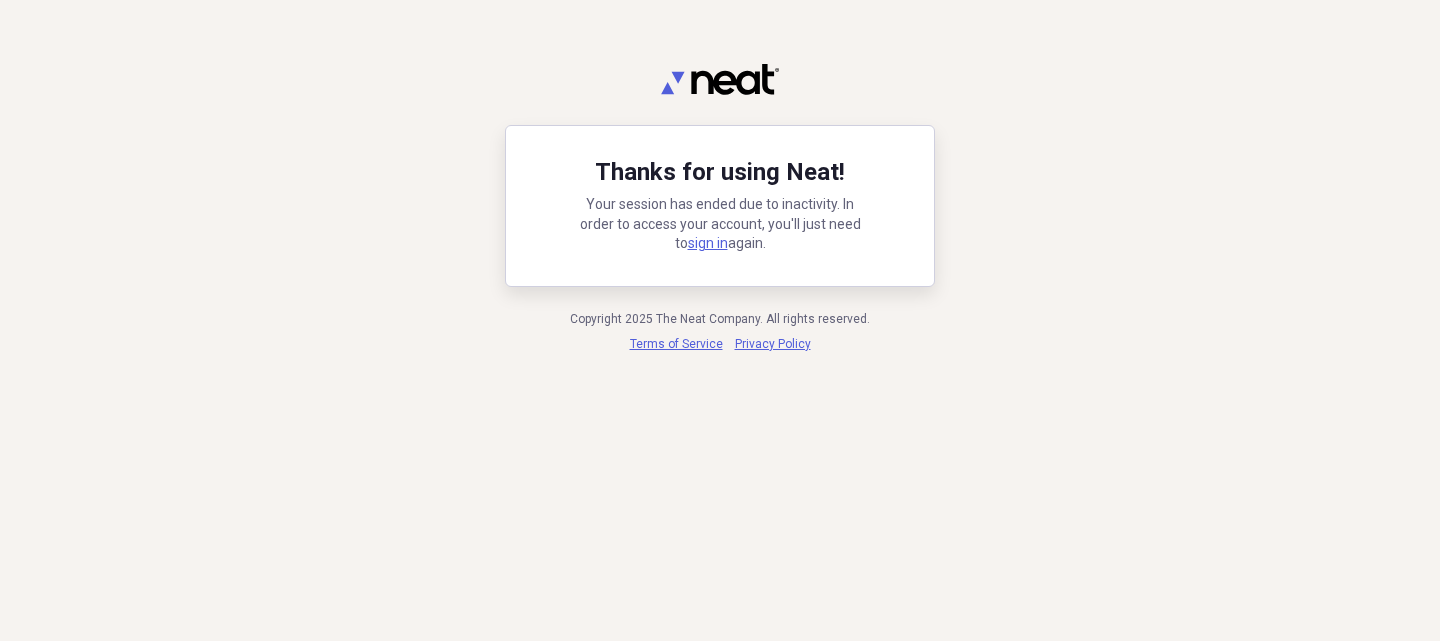 scroll, scrollTop: 0, scrollLeft: 0, axis: both 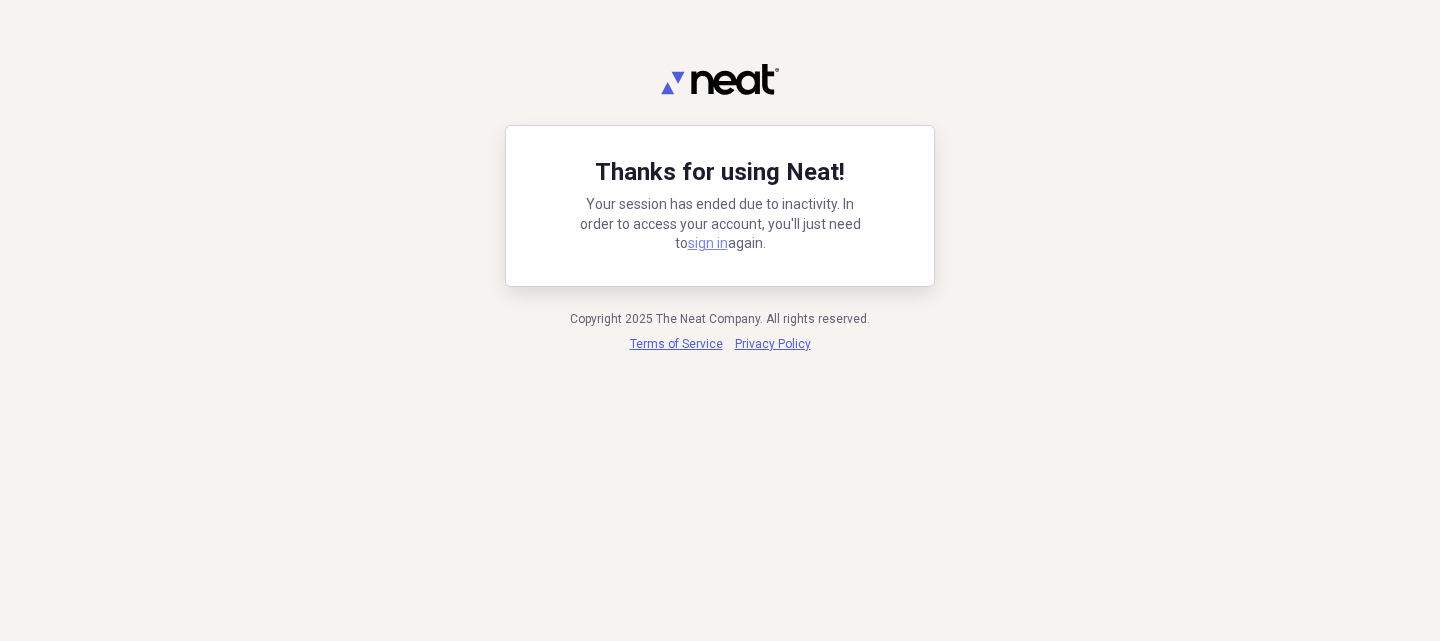 click on "sign in" at bounding box center [708, 243] 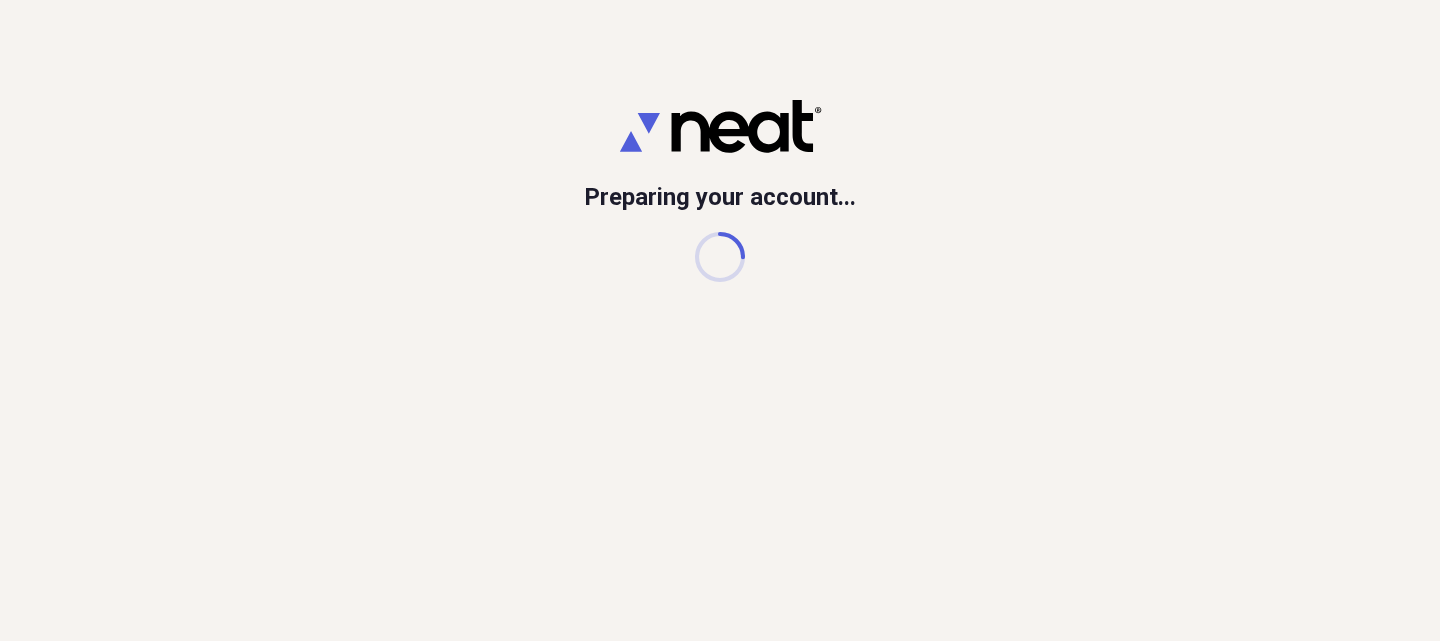 scroll, scrollTop: 0, scrollLeft: 0, axis: both 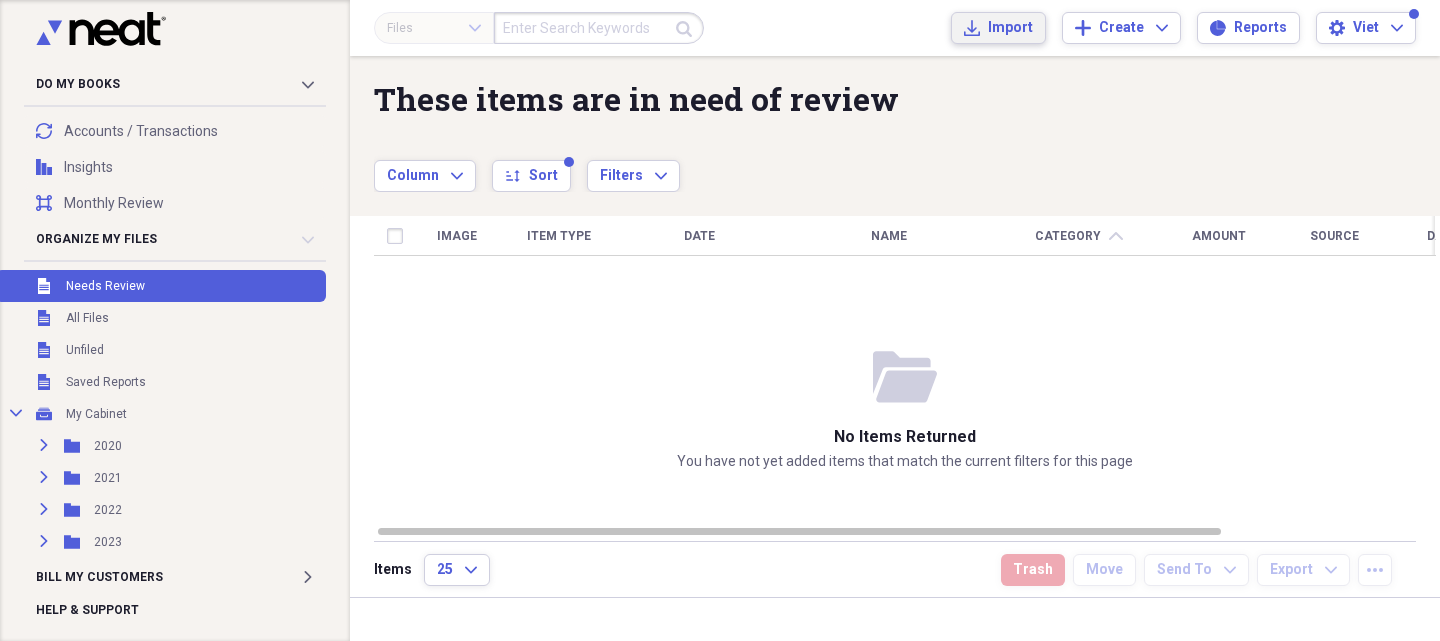 click on "Import" at bounding box center (1010, 28) 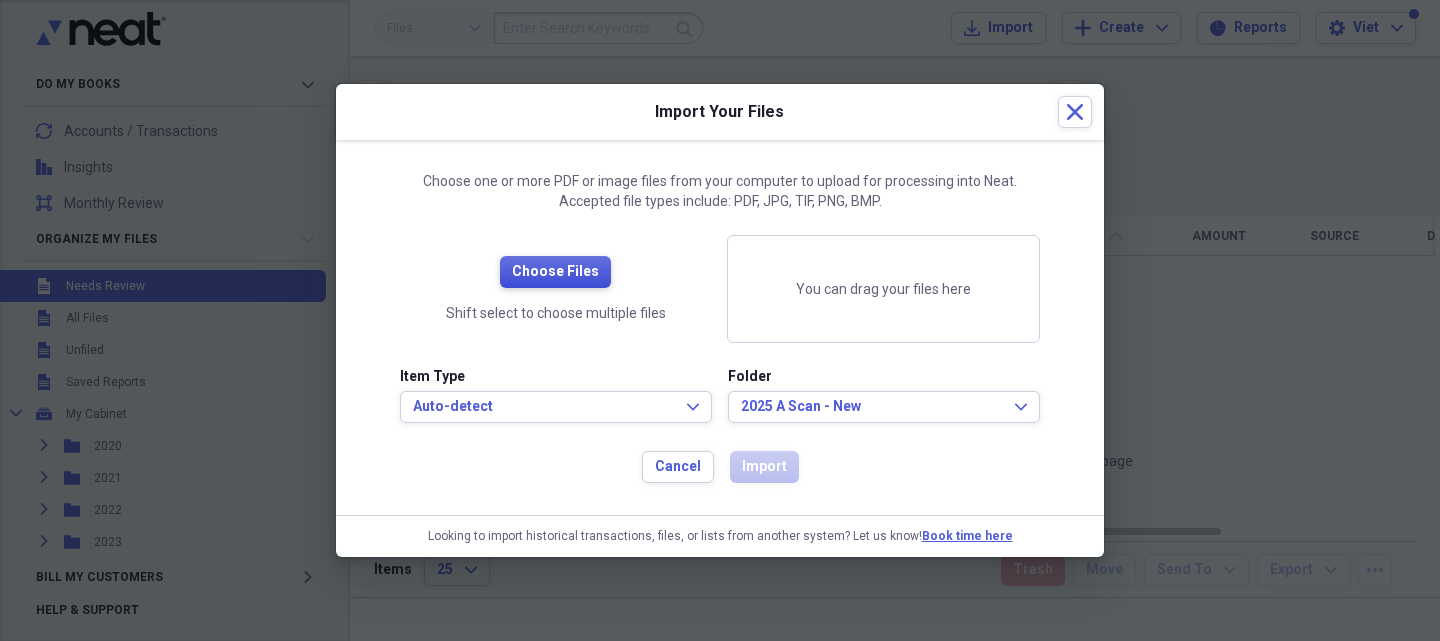 click on "Choose Files" at bounding box center (555, 272) 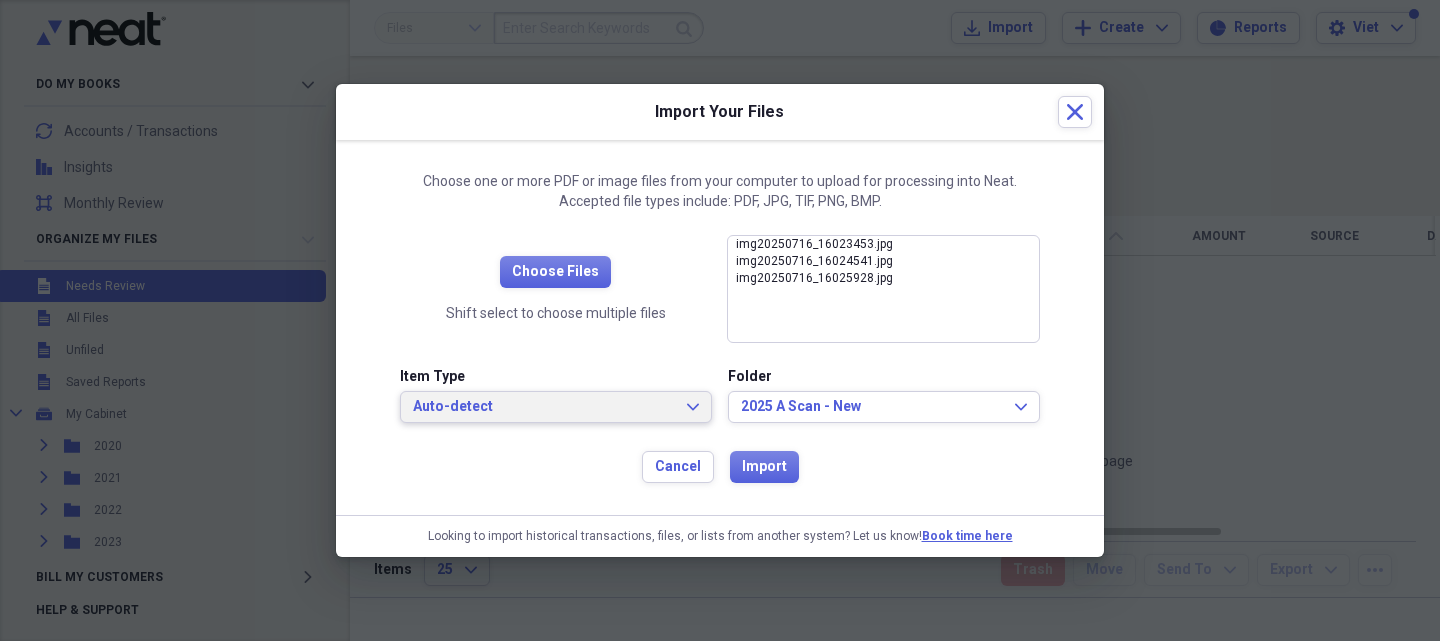 click on "Auto-detect" at bounding box center (544, 407) 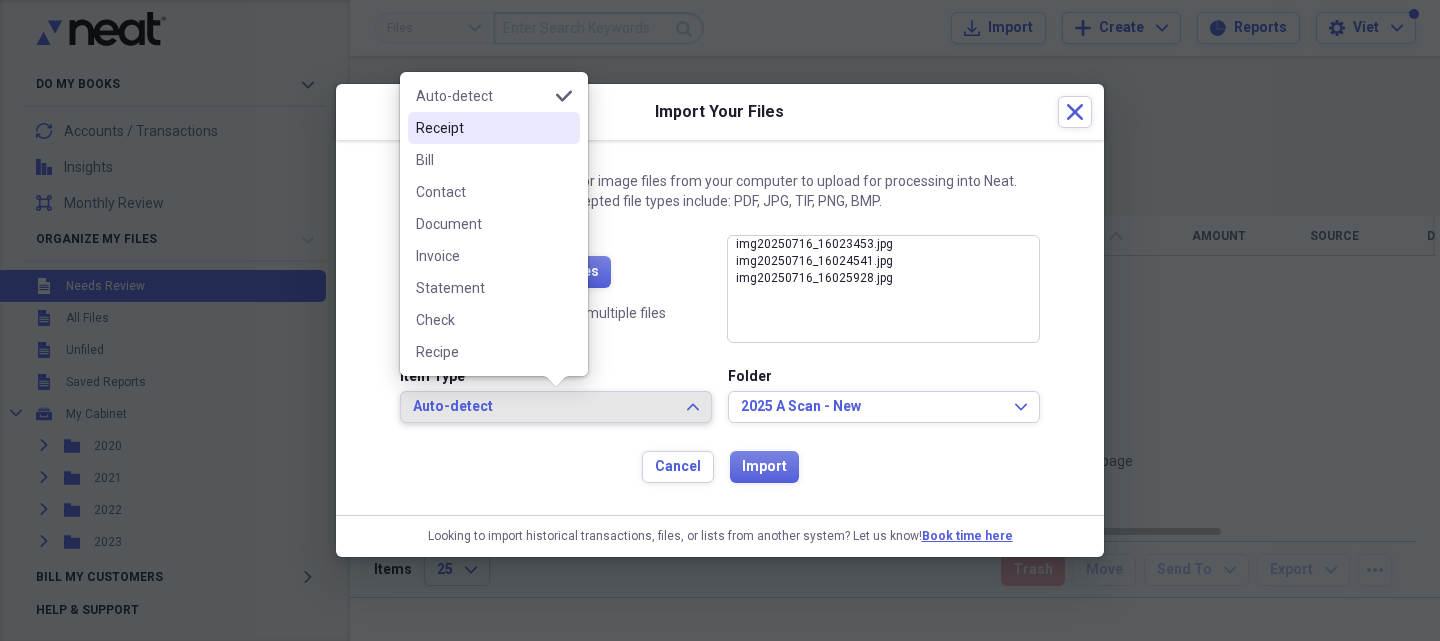 click on "Receipt" at bounding box center (482, 128) 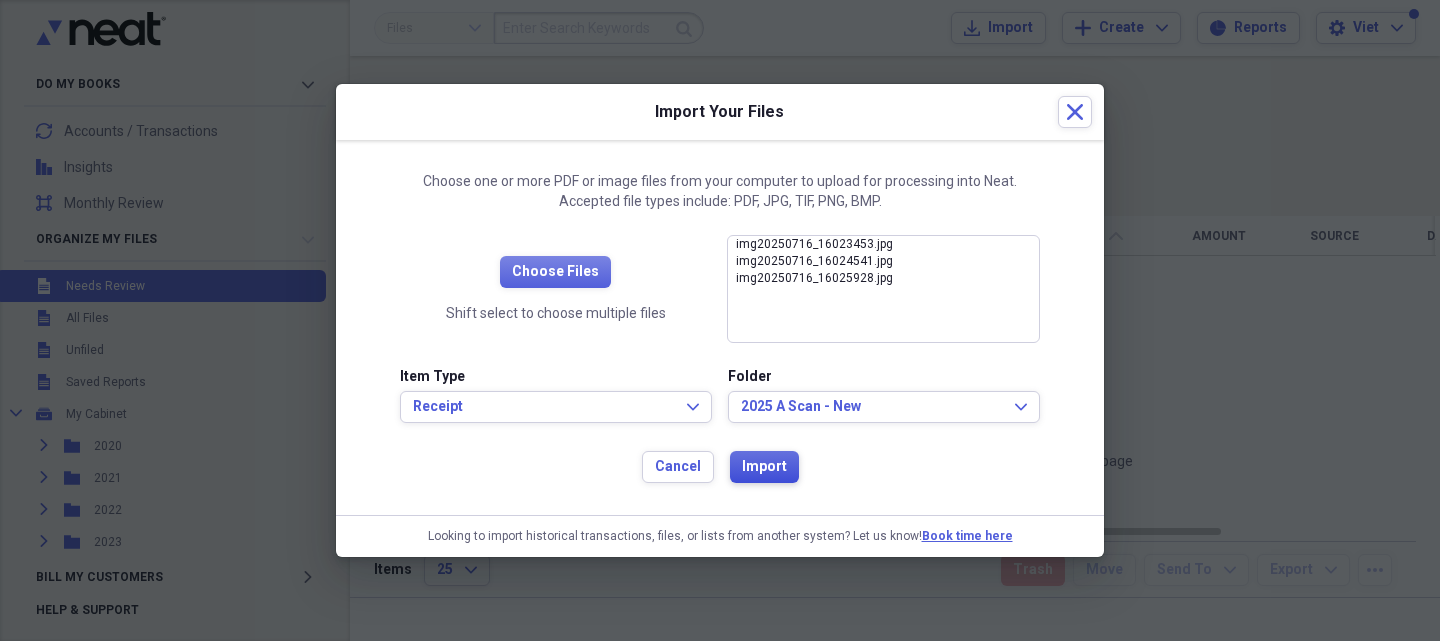 click on "Import" at bounding box center (764, 467) 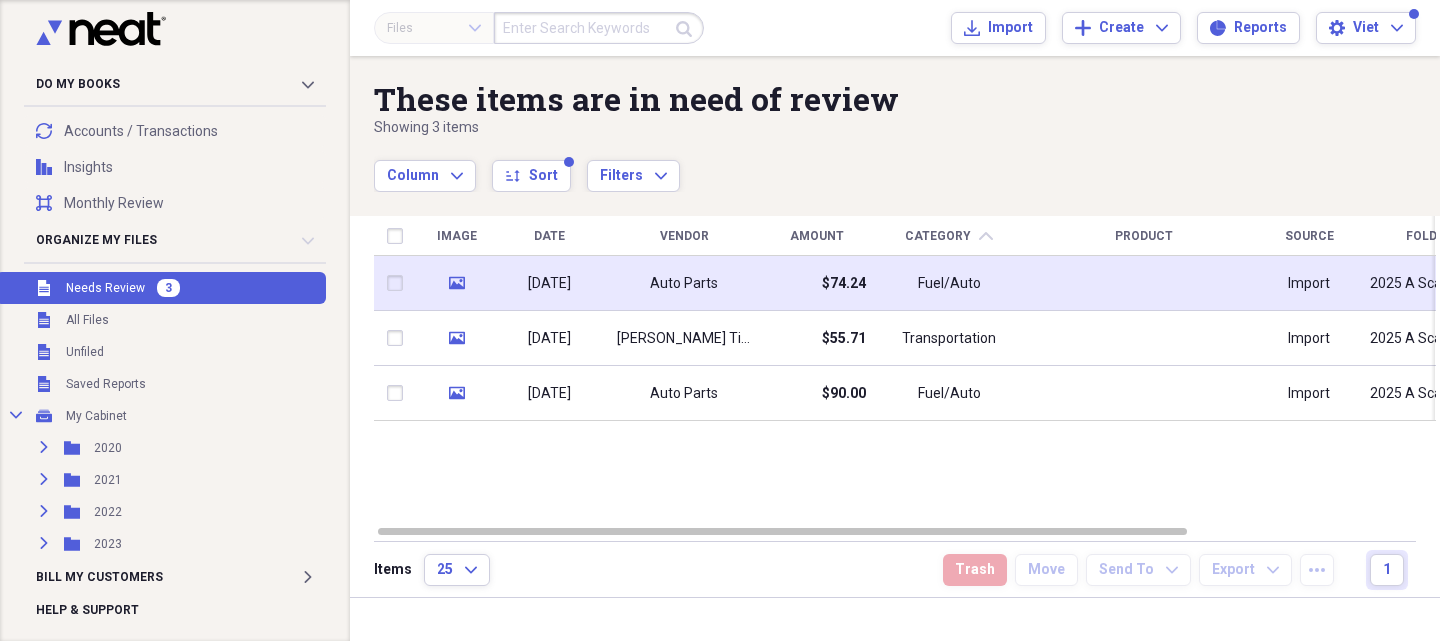 click on "[DATE]" at bounding box center [549, 283] 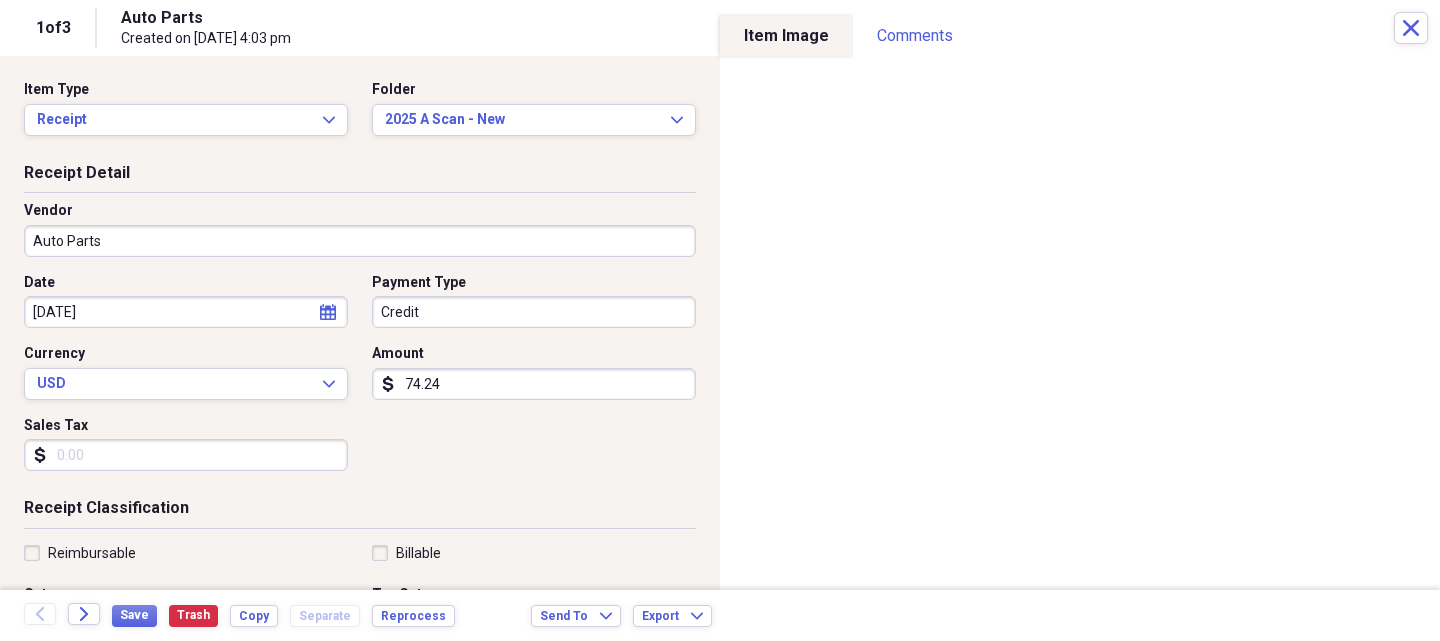 click on "Auto Parts" at bounding box center [360, 241] 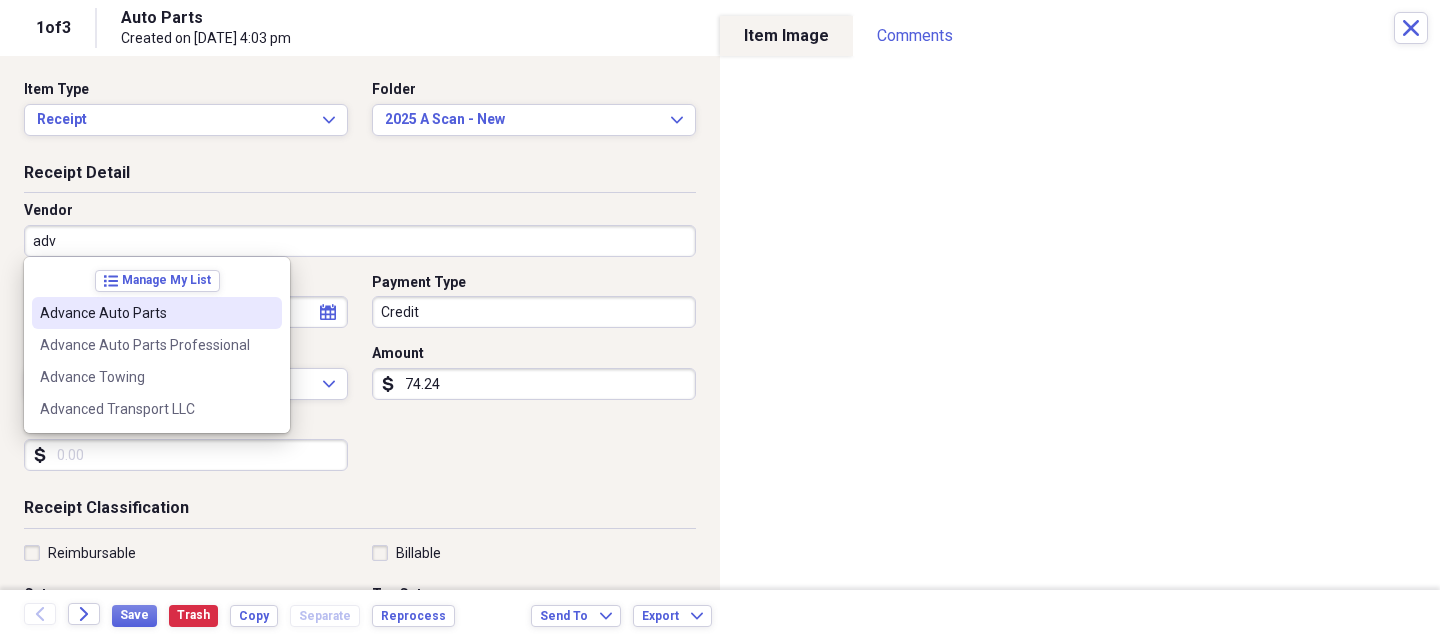 click on "Advance Auto Parts" at bounding box center (145, 313) 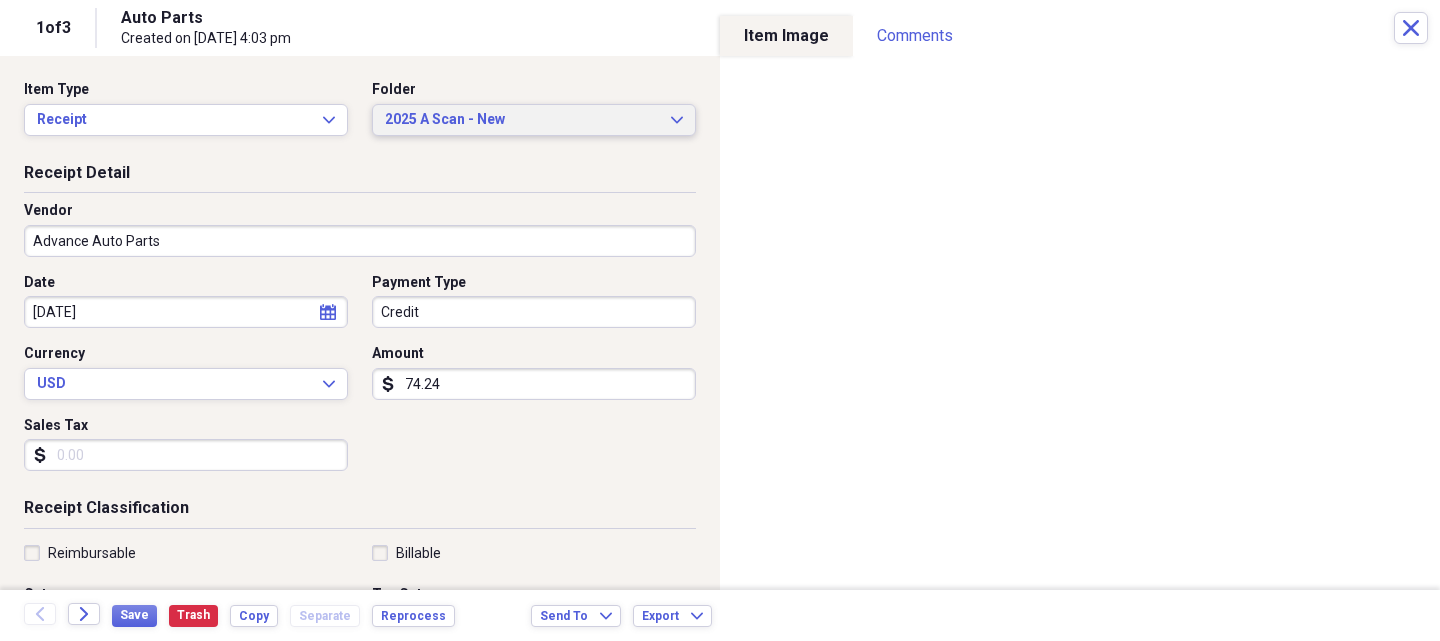 click on "2025 A Scan - New" at bounding box center [522, 120] 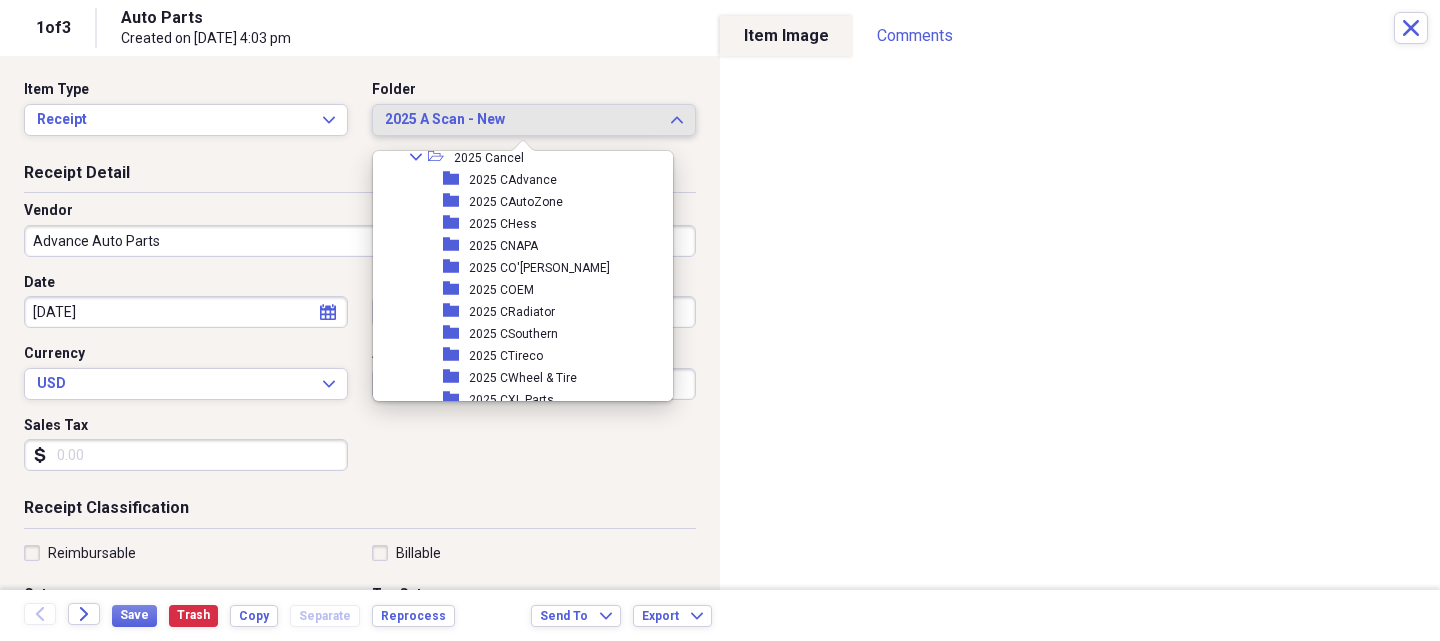 scroll, scrollTop: 179, scrollLeft: 0, axis: vertical 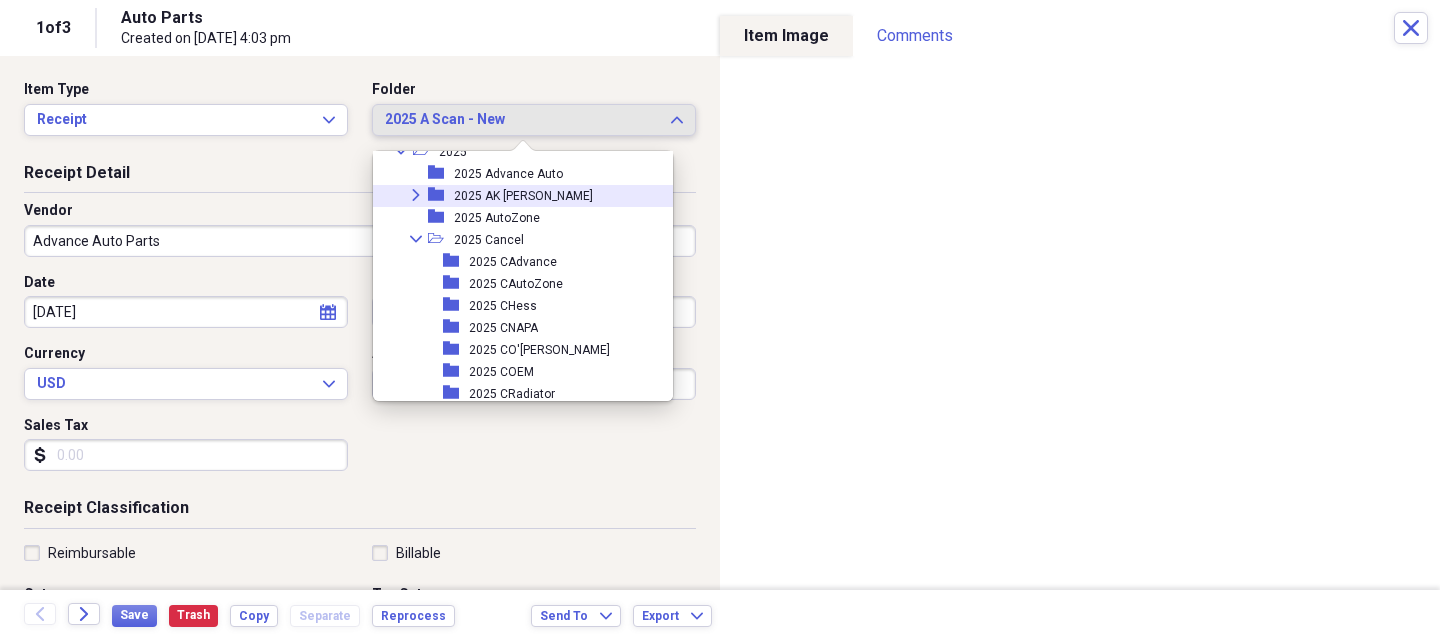 click on "2025 Advance Auto" at bounding box center [508, 174] 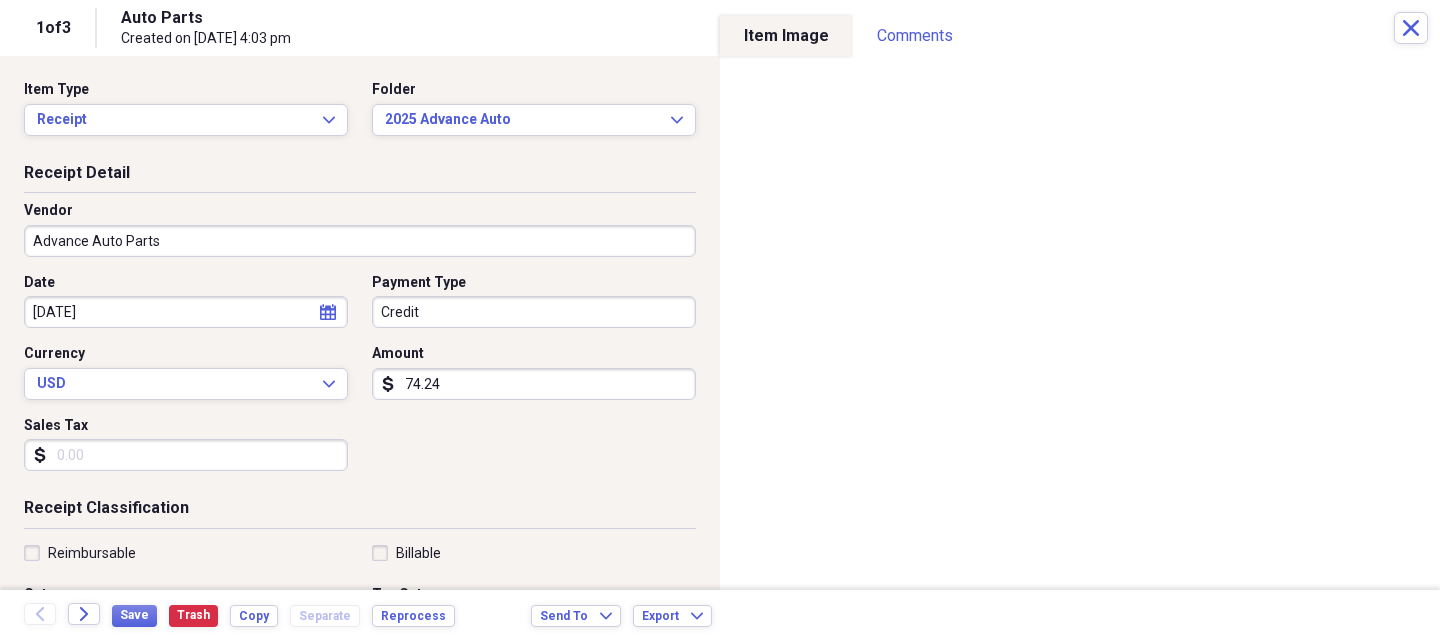 click on "74.24" at bounding box center (534, 384) 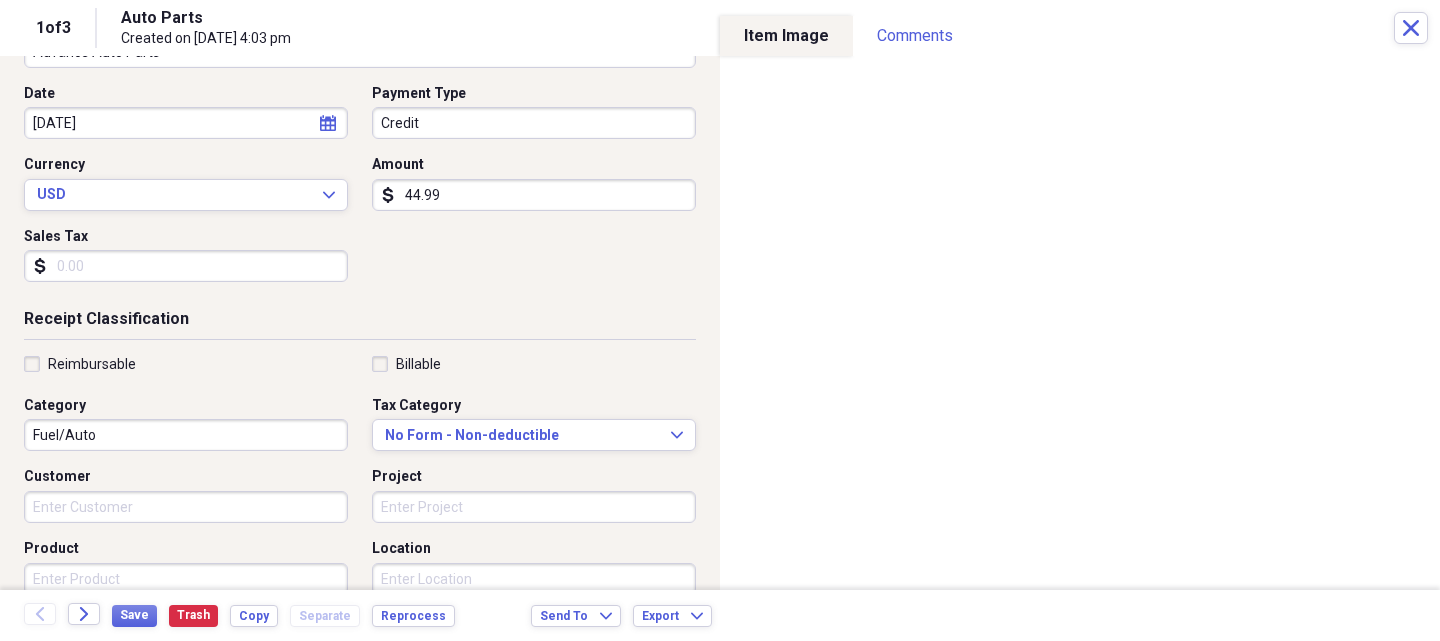 scroll, scrollTop: 200, scrollLeft: 0, axis: vertical 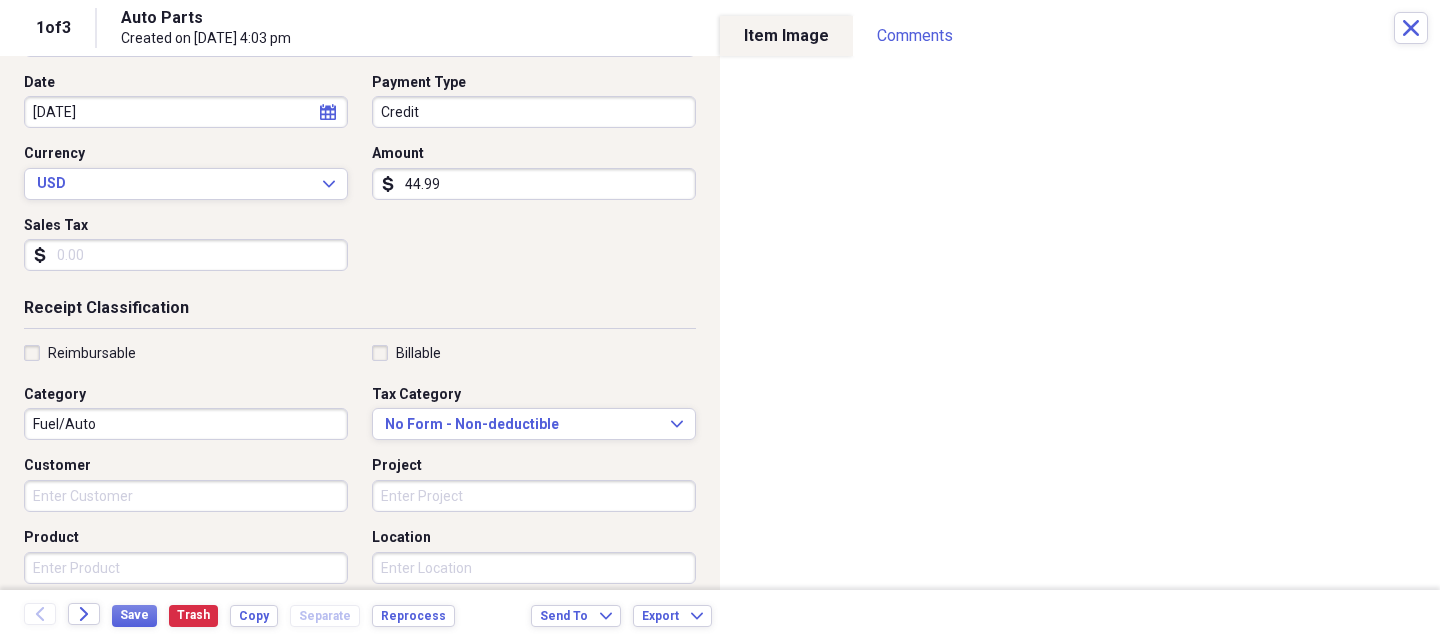type on "44.99" 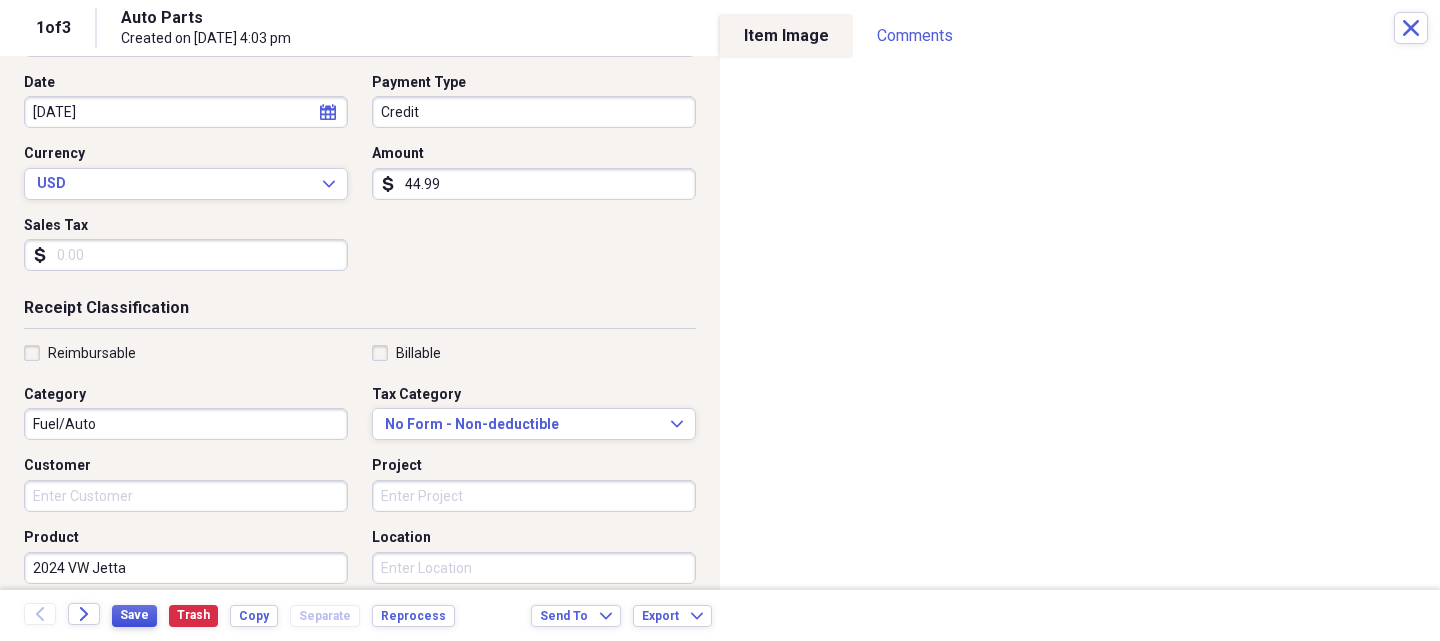 type on "2024 VW Jetta" 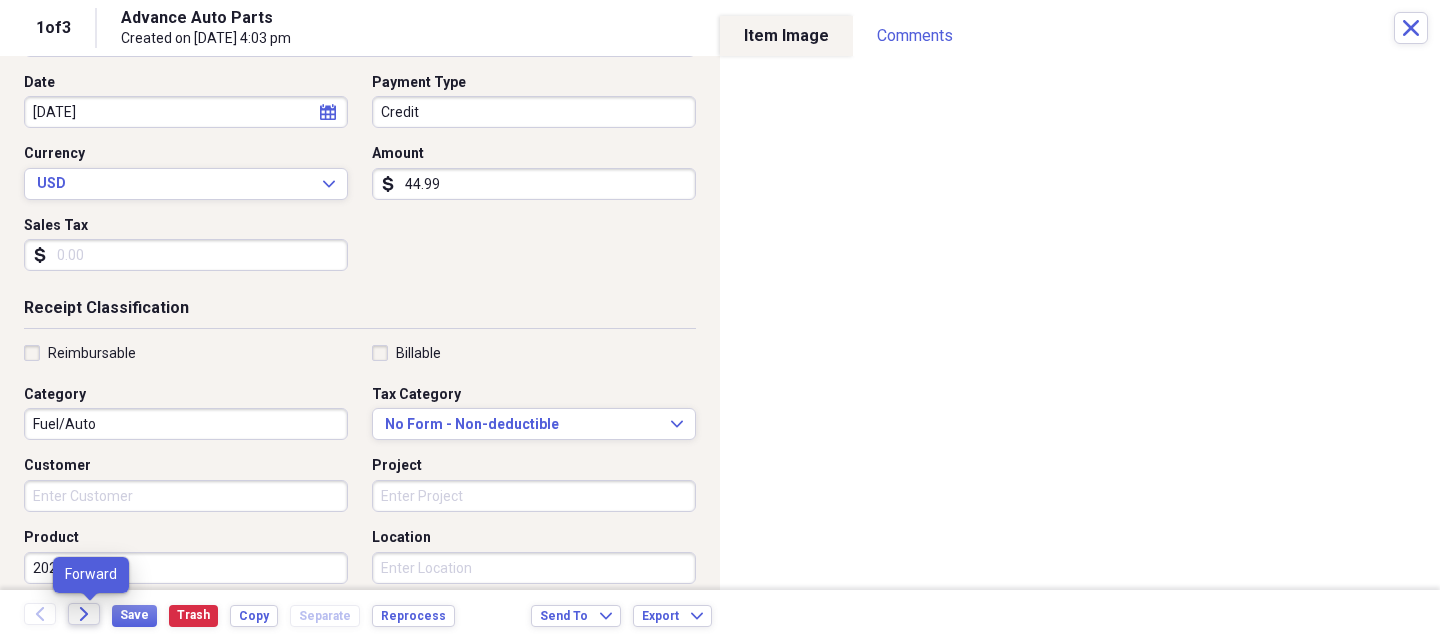 click on "Forward" at bounding box center [84, 614] 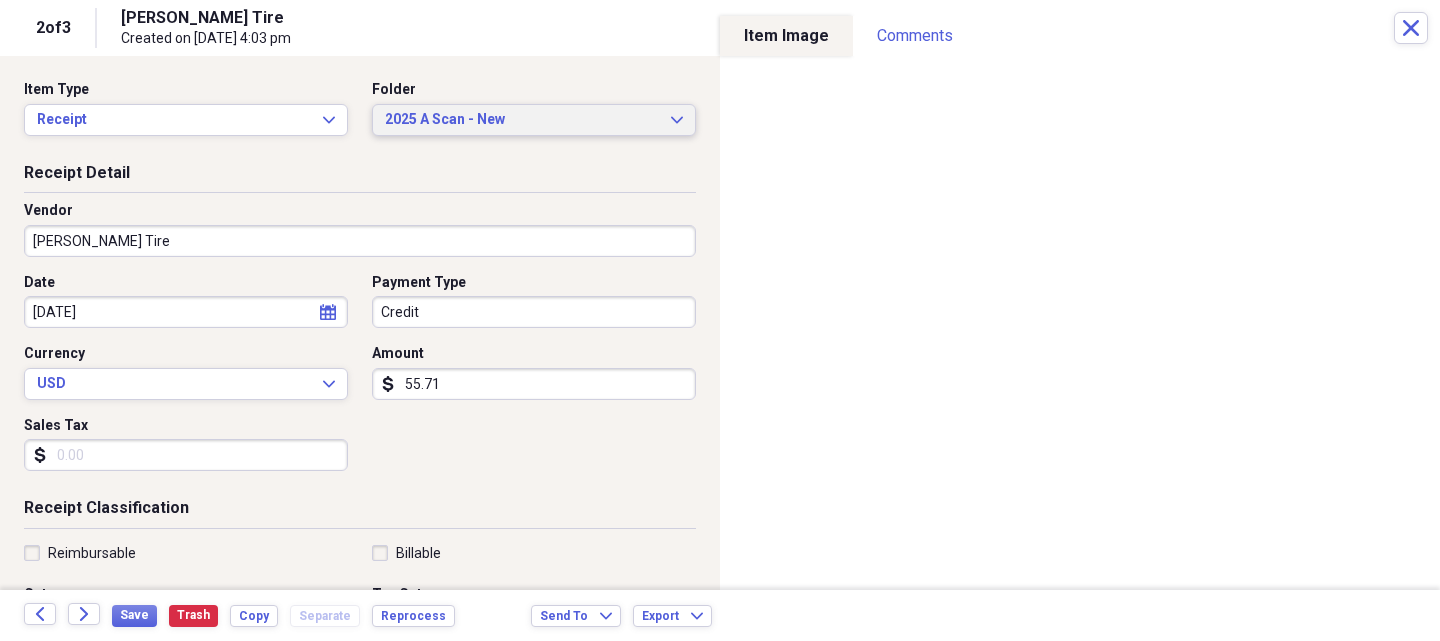 click on "2025 A Scan - New Expand" at bounding box center (534, 120) 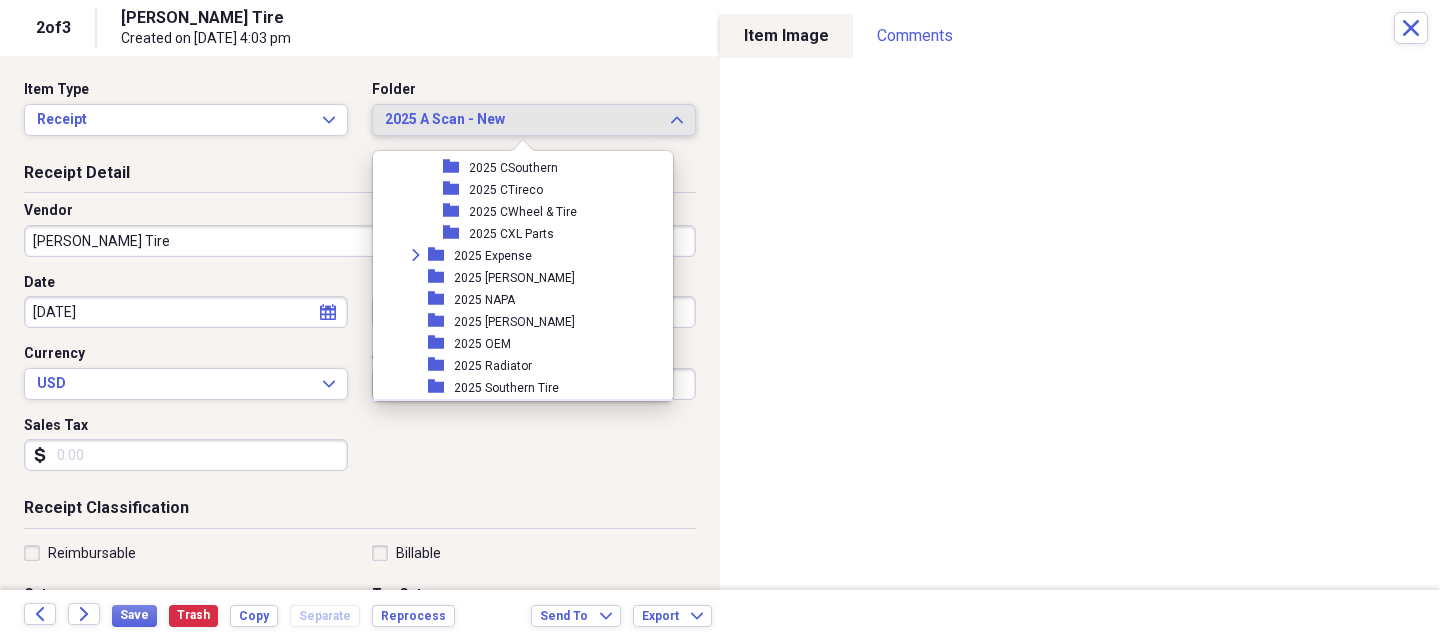 scroll, scrollTop: 379, scrollLeft: 0, axis: vertical 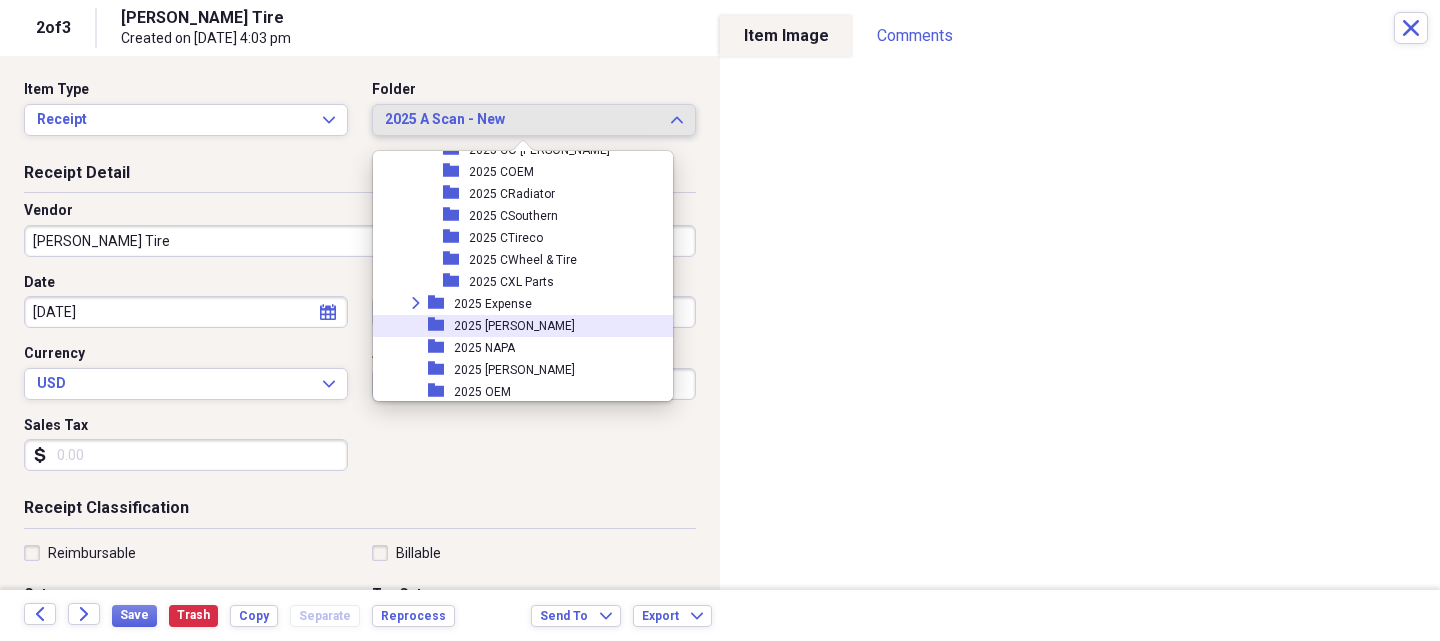 click on "2025 [PERSON_NAME]" at bounding box center (514, 326) 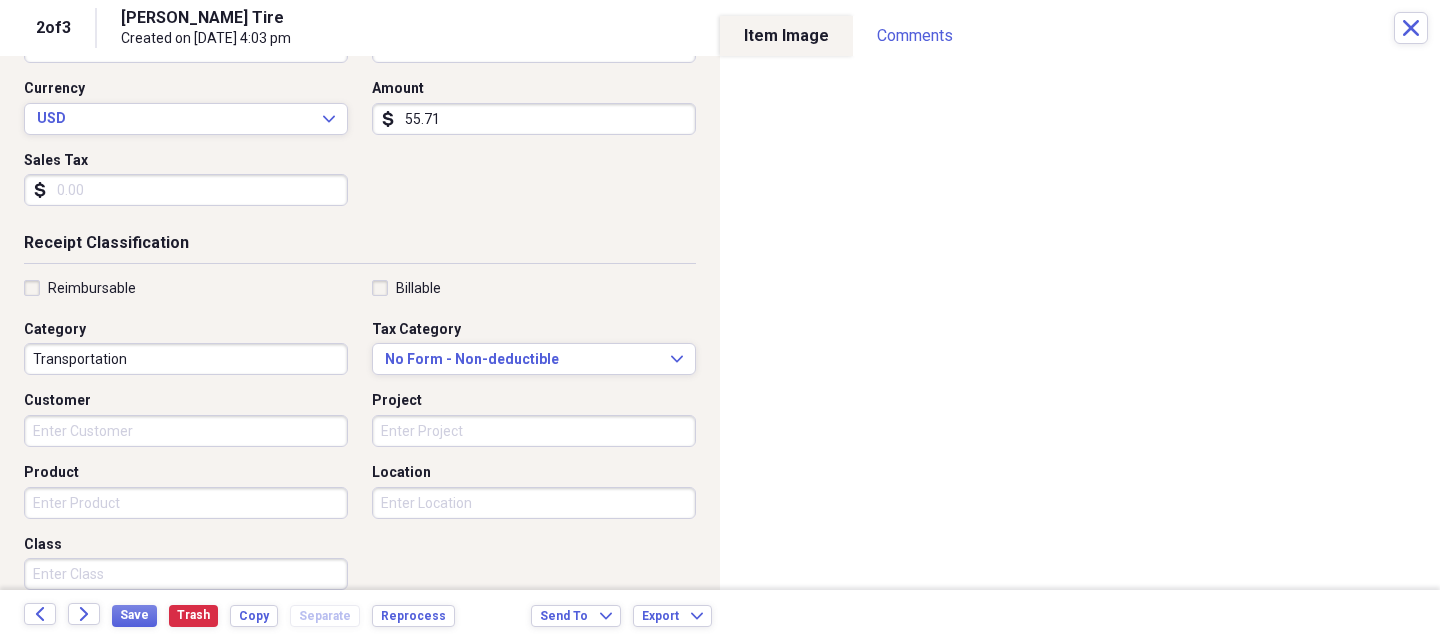 scroll, scrollTop: 300, scrollLeft: 0, axis: vertical 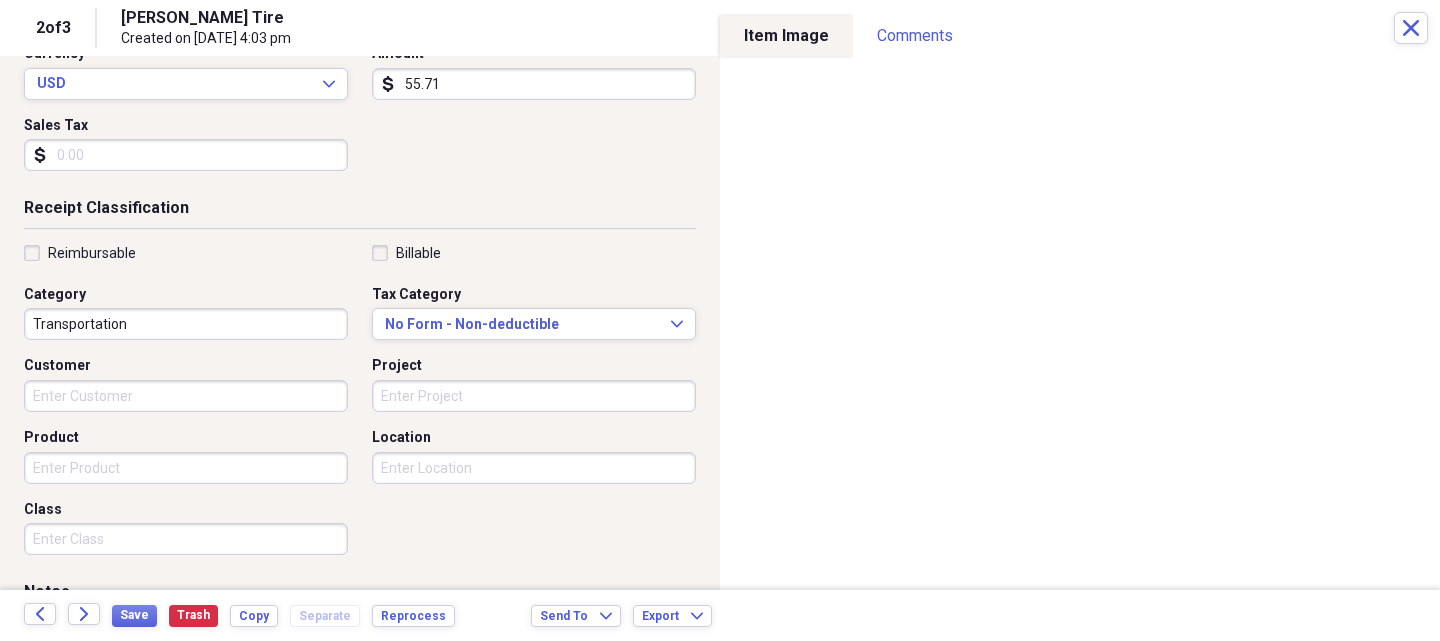 click on "Product" at bounding box center [186, 468] 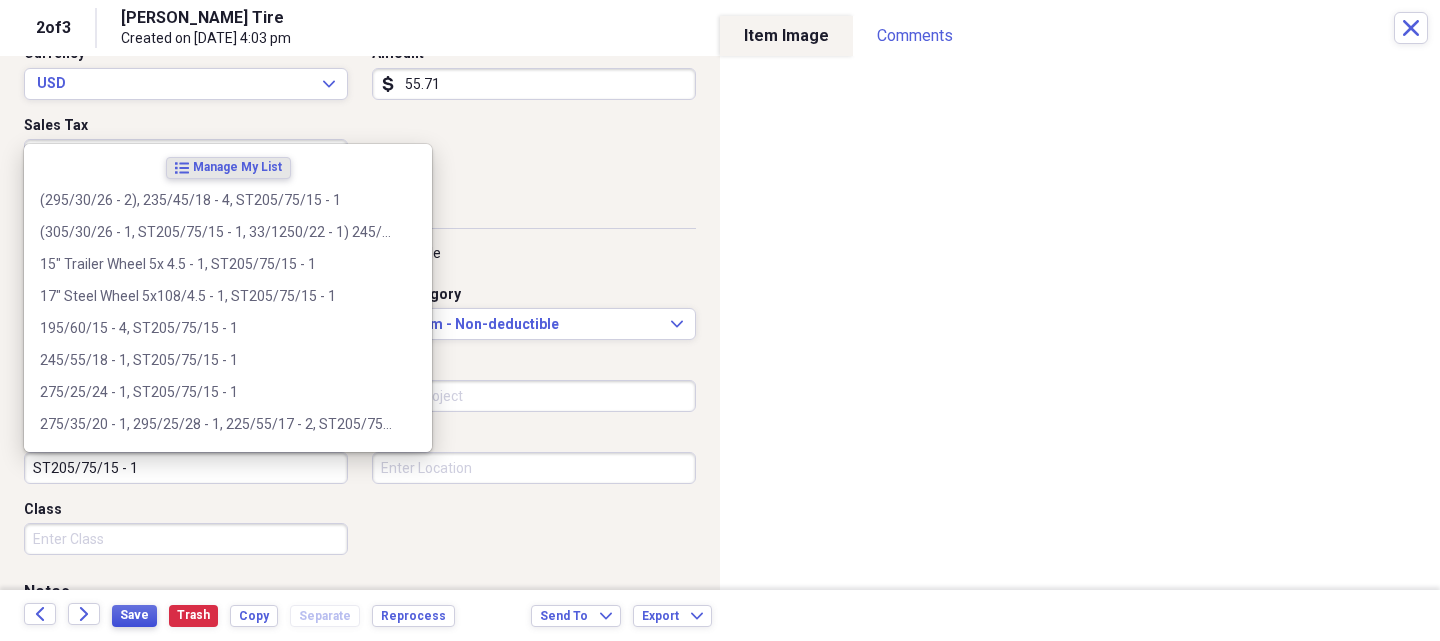 type on "ST205/75/15 - 1" 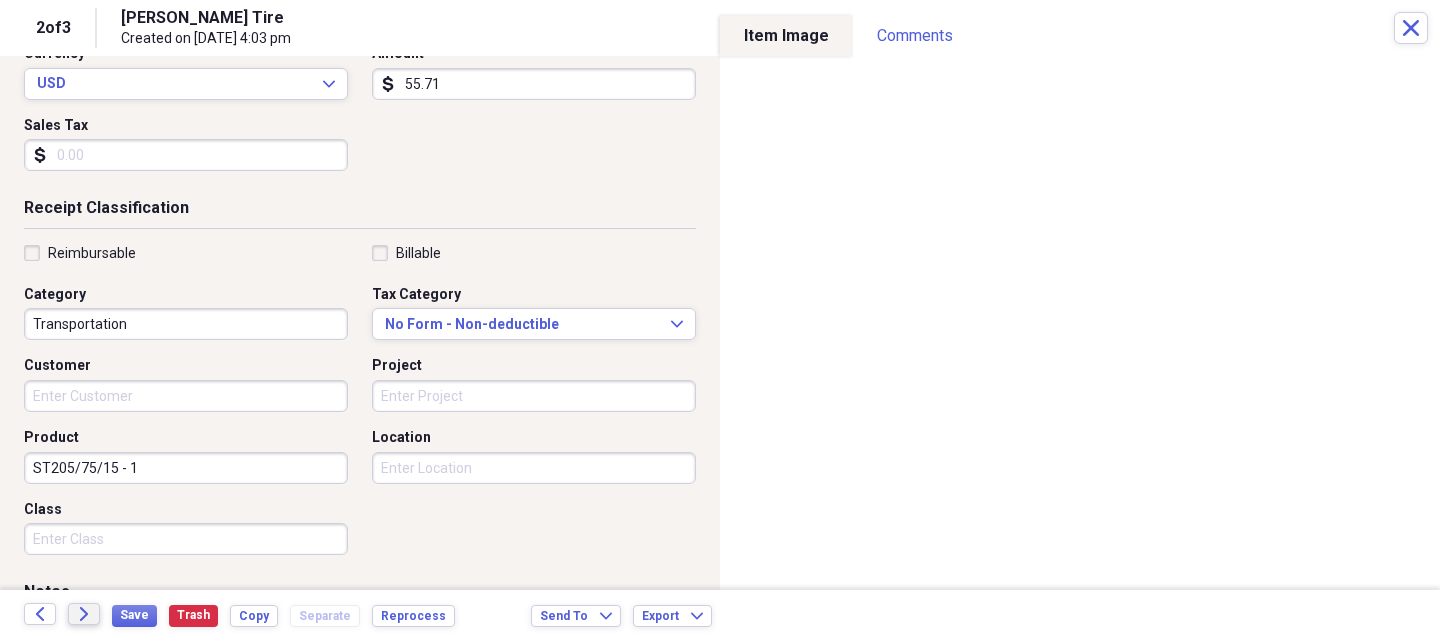 click on "Forward" at bounding box center [84, 614] 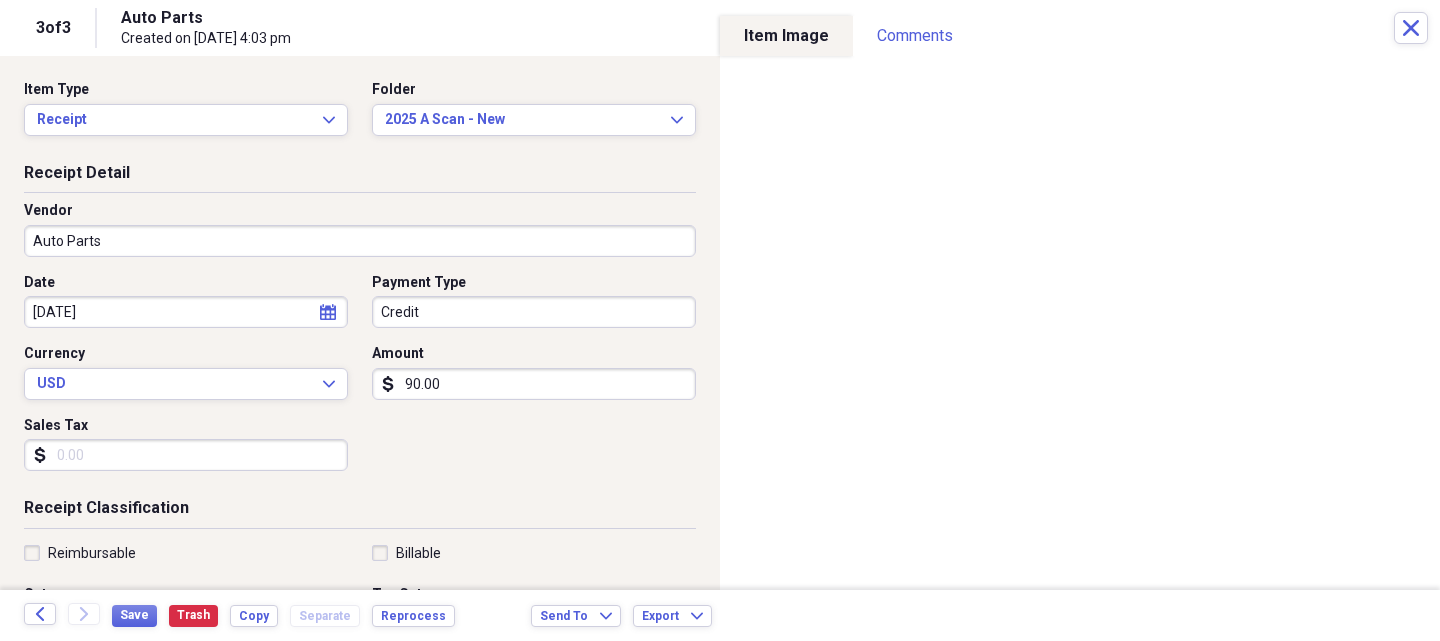 click on "Auto Parts" at bounding box center [360, 241] 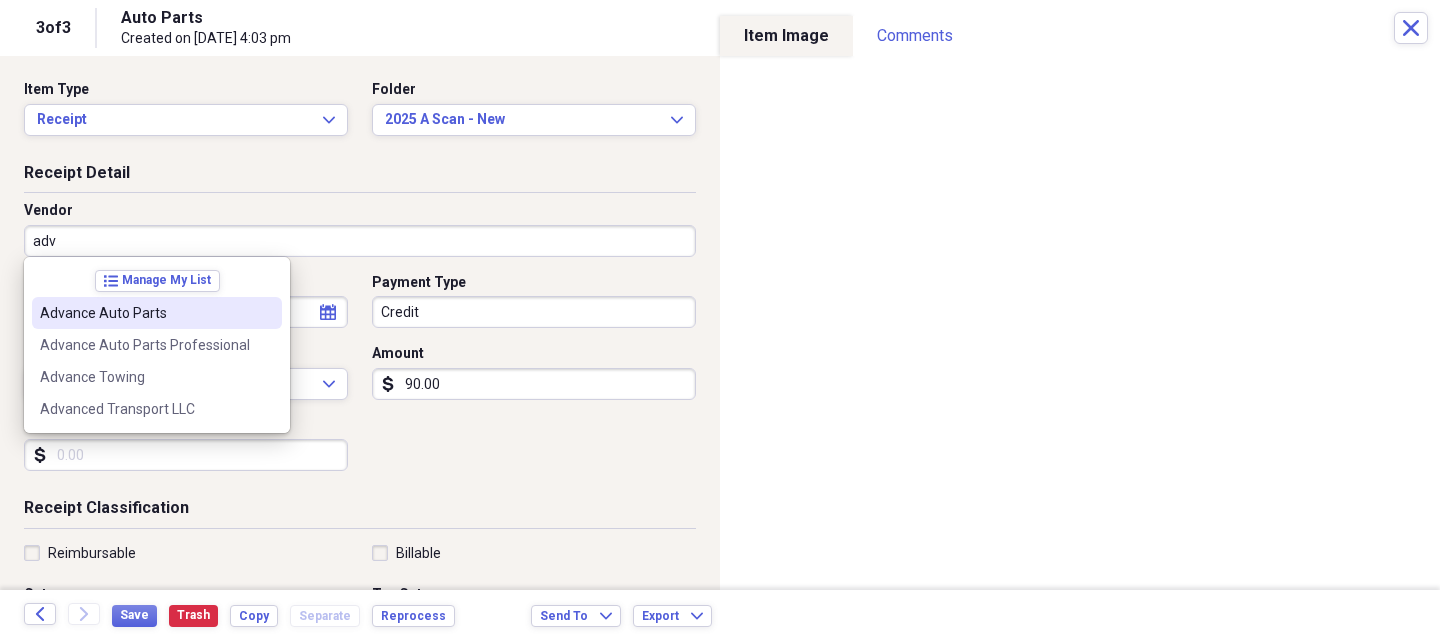 click on "Advance Auto Parts" at bounding box center (157, 313) 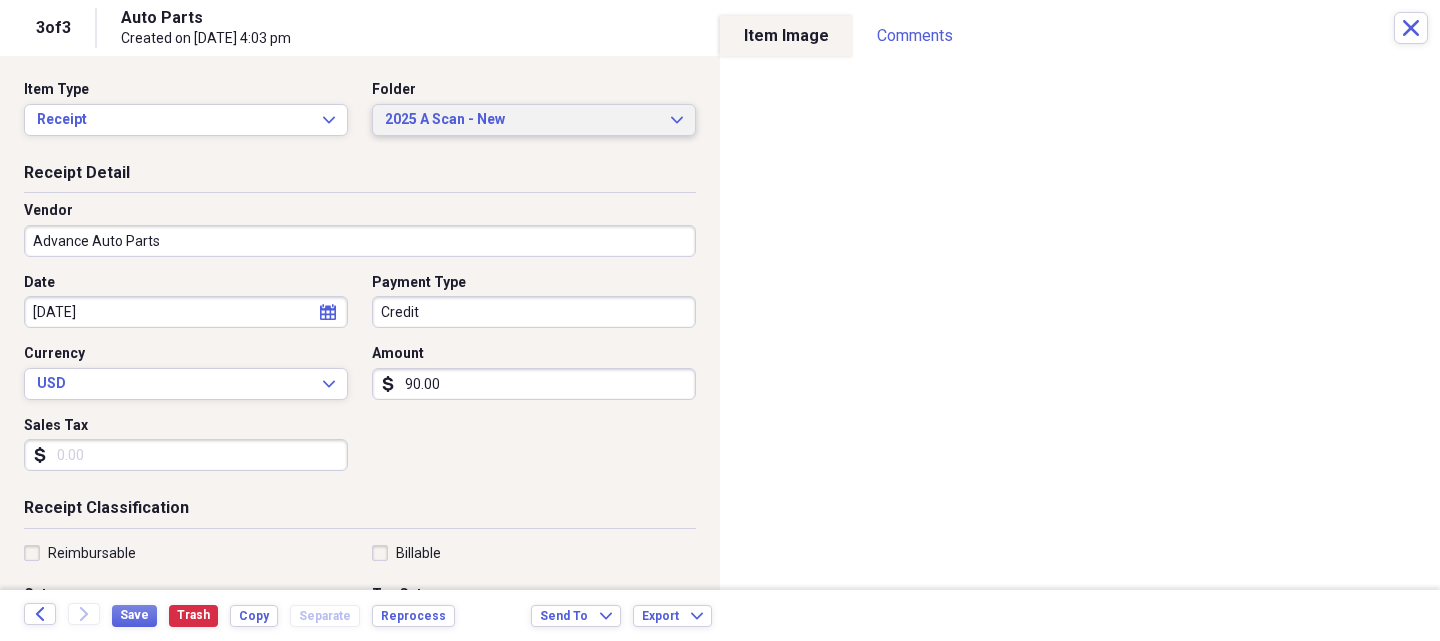 click on "2025 A Scan - New Expand" at bounding box center [534, 120] 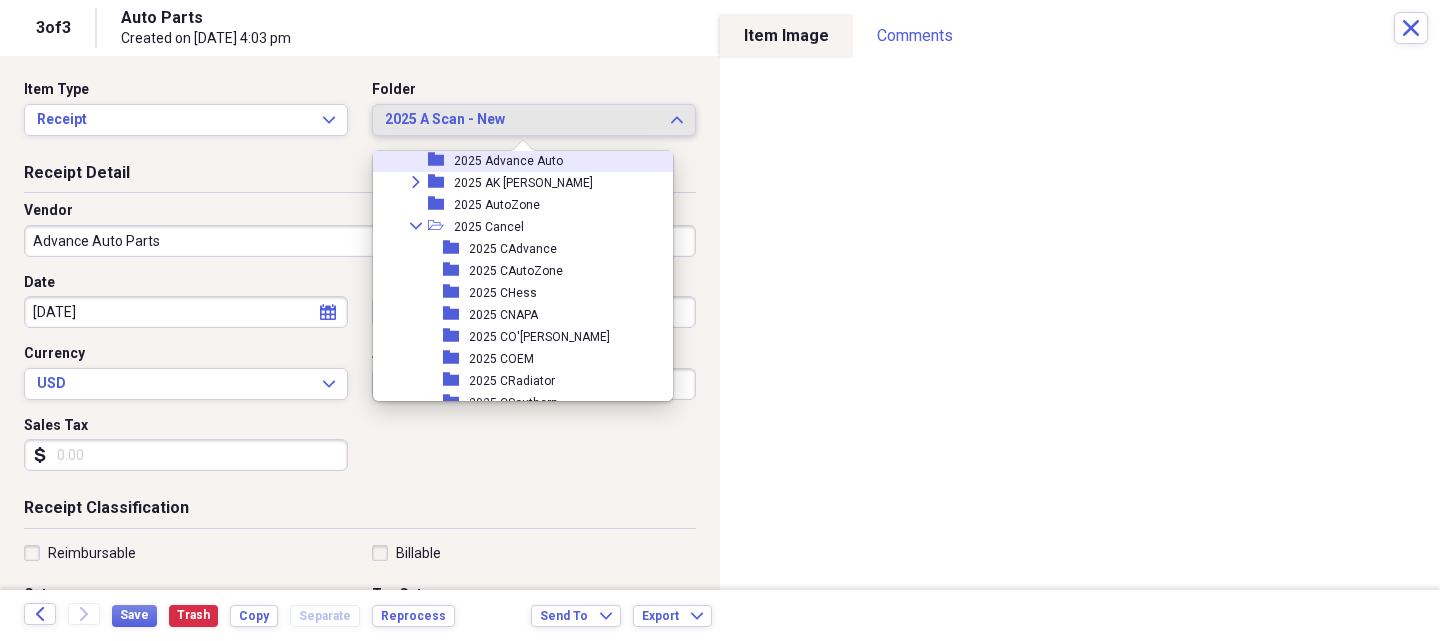 scroll, scrollTop: 79, scrollLeft: 0, axis: vertical 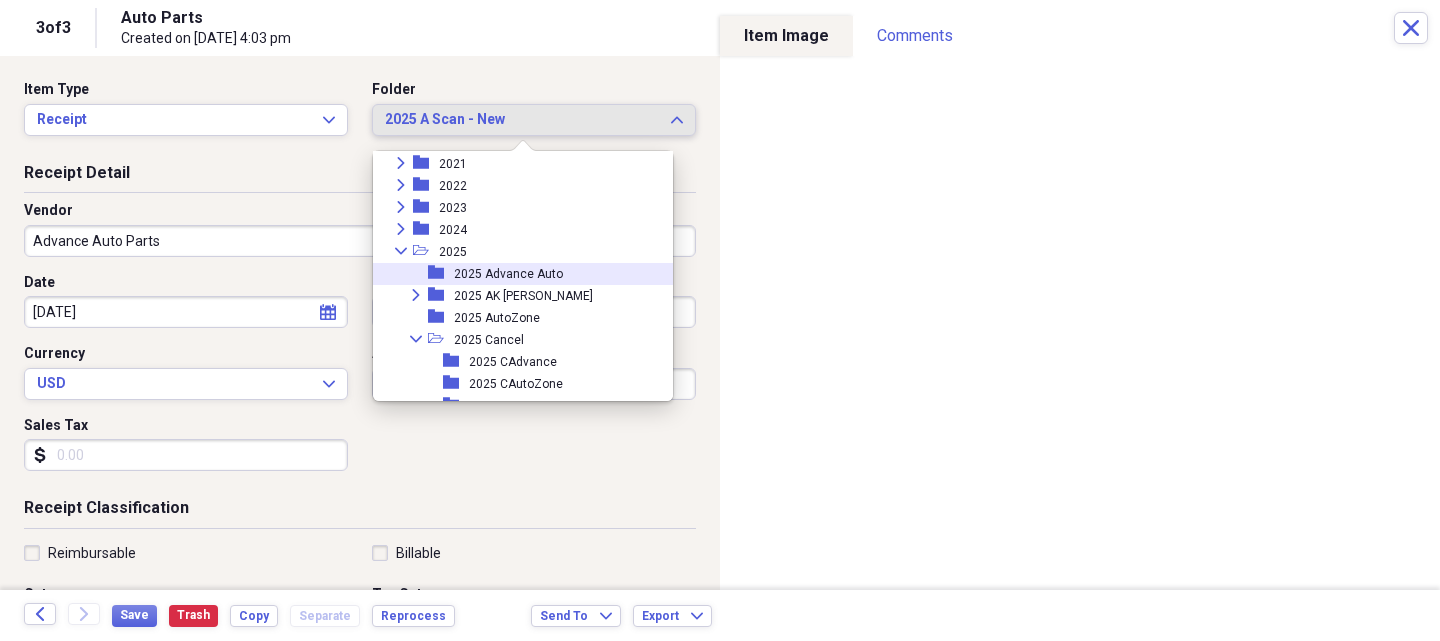 click on "2025 Advance Auto" at bounding box center [508, 274] 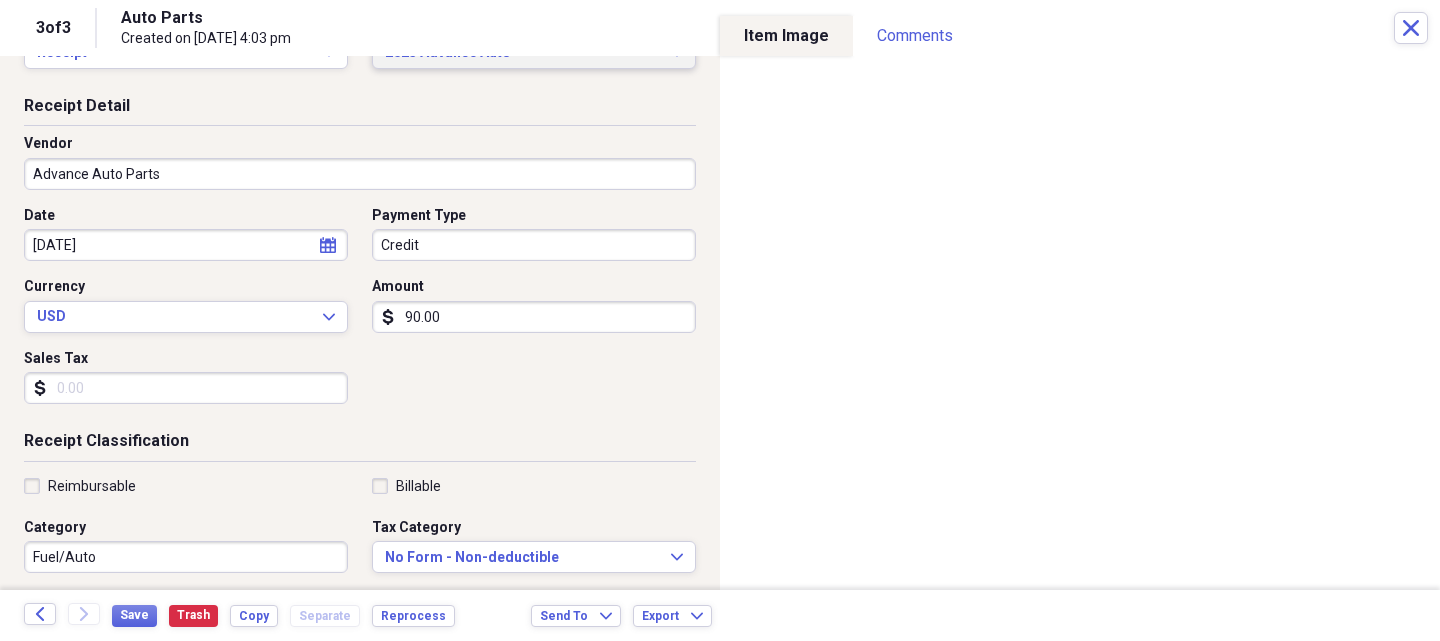 scroll, scrollTop: 300, scrollLeft: 0, axis: vertical 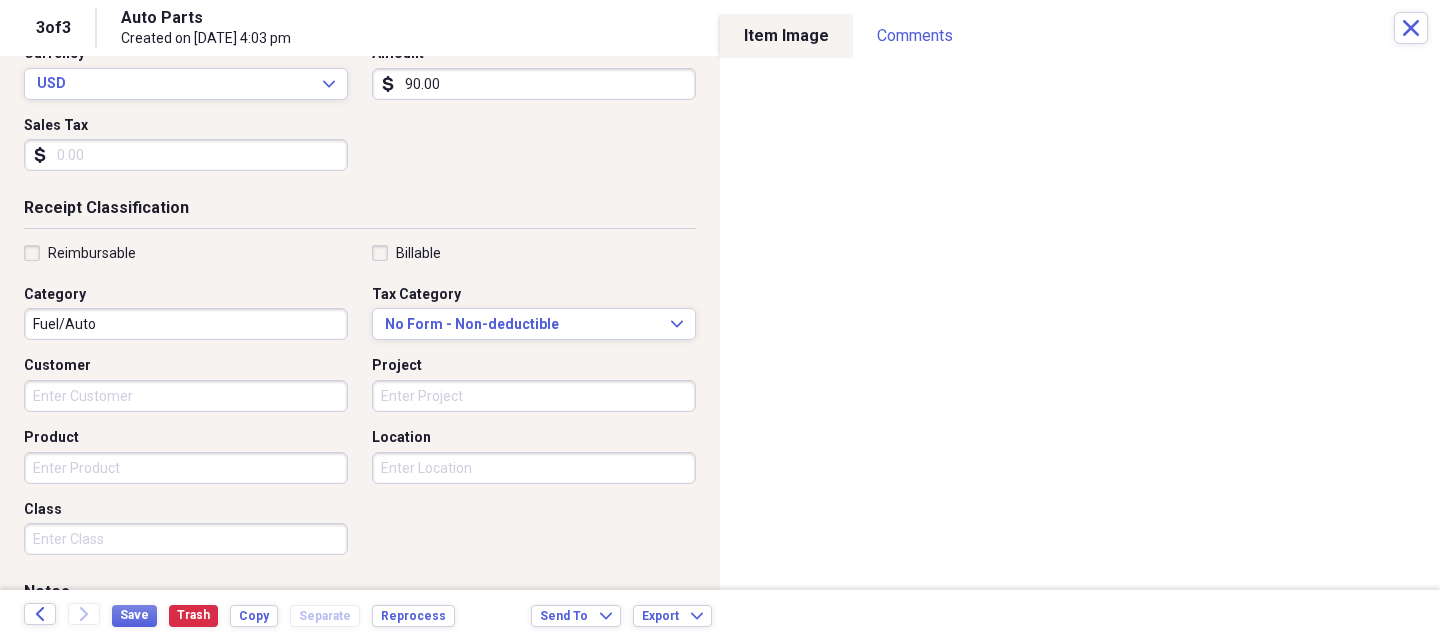 click on "Product" at bounding box center [186, 468] 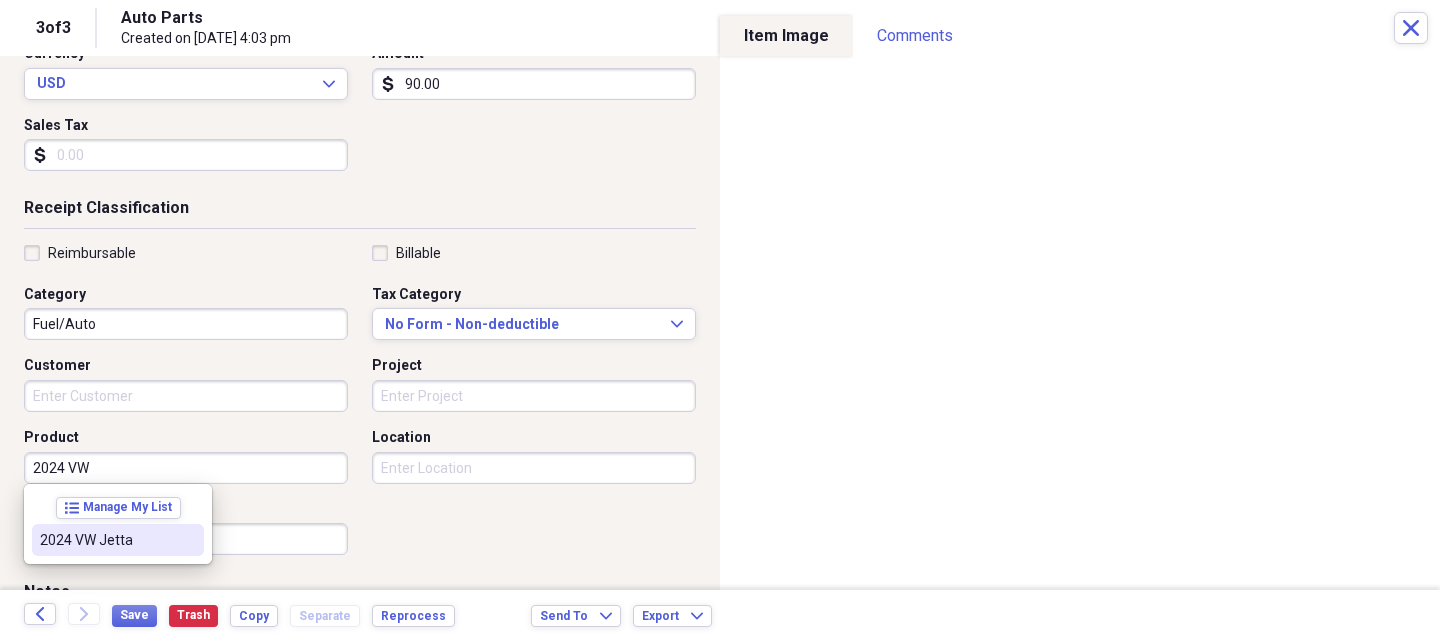 click on "2024 VW Jetta" at bounding box center (106, 540) 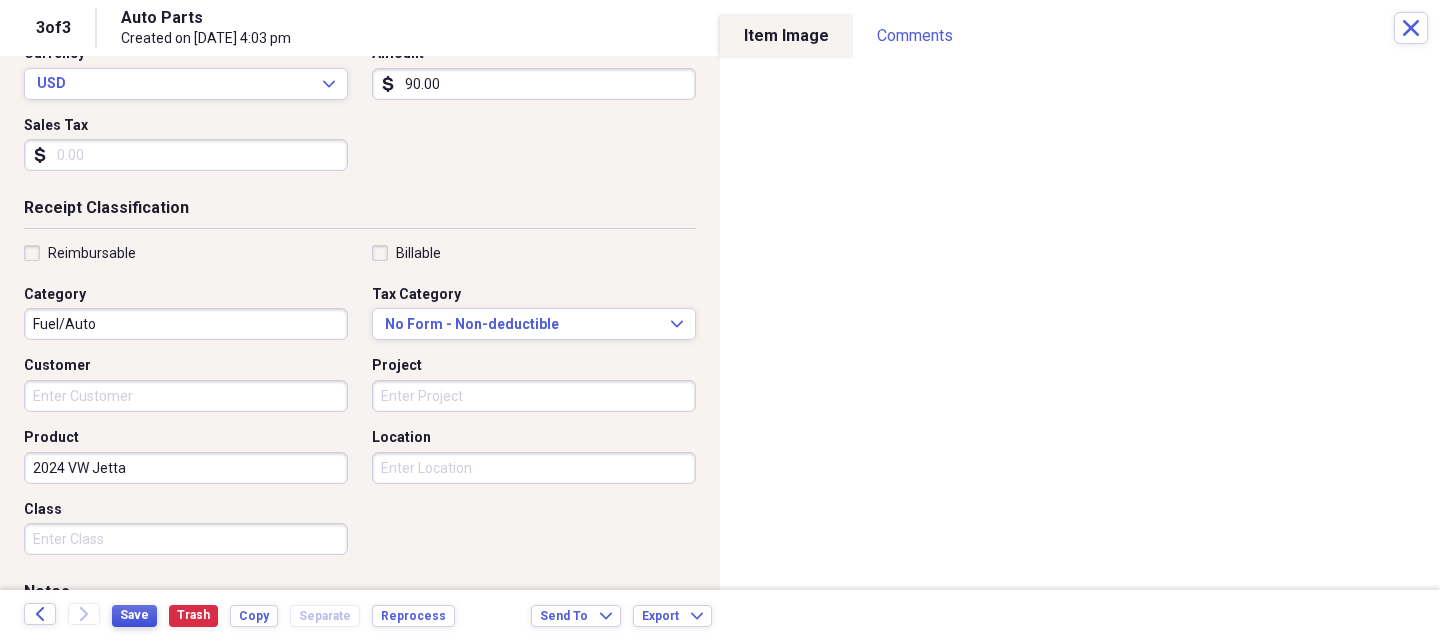 click on "Save" at bounding box center [134, 615] 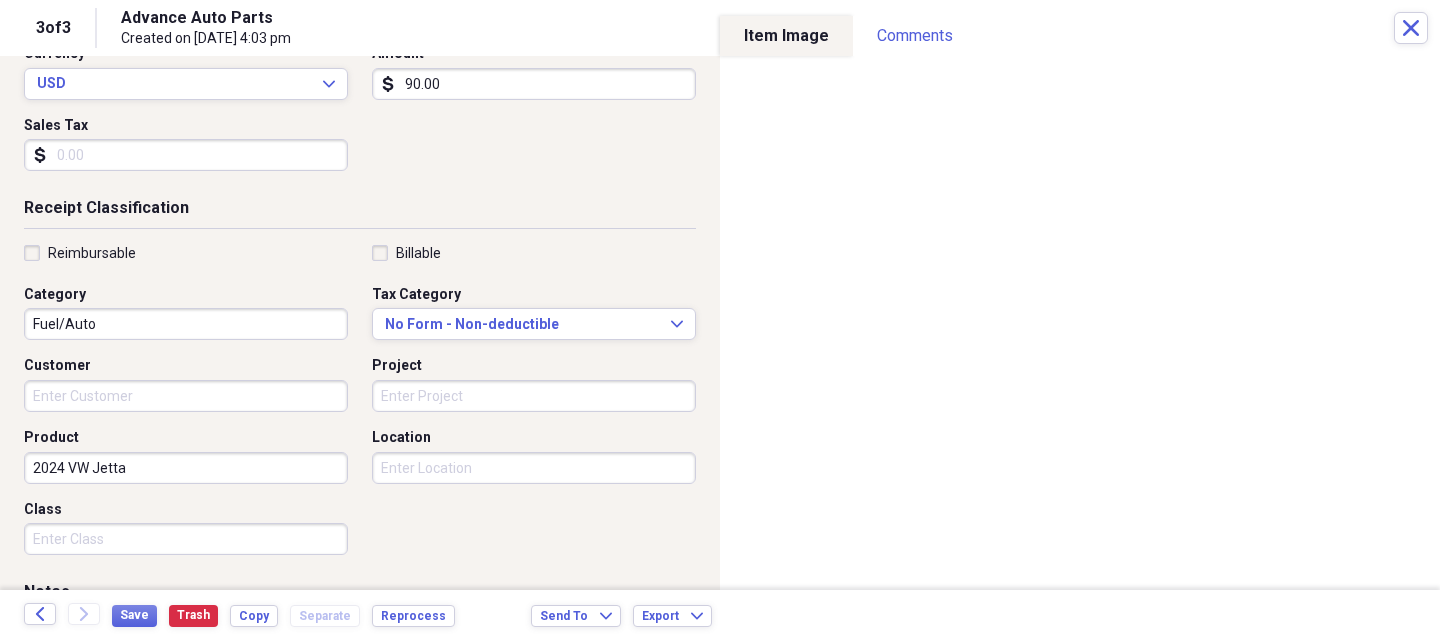 scroll, scrollTop: 0, scrollLeft: 0, axis: both 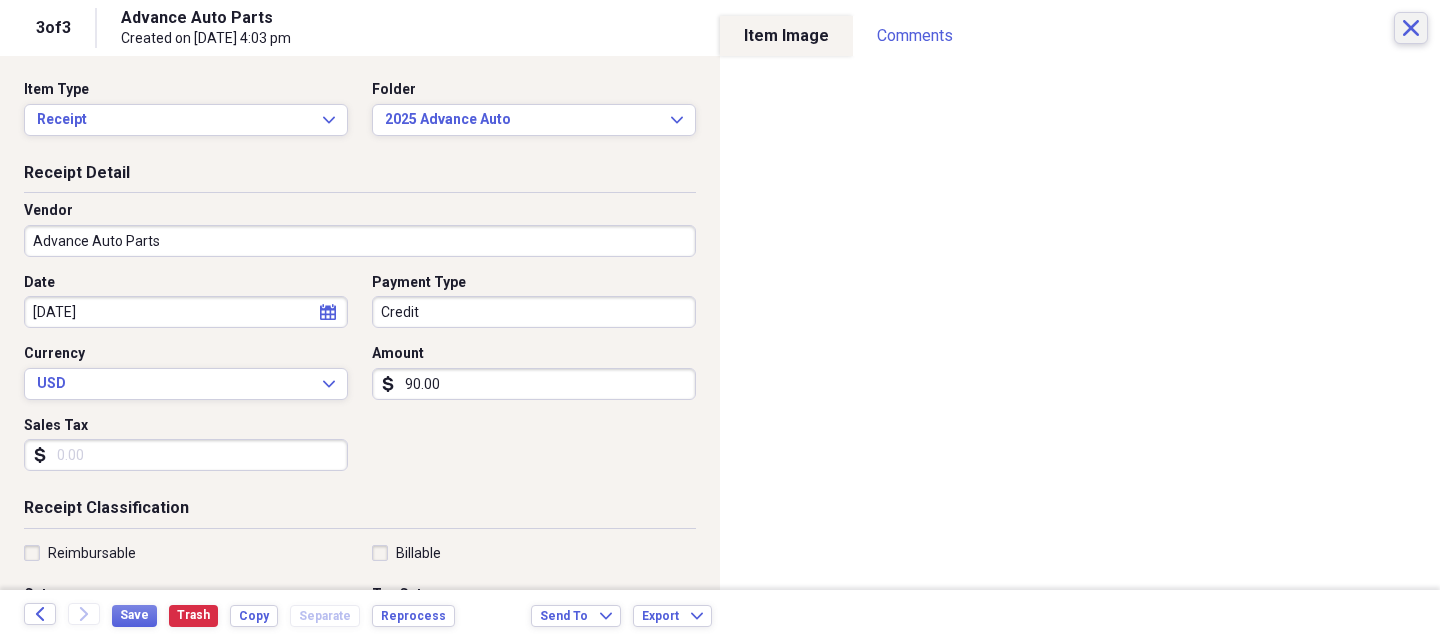 click on "Close" at bounding box center (1411, 28) 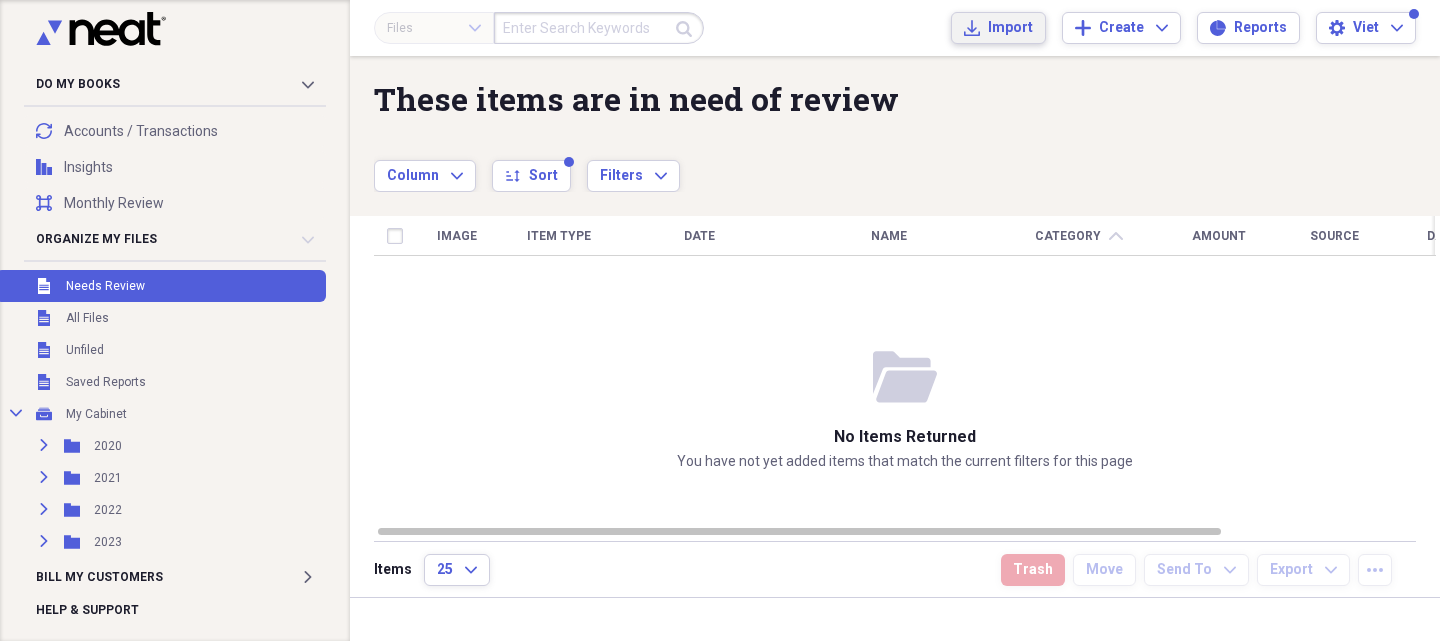 click on "Import Import" at bounding box center (998, 28) 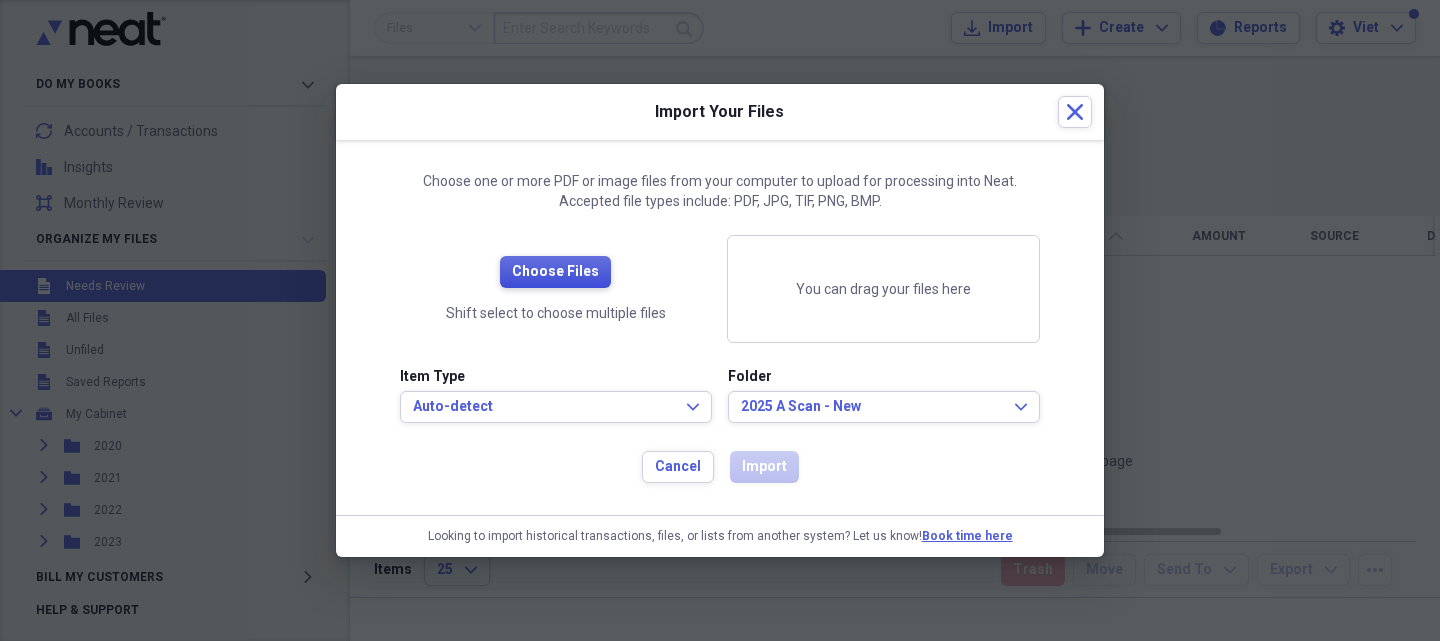 click on "Choose Files" at bounding box center (555, 272) 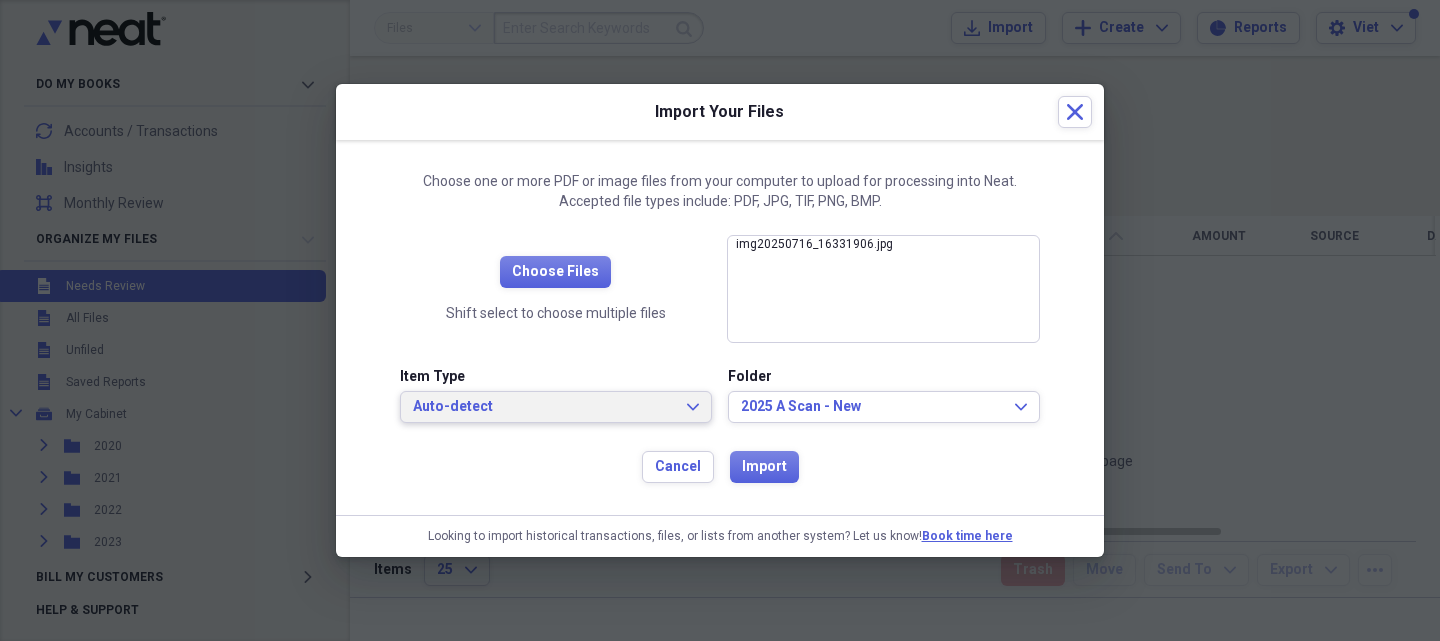 click on "Auto-detect Expand" at bounding box center [556, 407] 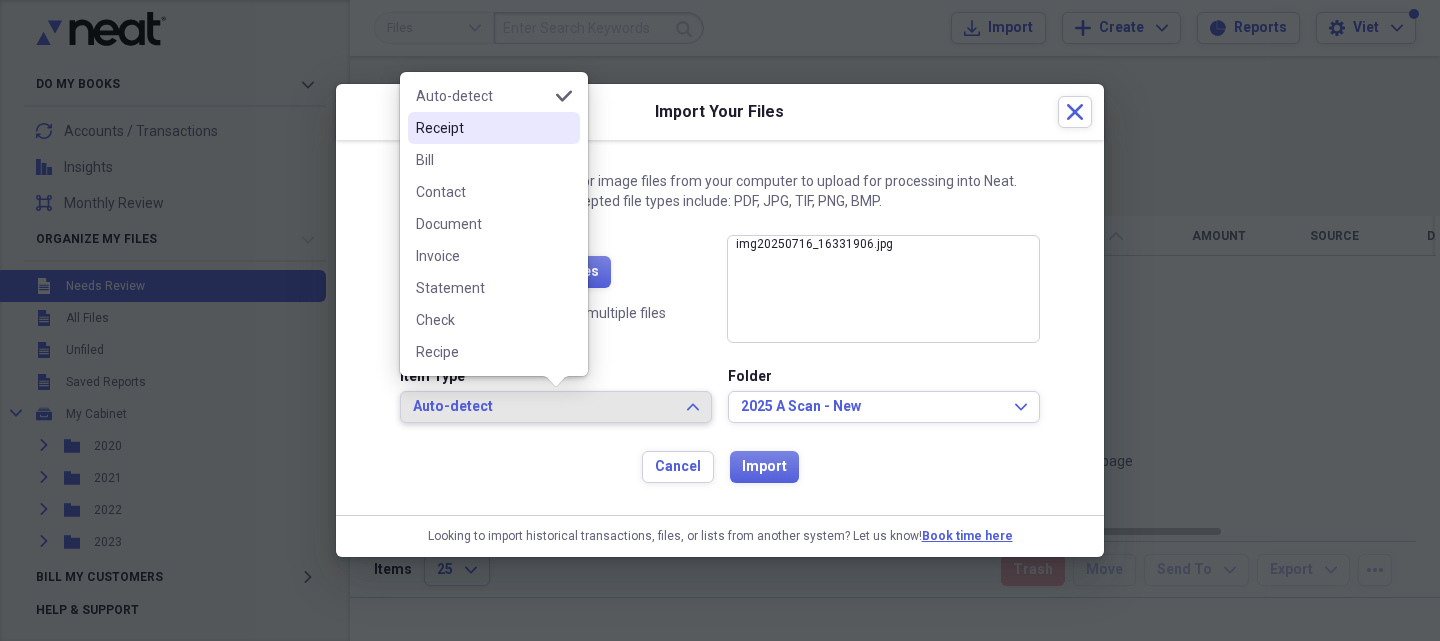 click on "Receipt" at bounding box center (494, 128) 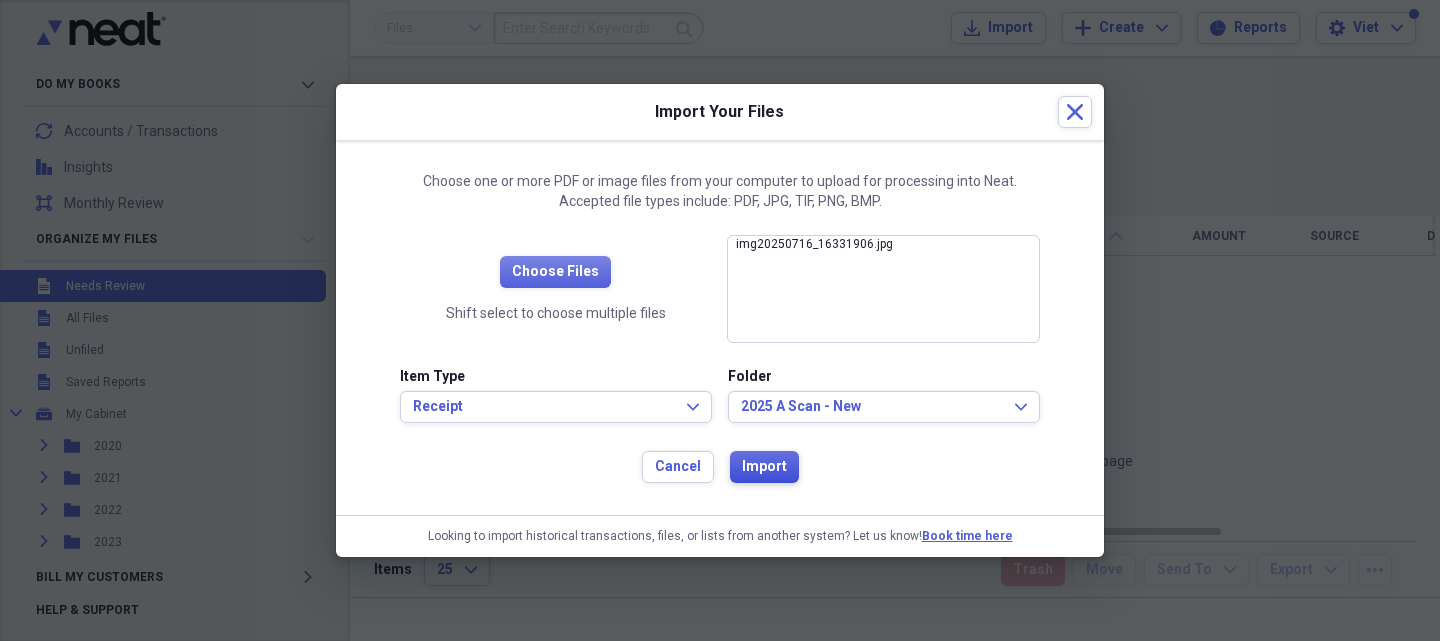 click on "Import" at bounding box center (764, 467) 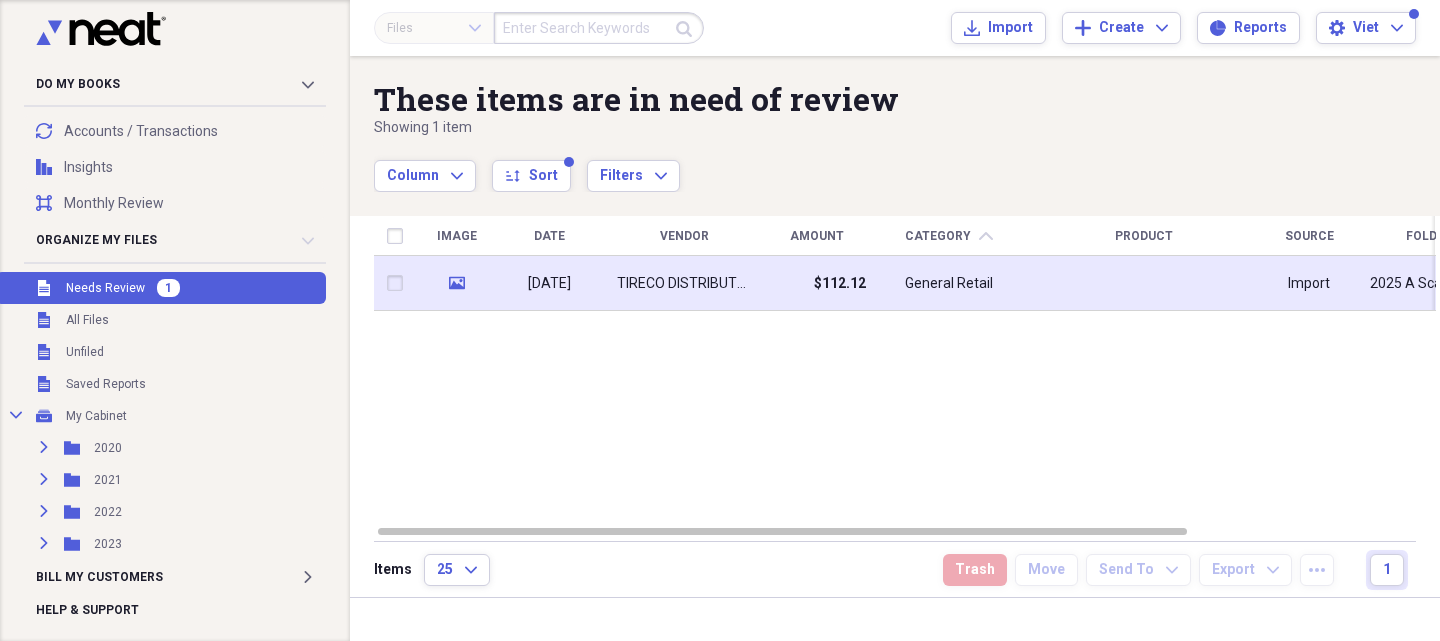 click on "TIRECO DISTRIBUTORS" at bounding box center (684, 284) 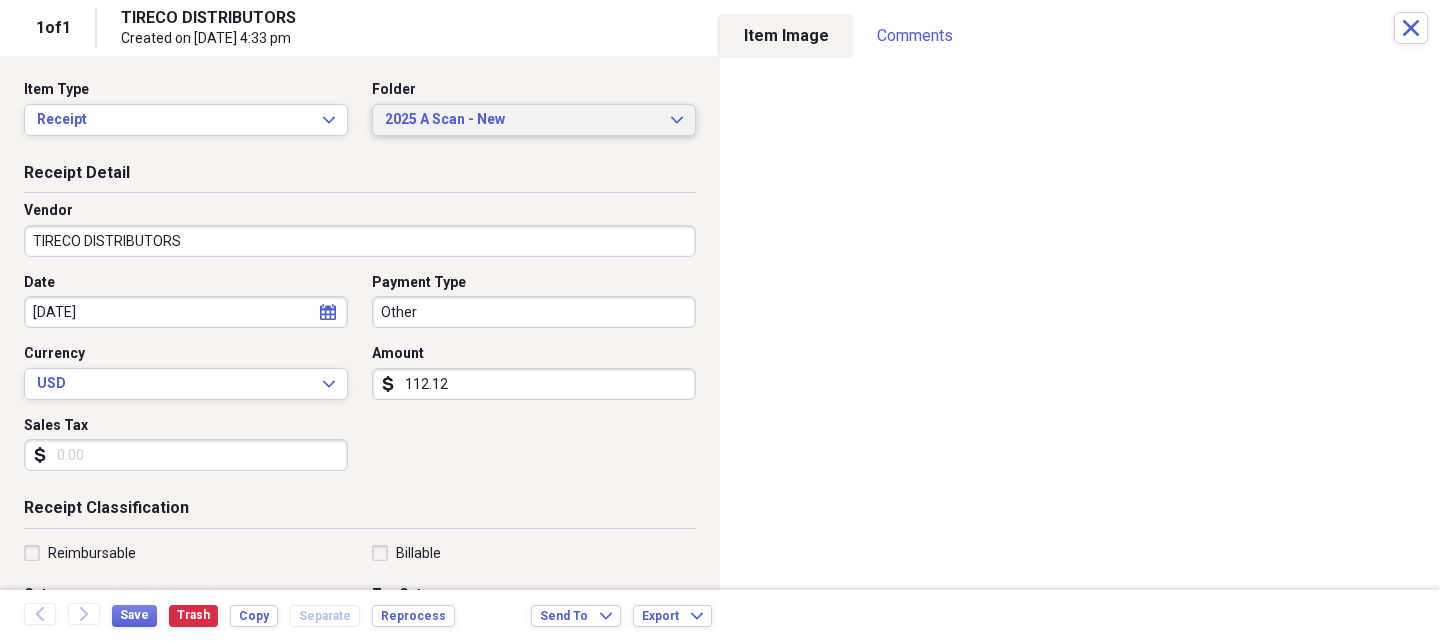click on "2025 A Scan - New" at bounding box center (522, 120) 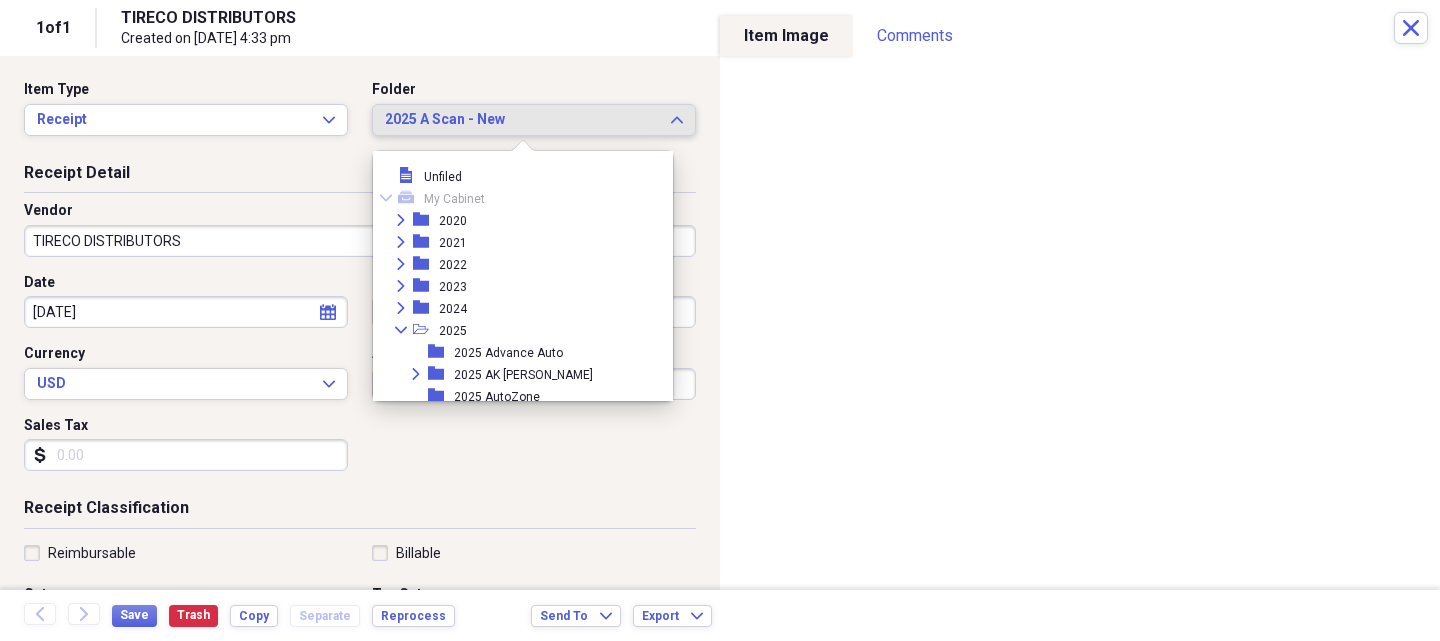 scroll, scrollTop: 579, scrollLeft: 0, axis: vertical 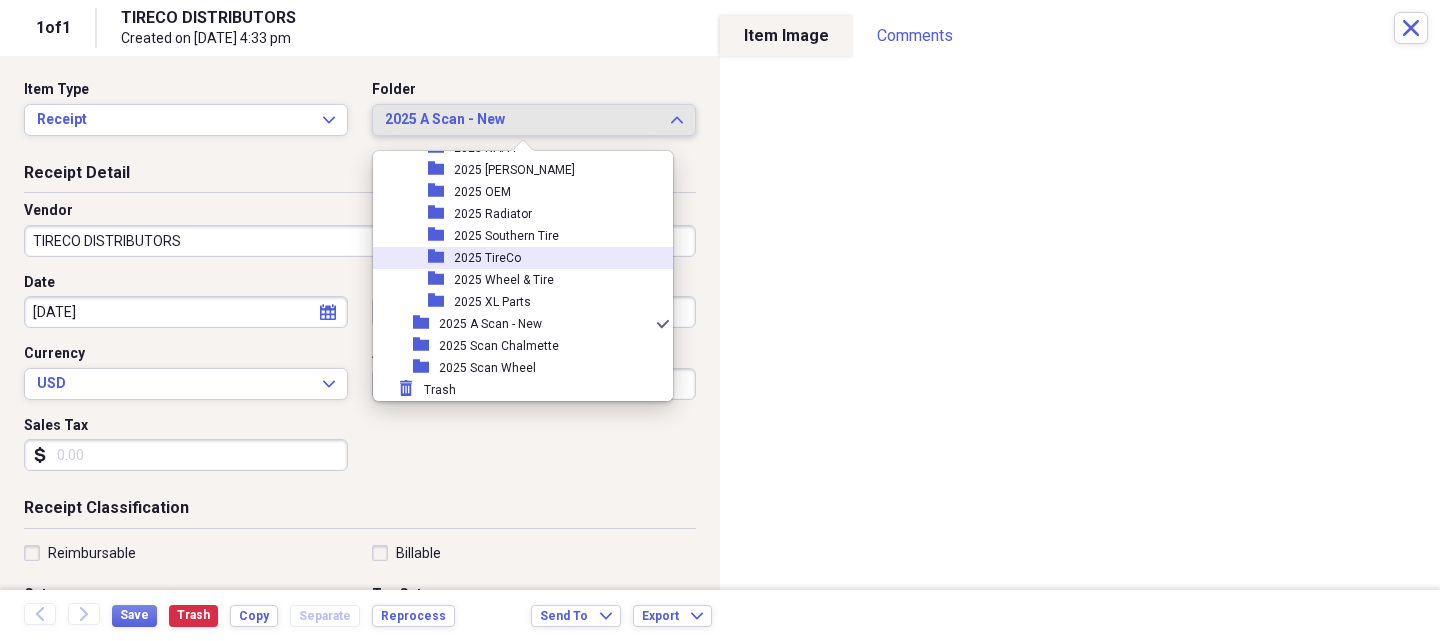 click on "2025 TireCo" at bounding box center (487, 258) 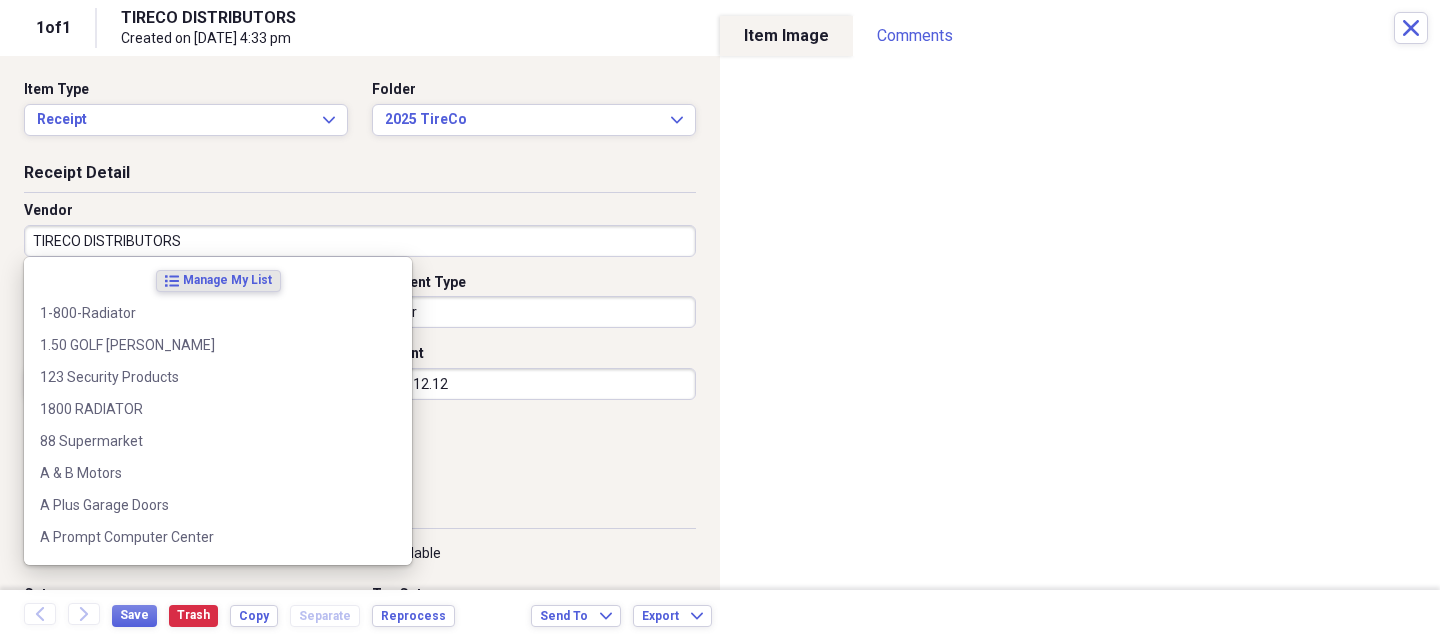 click on "TIRECO DISTRIBUTORS" at bounding box center [360, 241] 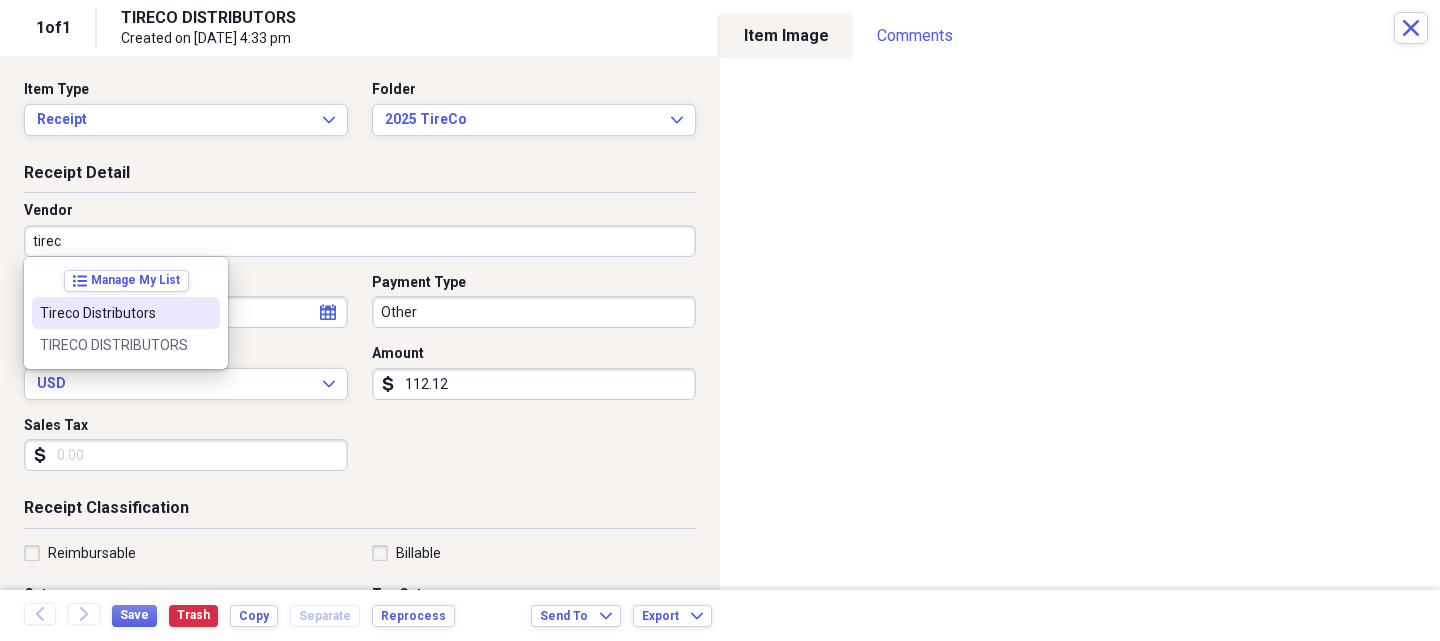 click on "Tireco Distributors" at bounding box center (114, 313) 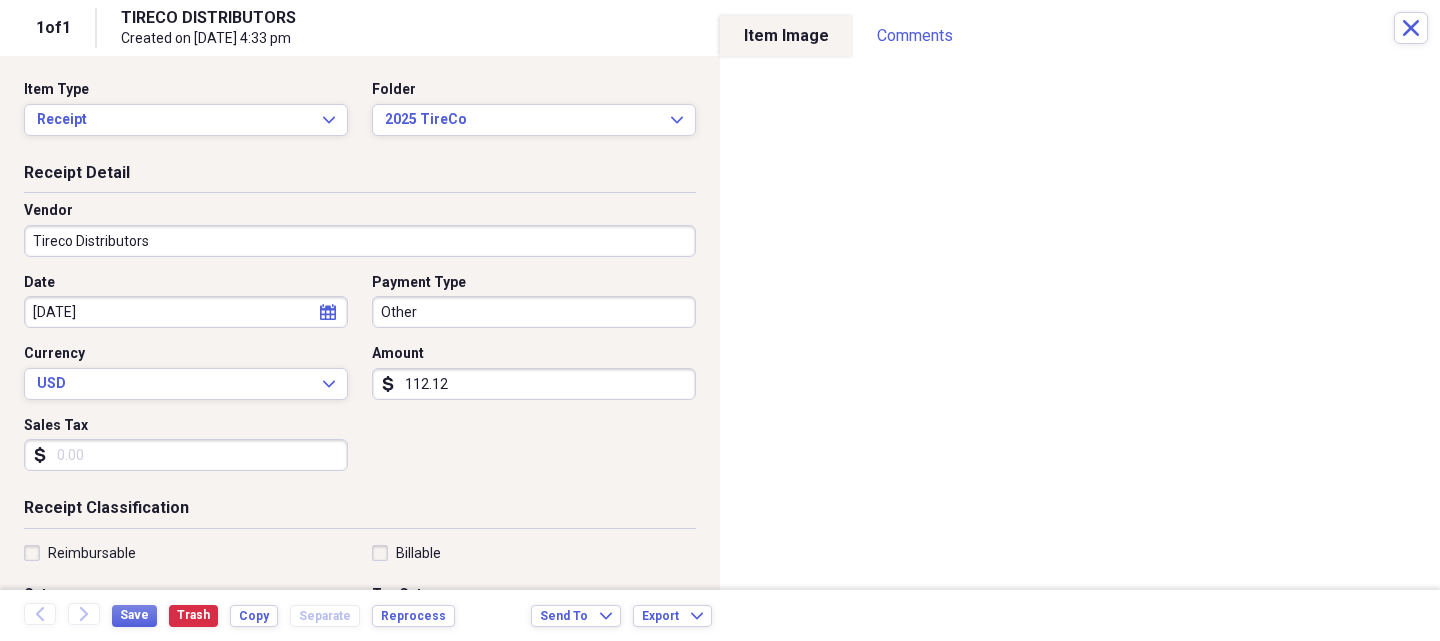 type on "Fuel/Auto" 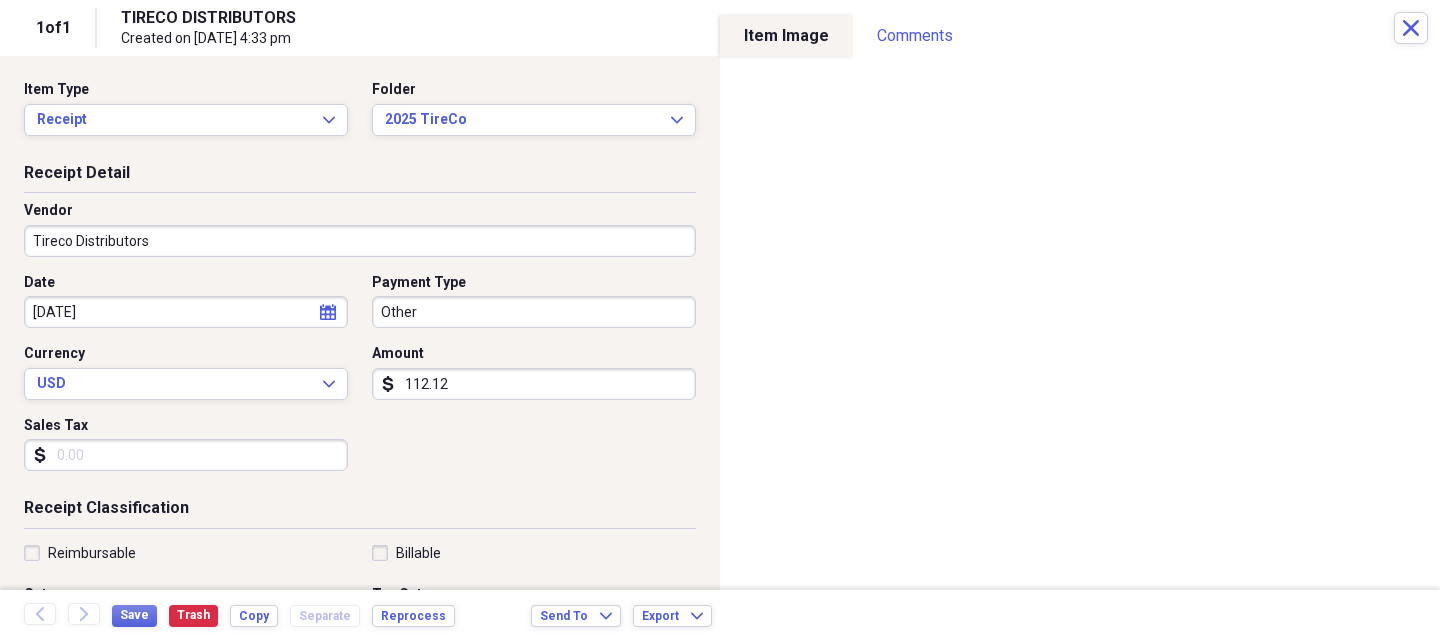 scroll, scrollTop: 300, scrollLeft: 0, axis: vertical 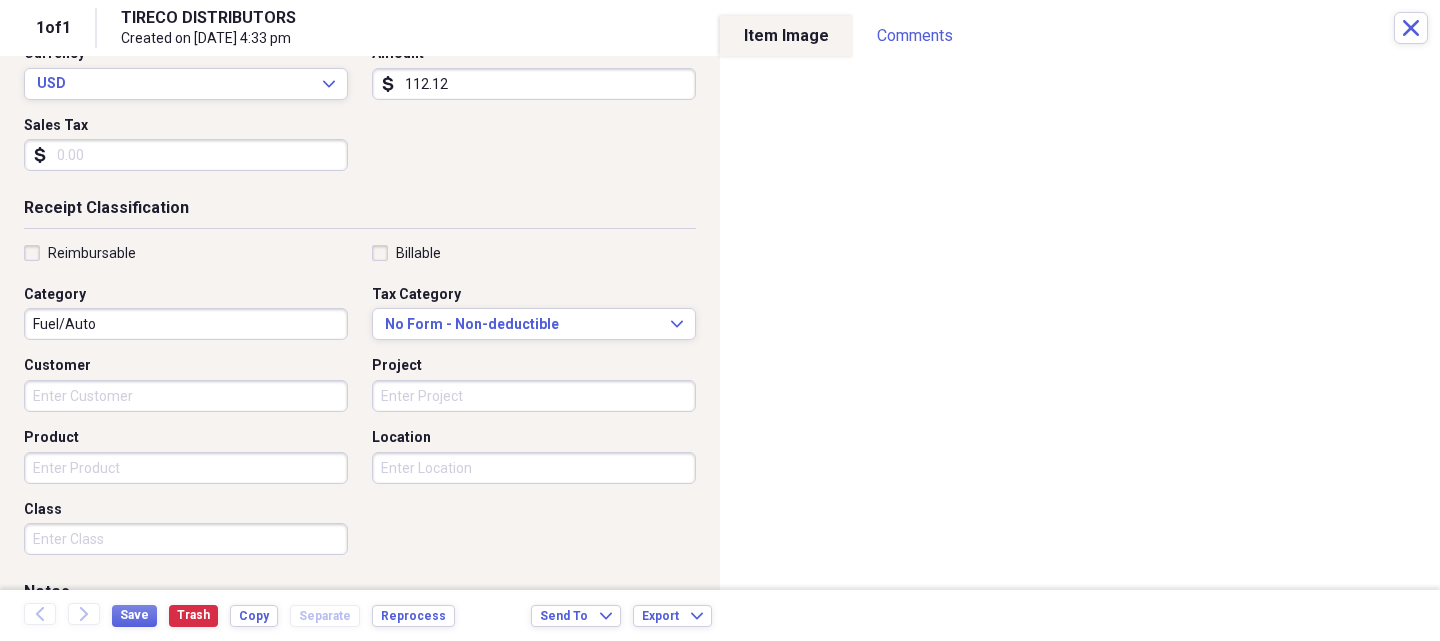click on "Product" at bounding box center [186, 468] 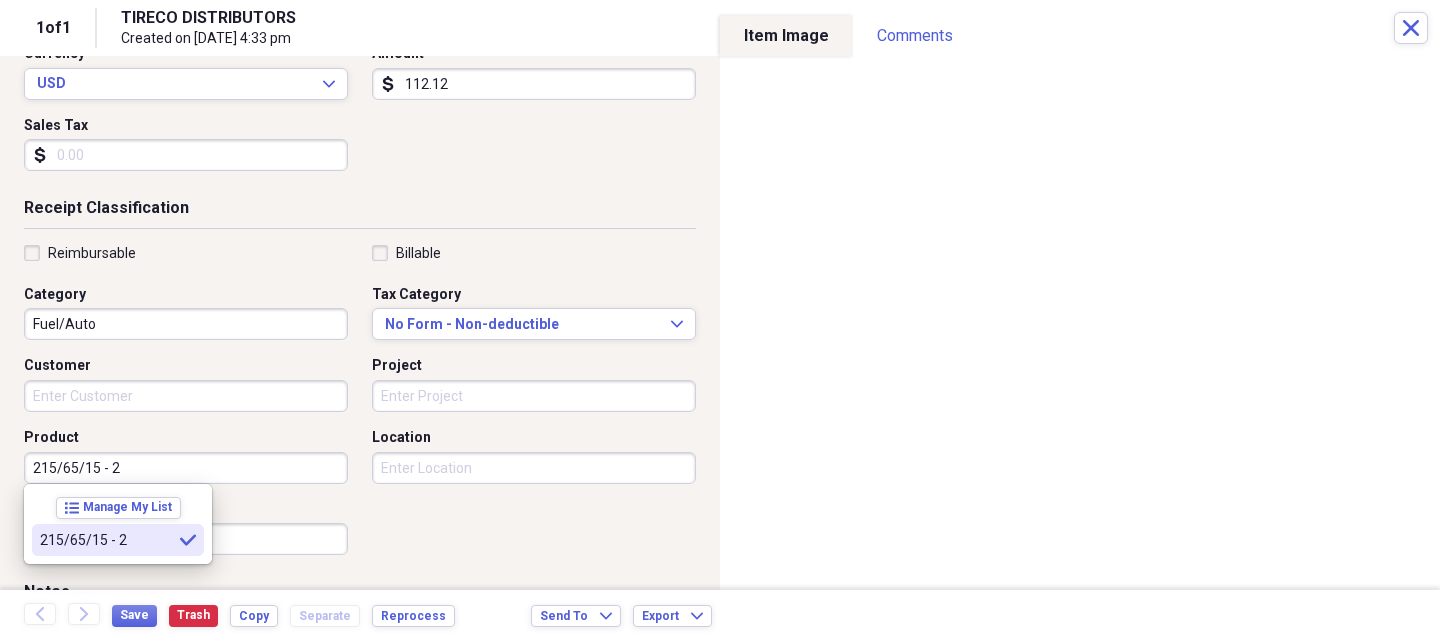 type on "215/65/15 - 2" 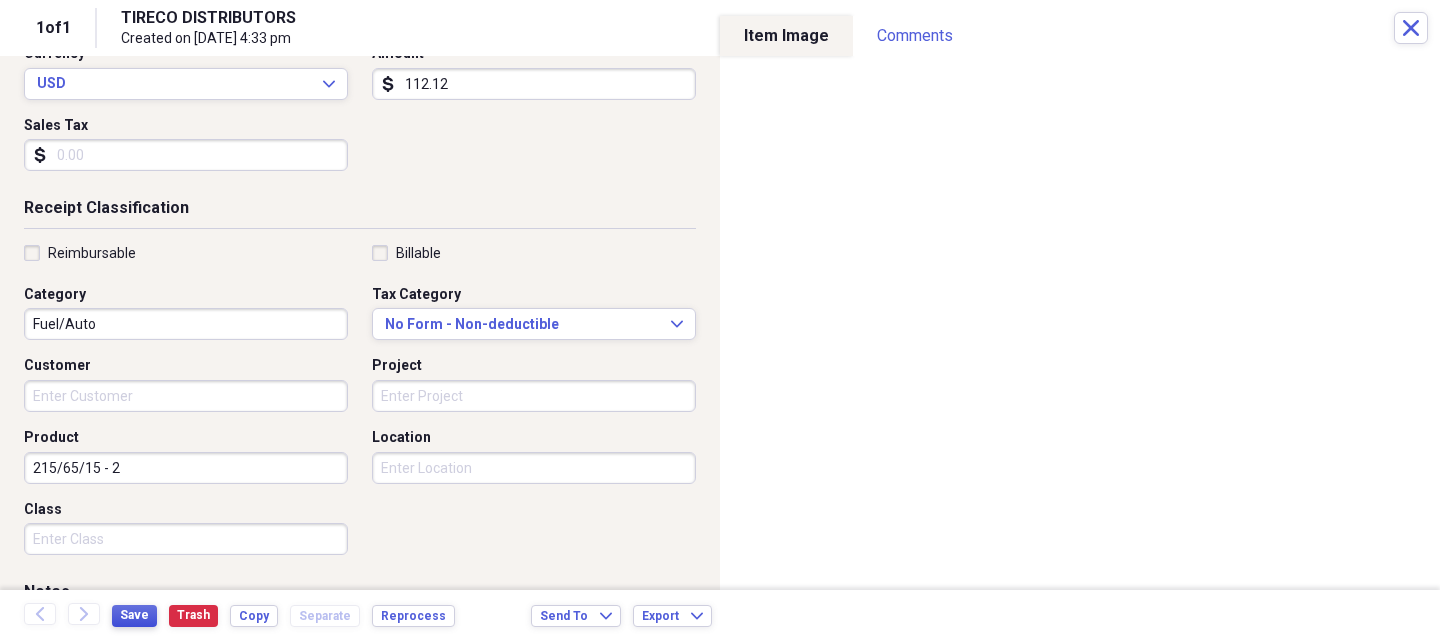 click on "Save" at bounding box center [134, 615] 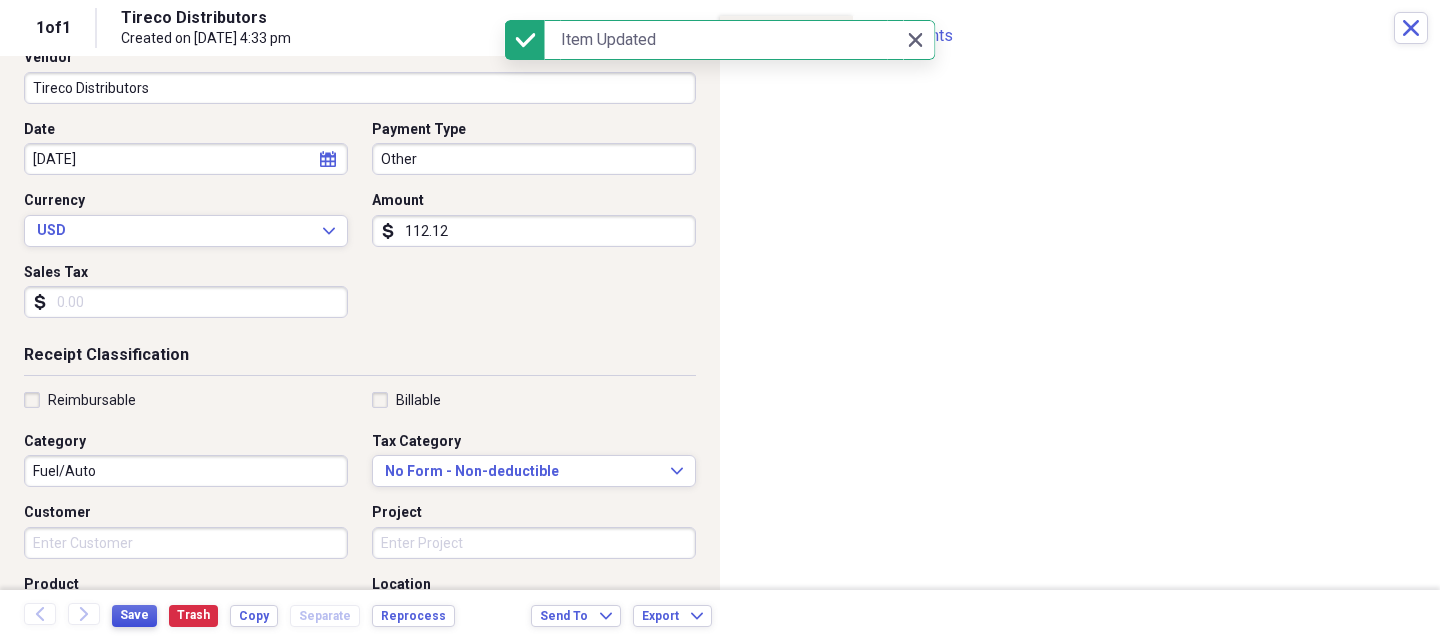 scroll, scrollTop: 0, scrollLeft: 0, axis: both 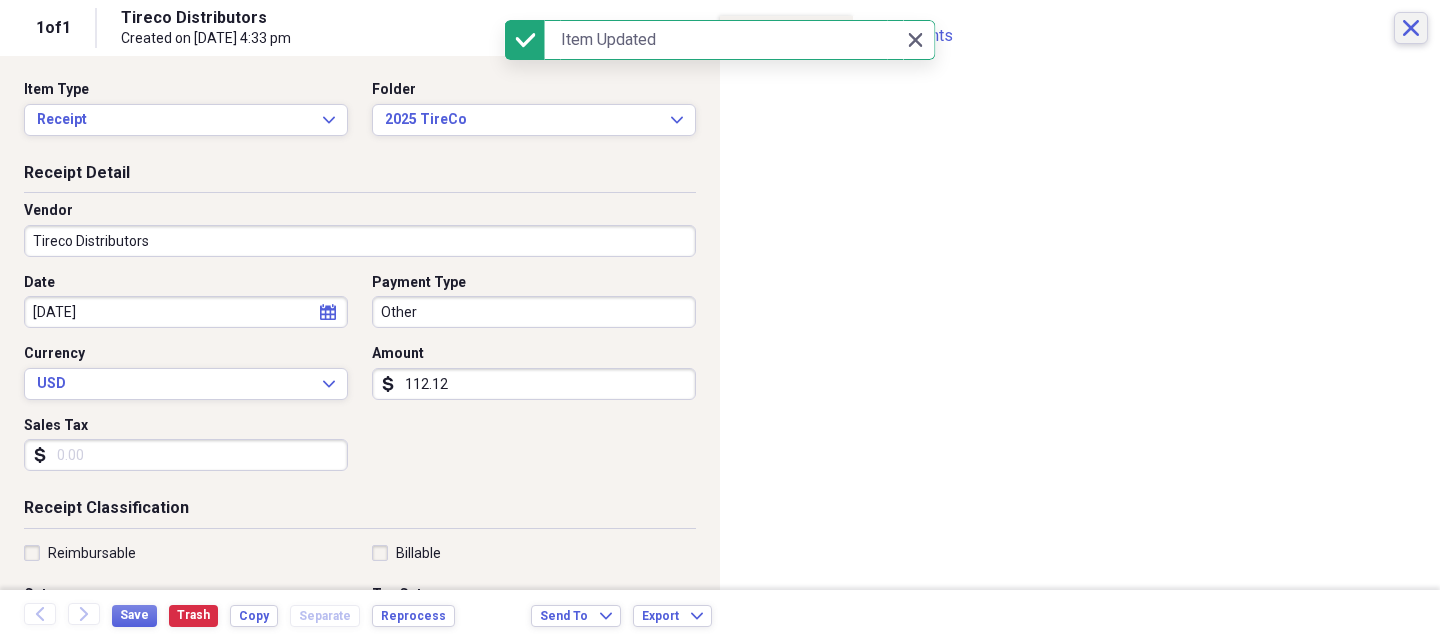 click on "Close" 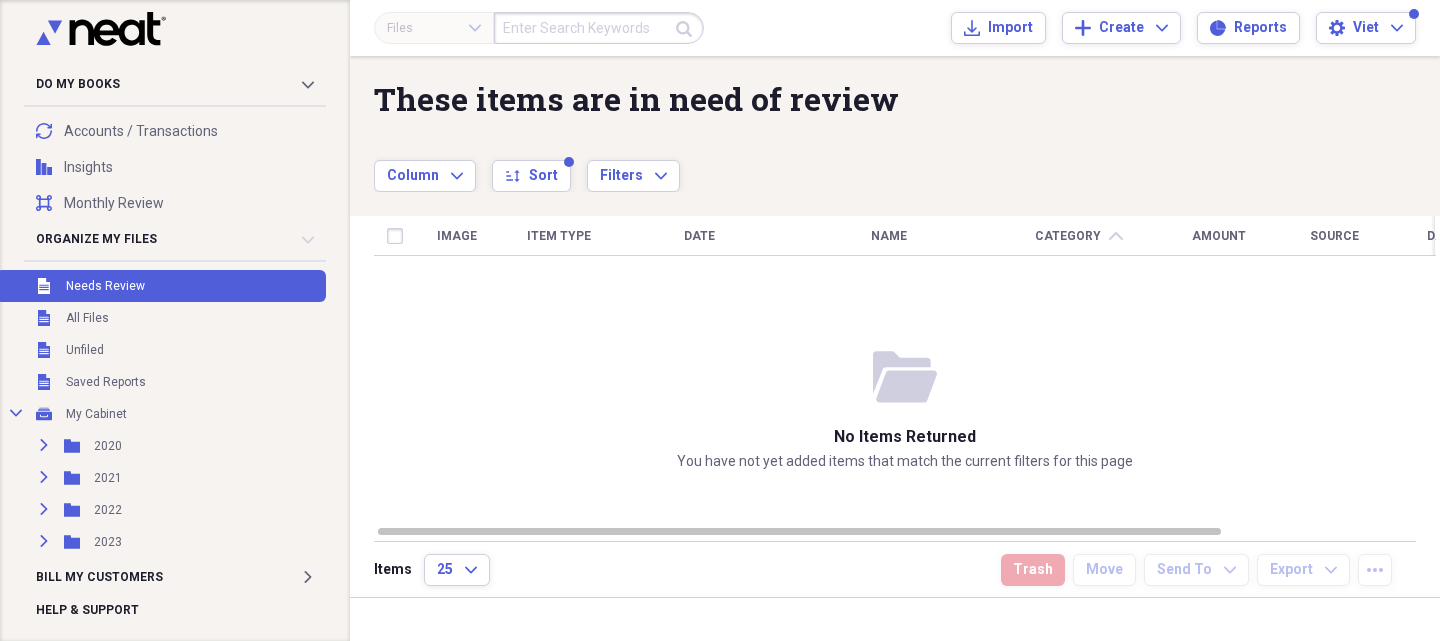 click at bounding box center (599, 28) 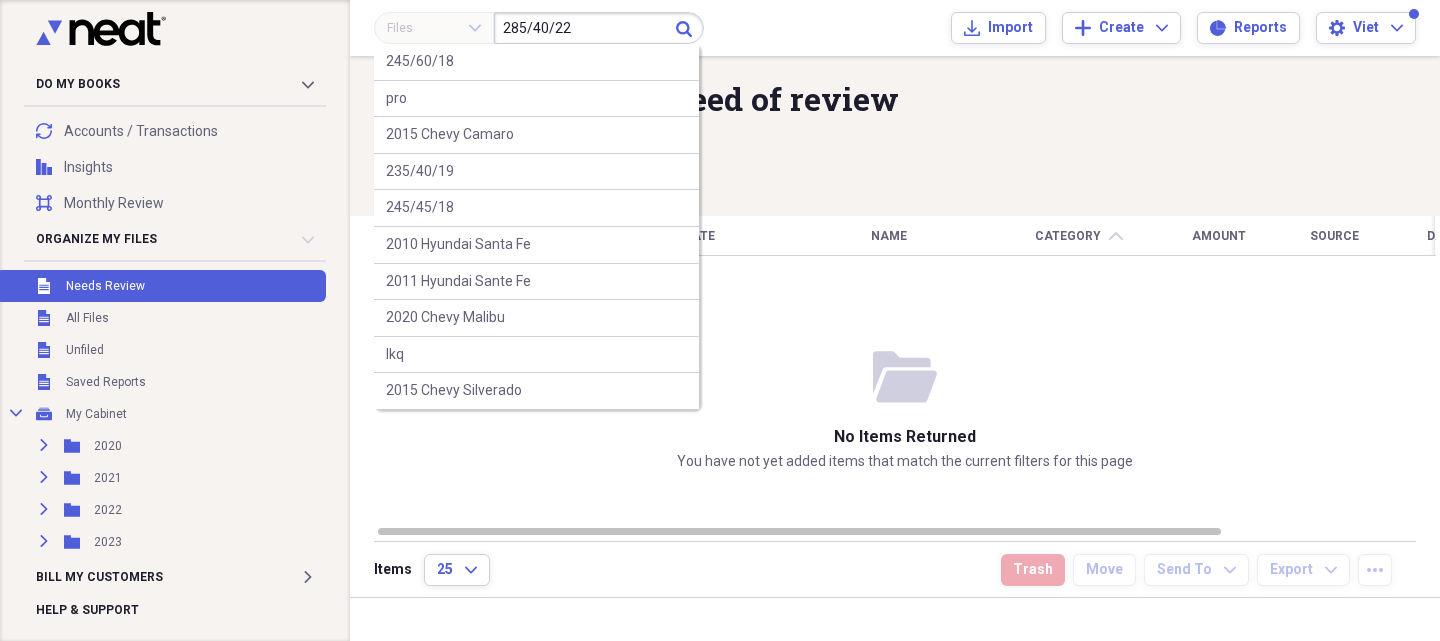 type on "285/40/22" 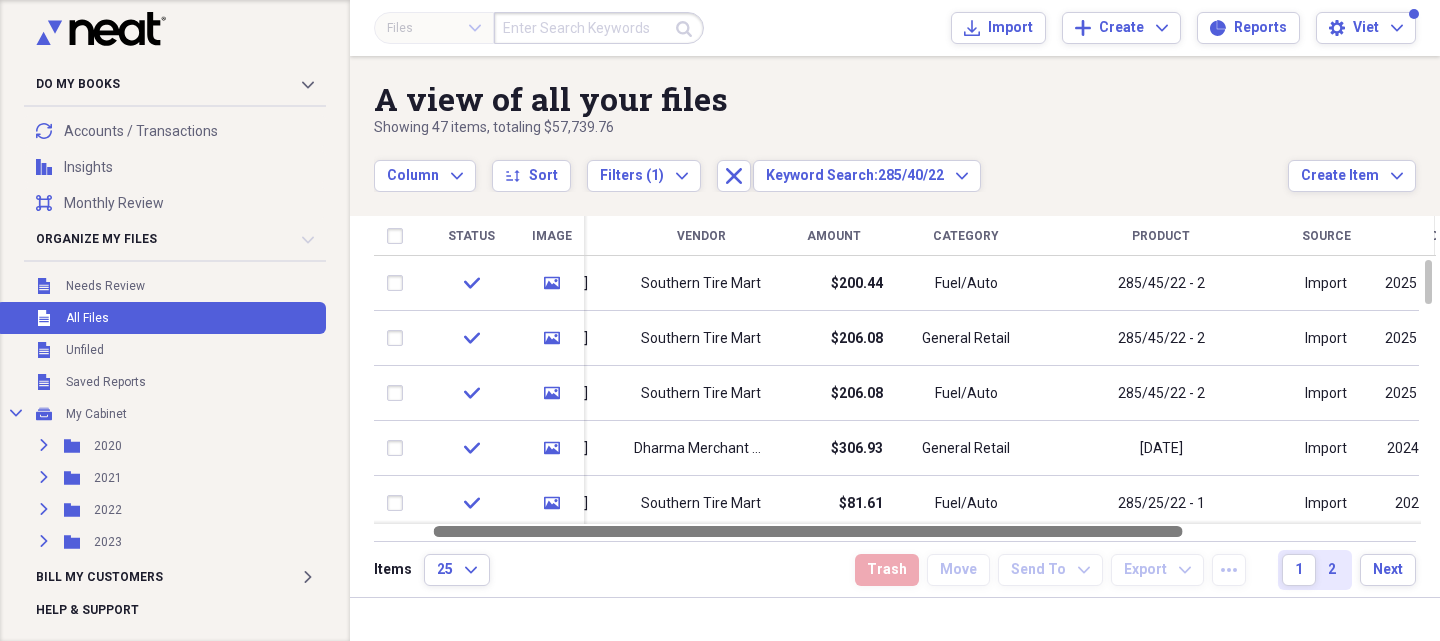 drag, startPoint x: 831, startPoint y: 531, endPoint x: 891, endPoint y: 536, distance: 60.207973 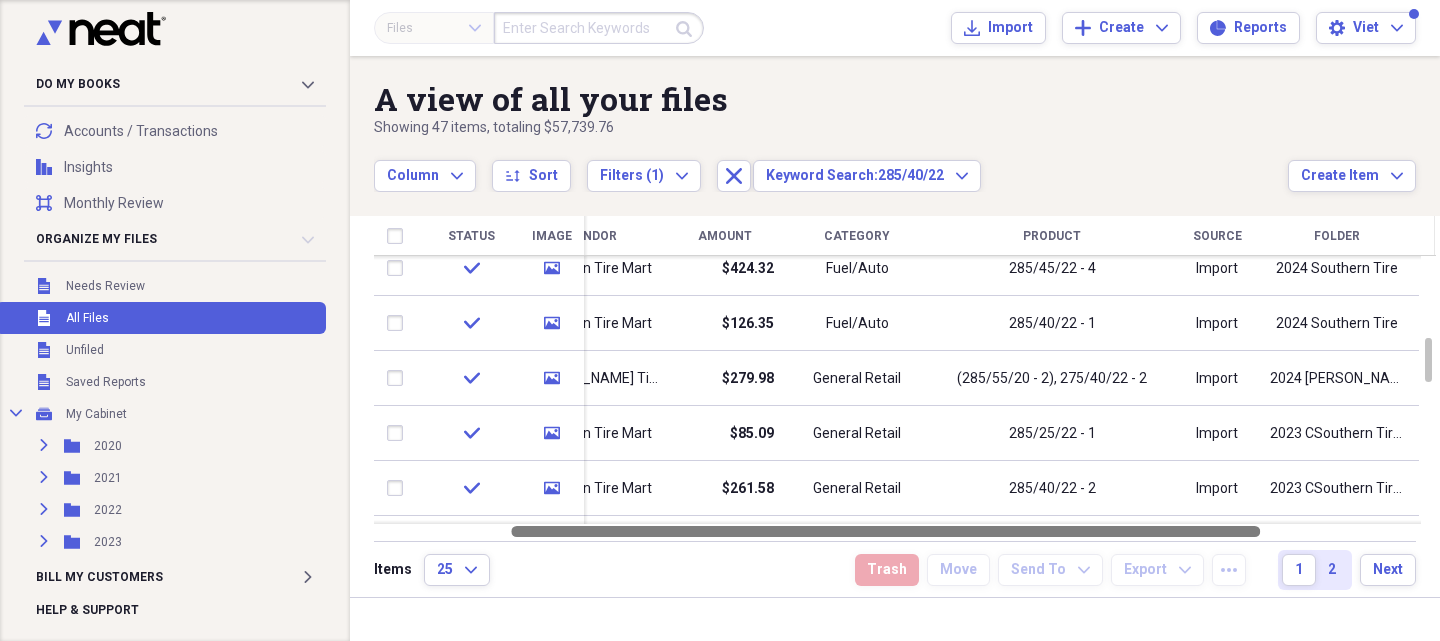 drag, startPoint x: 907, startPoint y: 527, endPoint x: 993, endPoint y: 526, distance: 86.00581 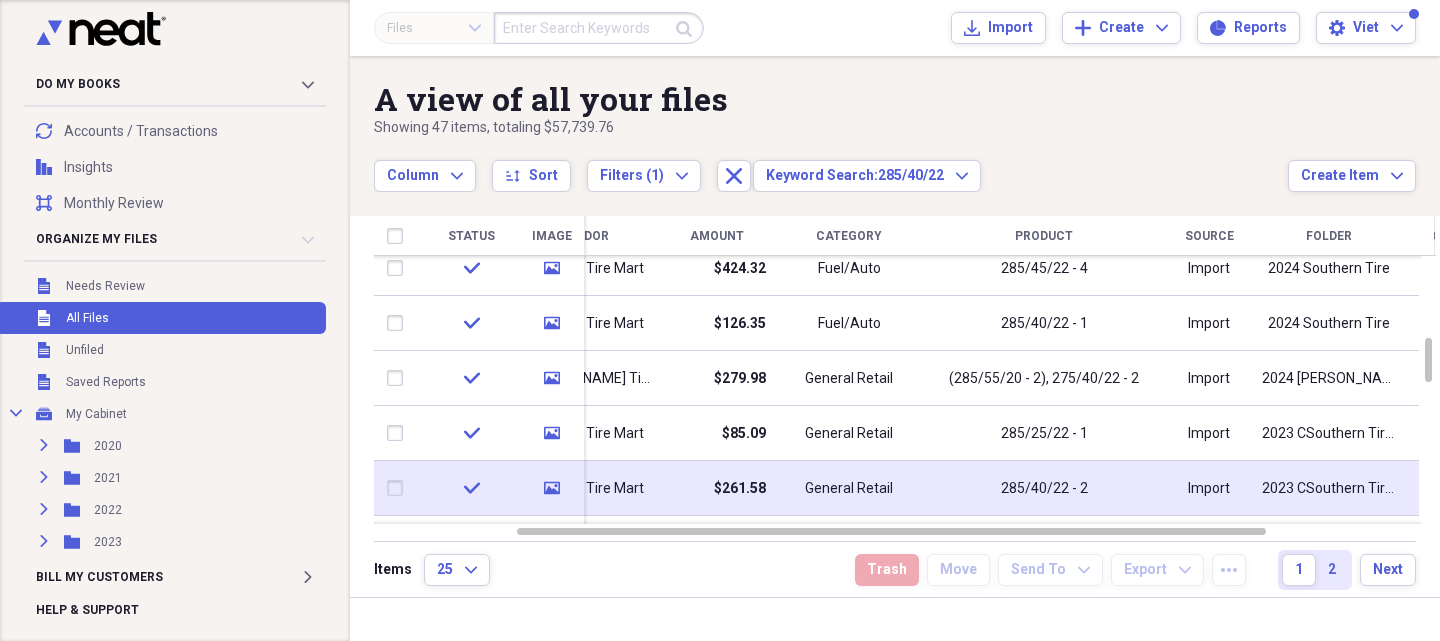 click on "285/40/22 - 2" at bounding box center [1044, 488] 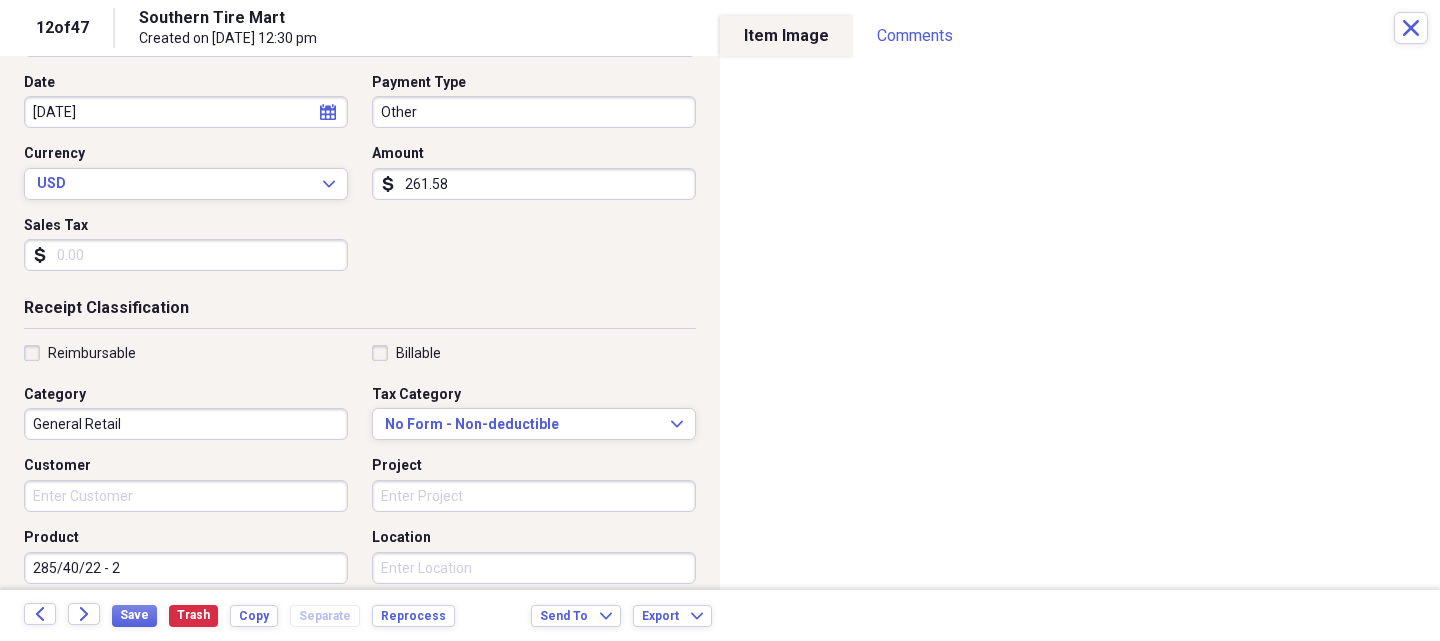 scroll, scrollTop: 300, scrollLeft: 0, axis: vertical 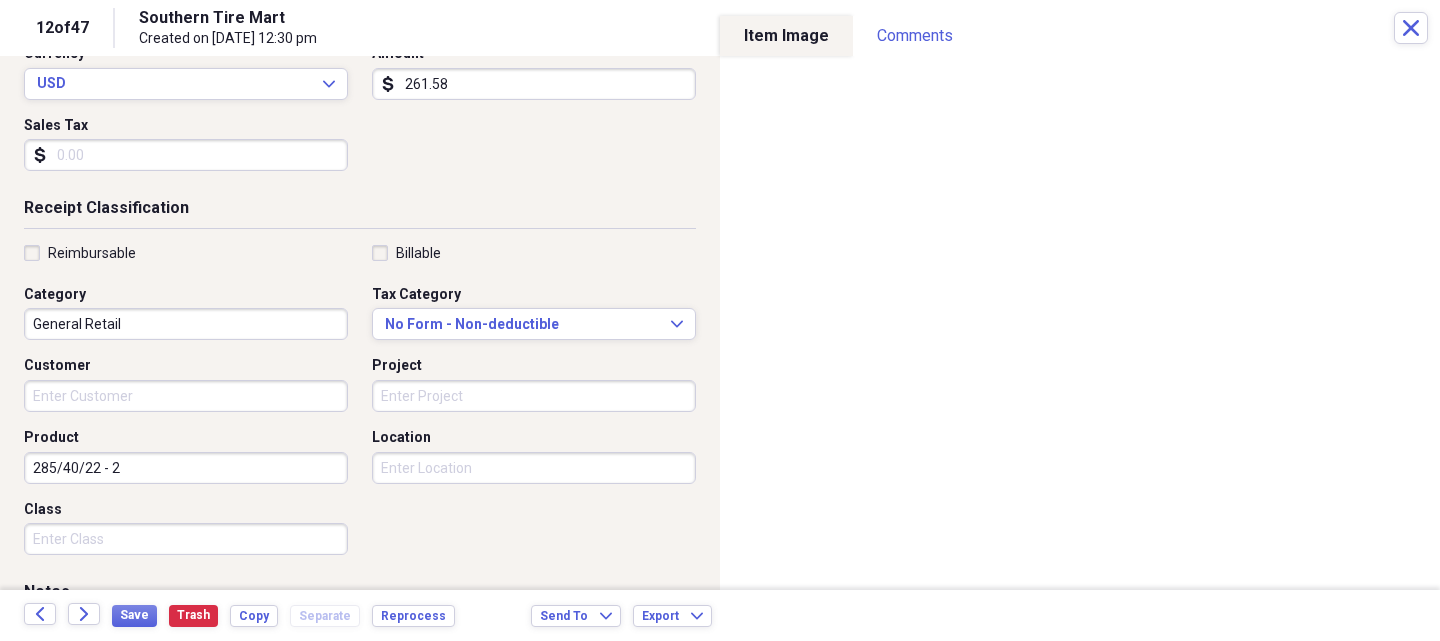 click on "285/40/22 - 2" at bounding box center (186, 468) 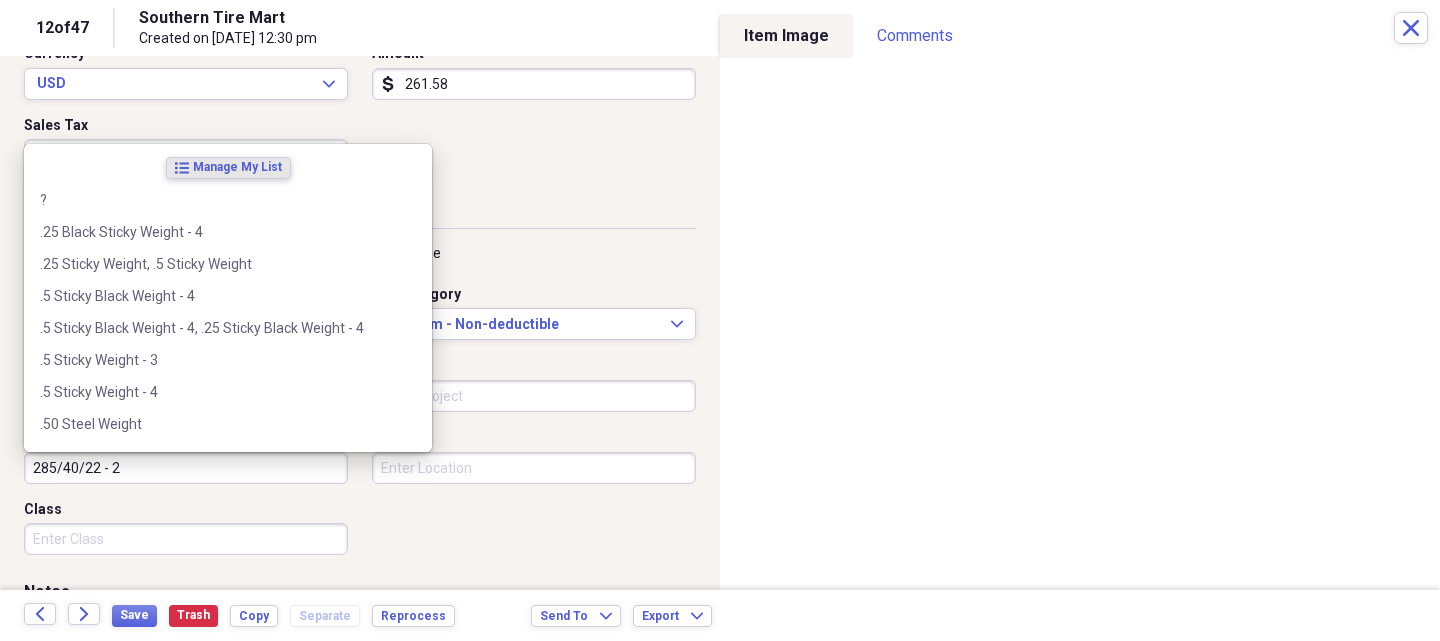 click on "285/40/22 - 2" at bounding box center [186, 468] 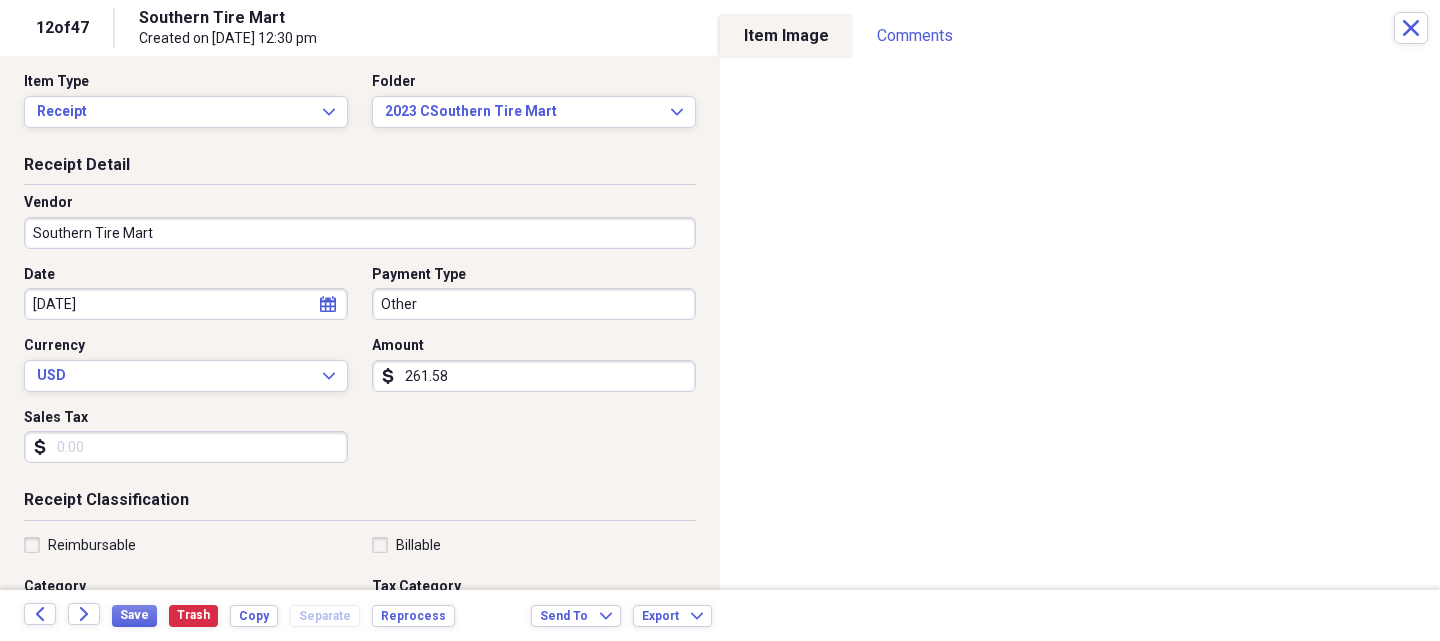 scroll, scrollTop: 0, scrollLeft: 0, axis: both 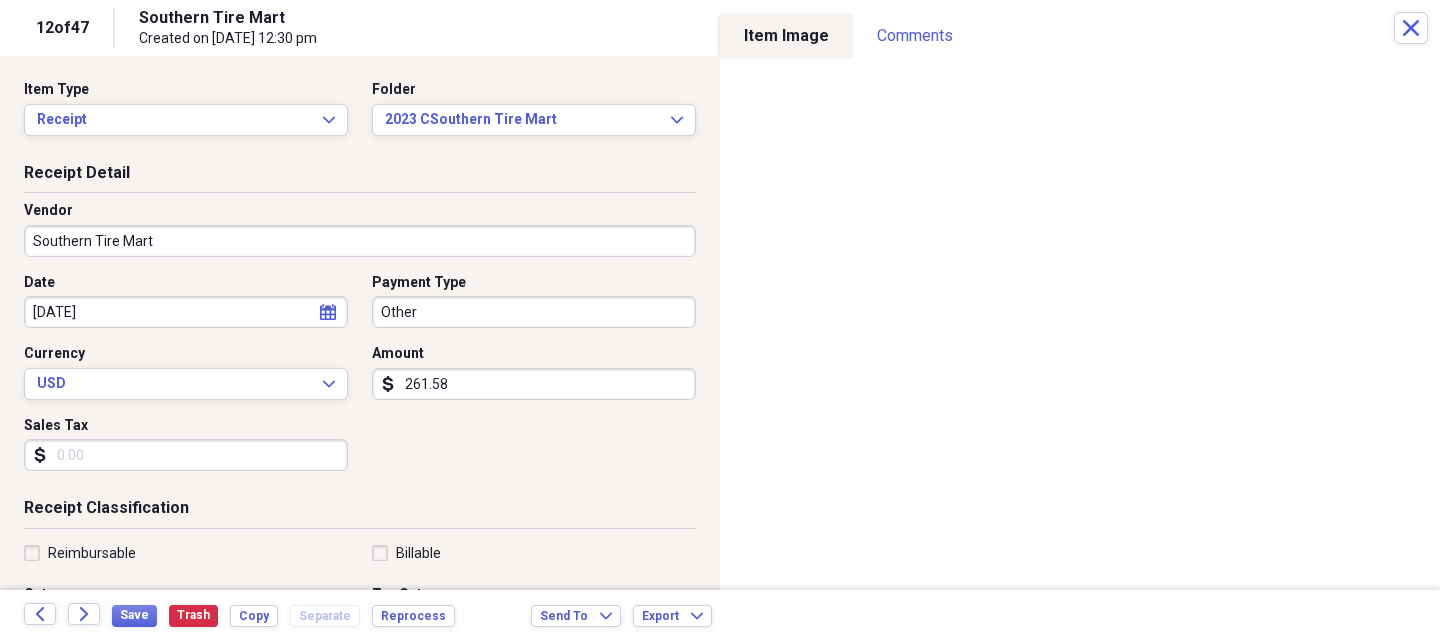 type on "285/40/22 - 1 of 2" 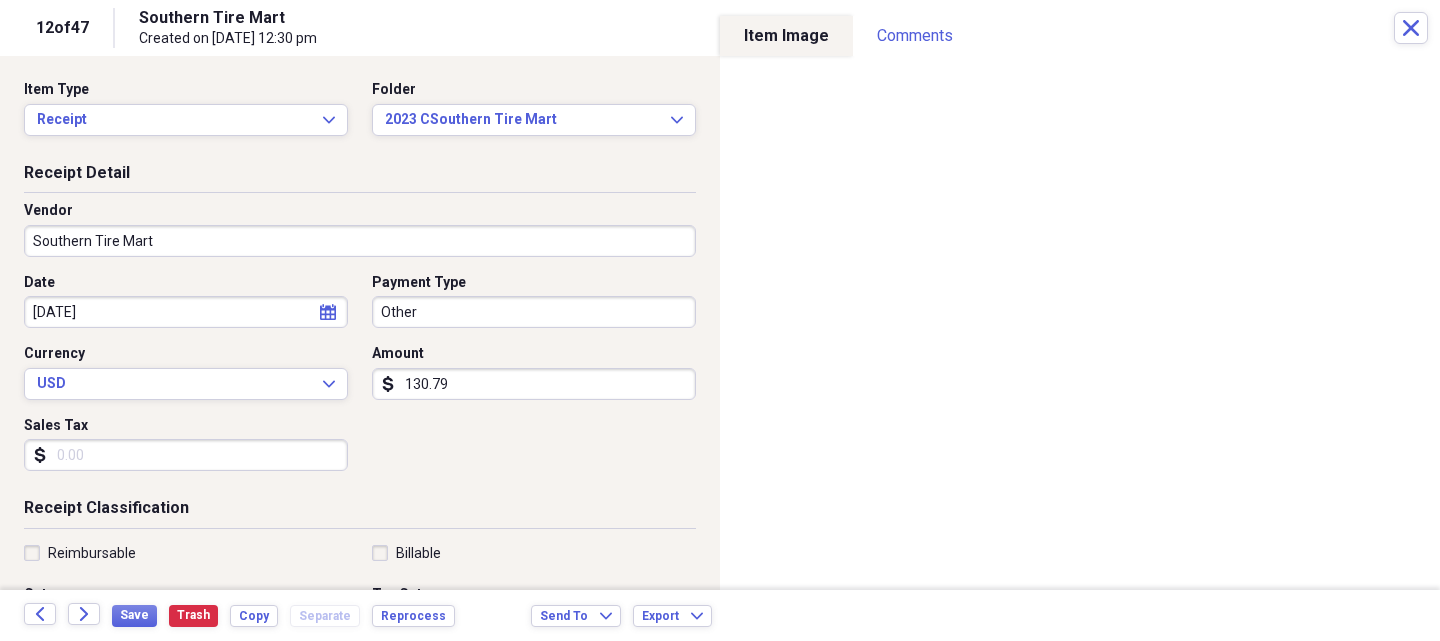 type on "130.79" 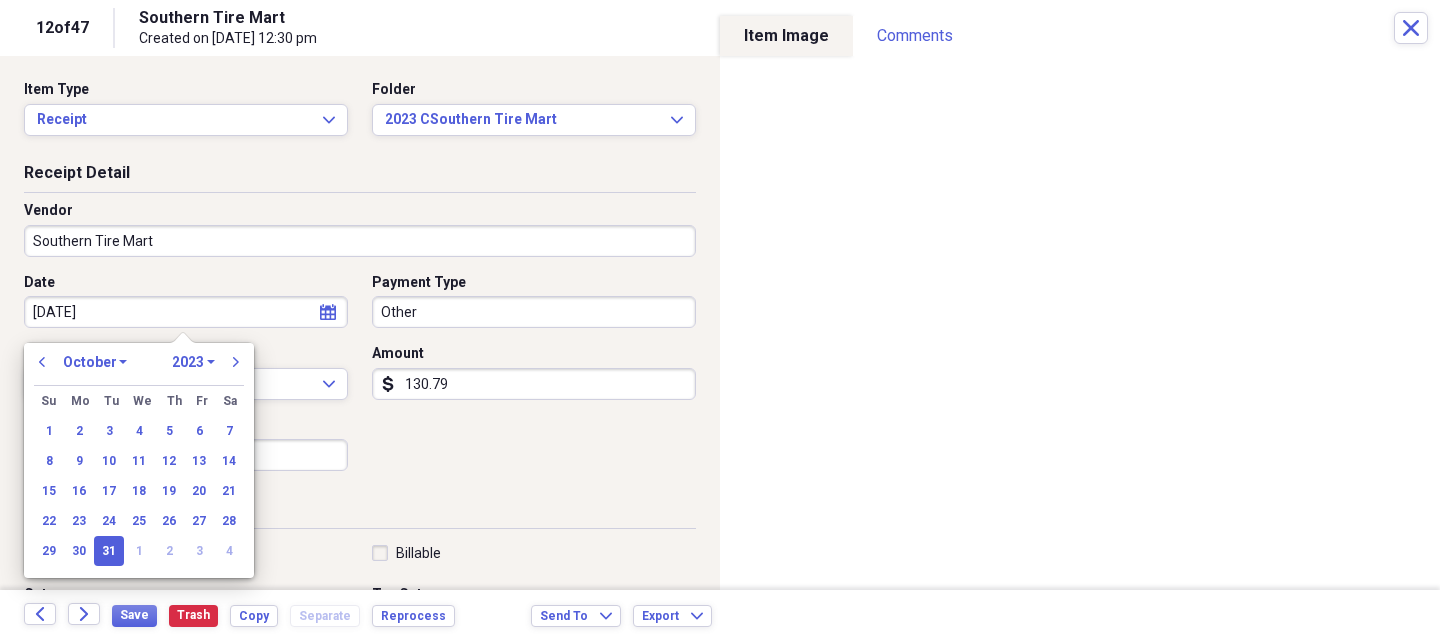 click on "[DATE]" at bounding box center [186, 312] 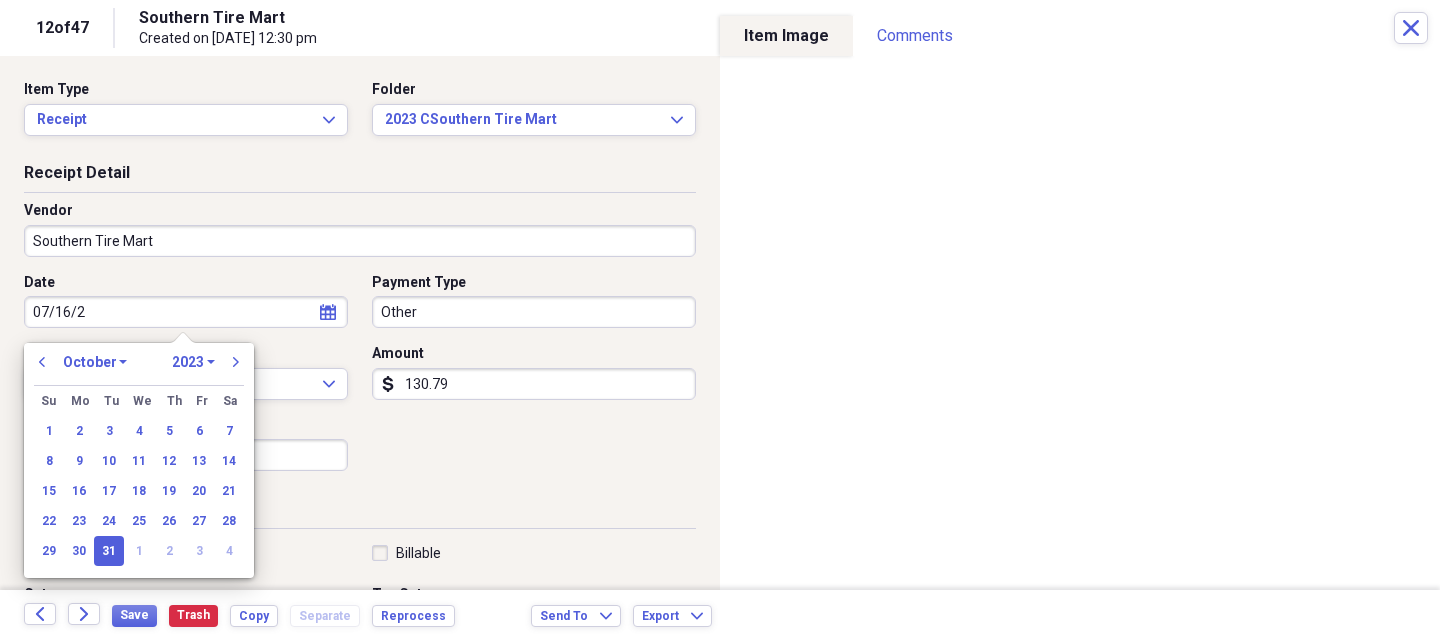 type on "[DATE]" 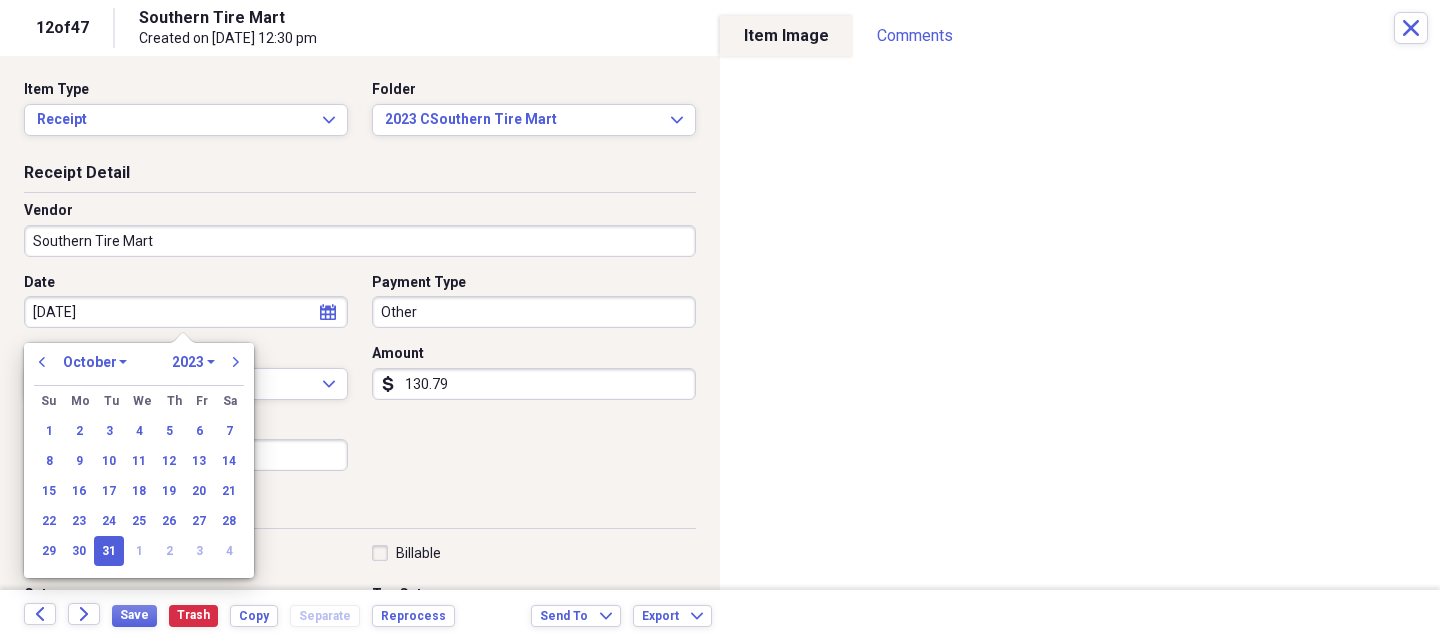 select on "6" 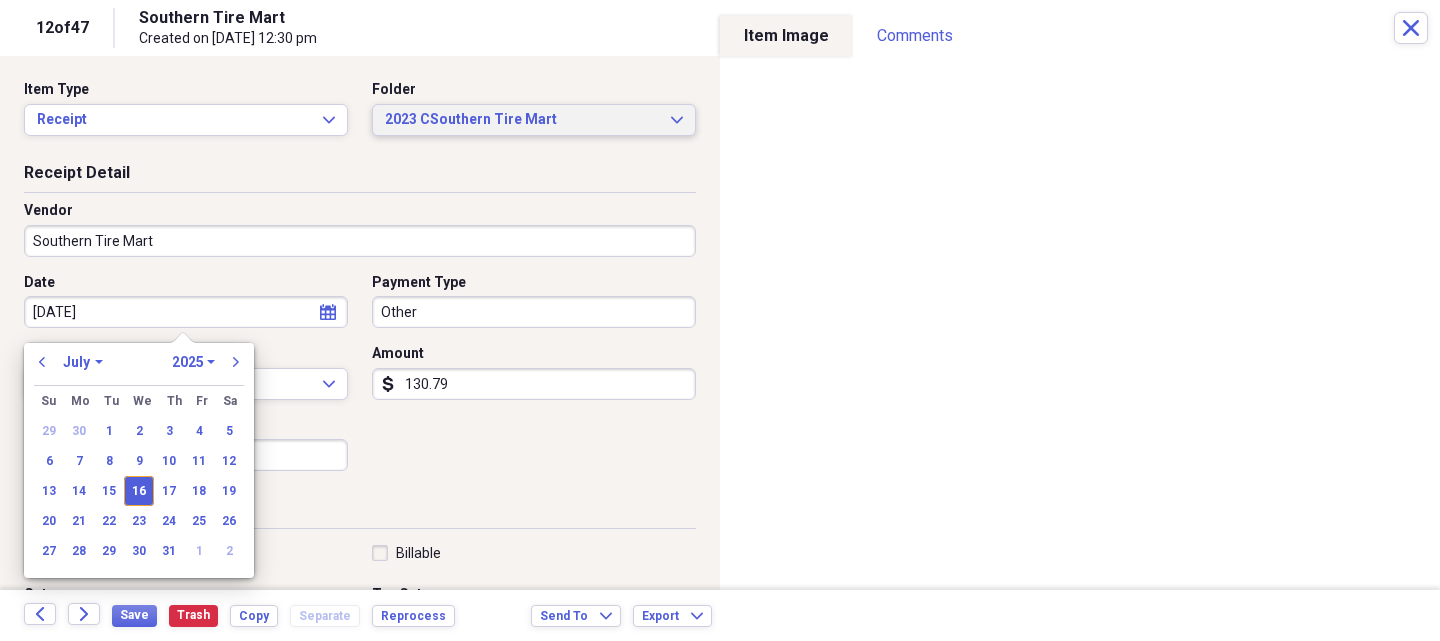 type on "[DATE]" 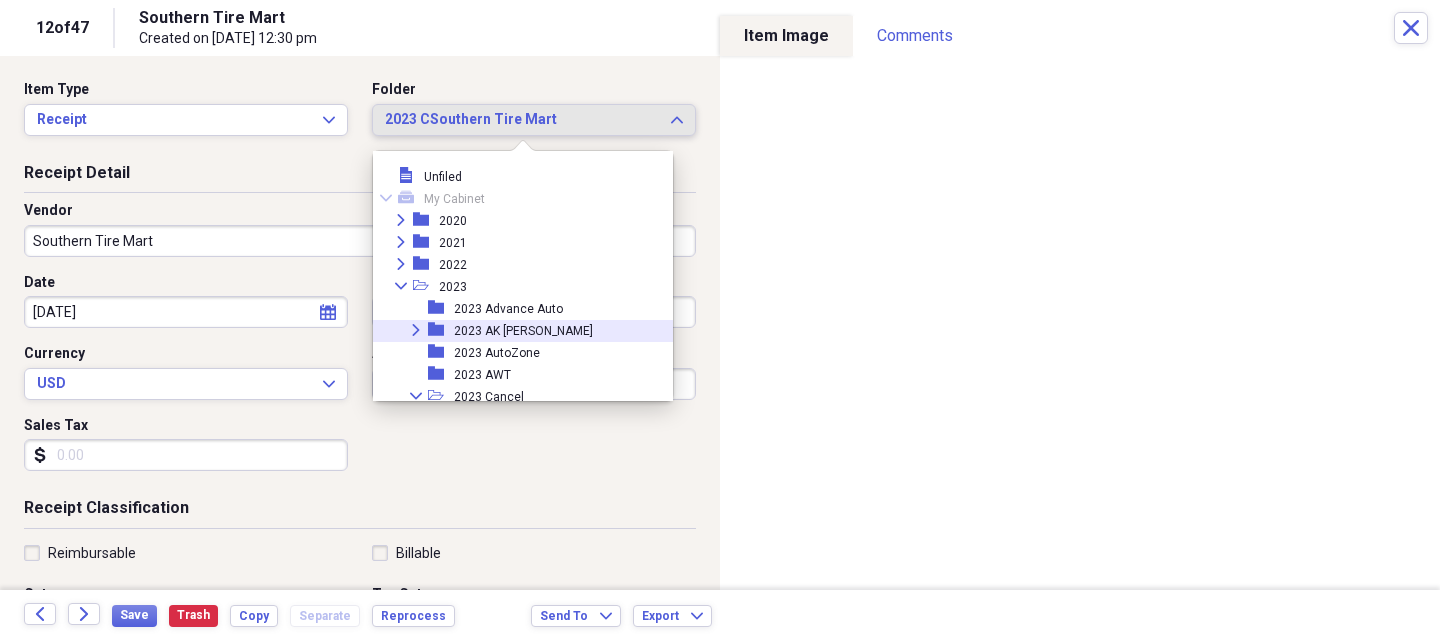 scroll, scrollTop: 55, scrollLeft: 0, axis: vertical 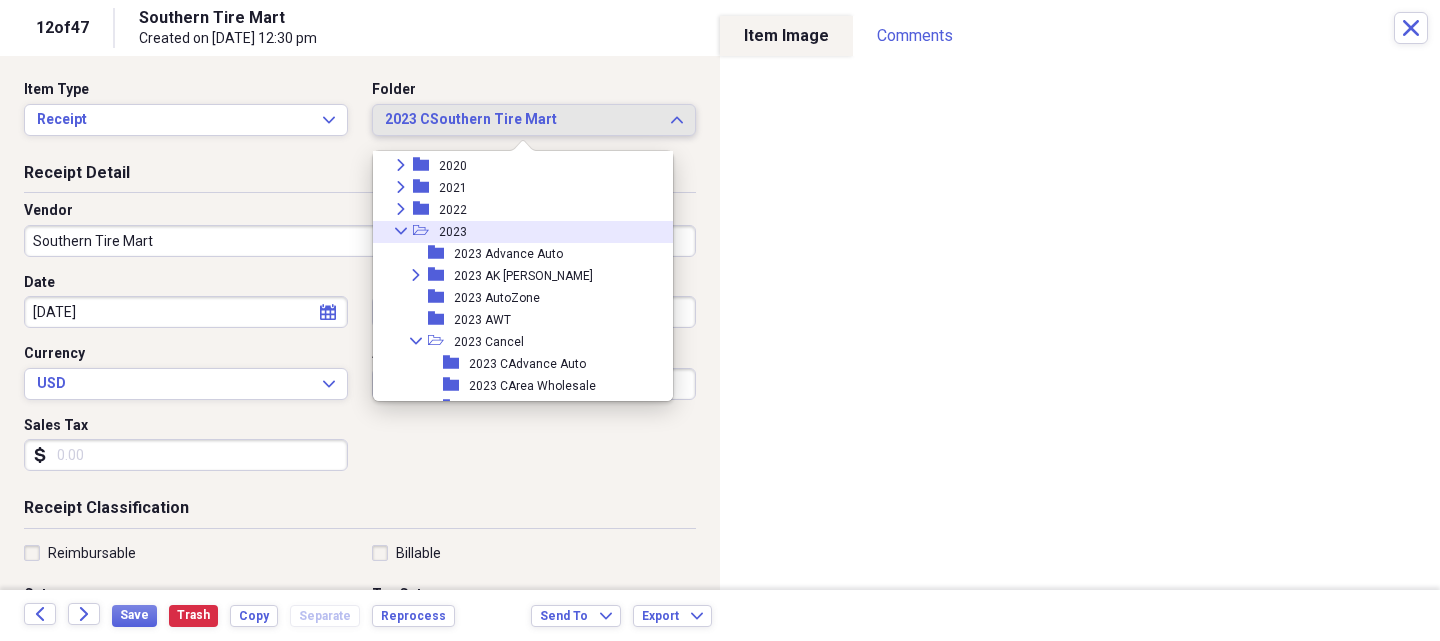 click on "Collapse" 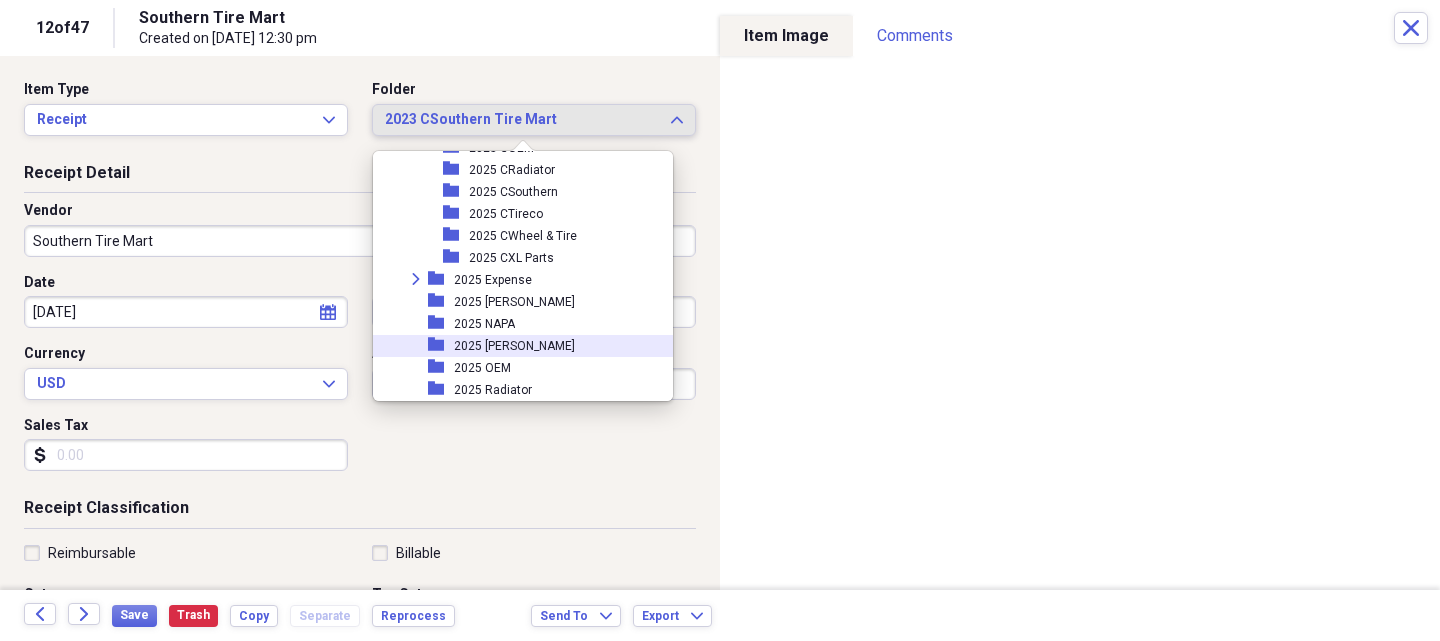 scroll, scrollTop: 455, scrollLeft: 0, axis: vertical 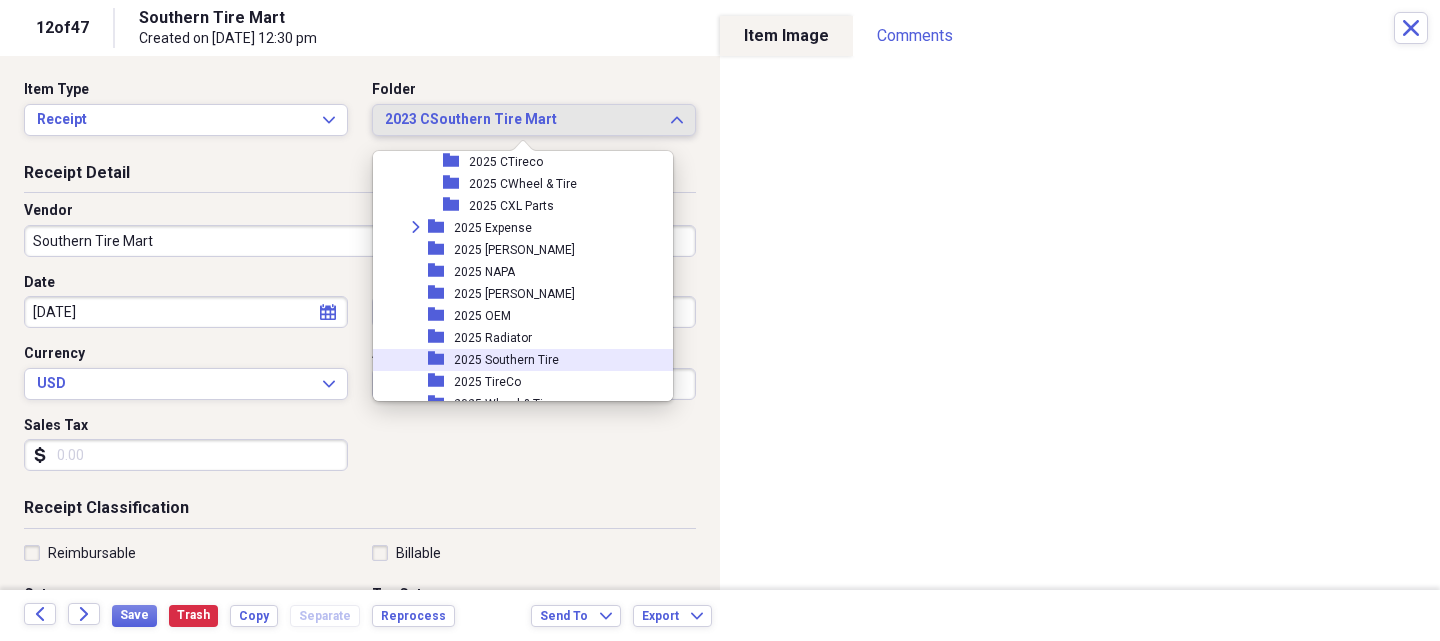 click on "2025 Southern Tire" at bounding box center [506, 360] 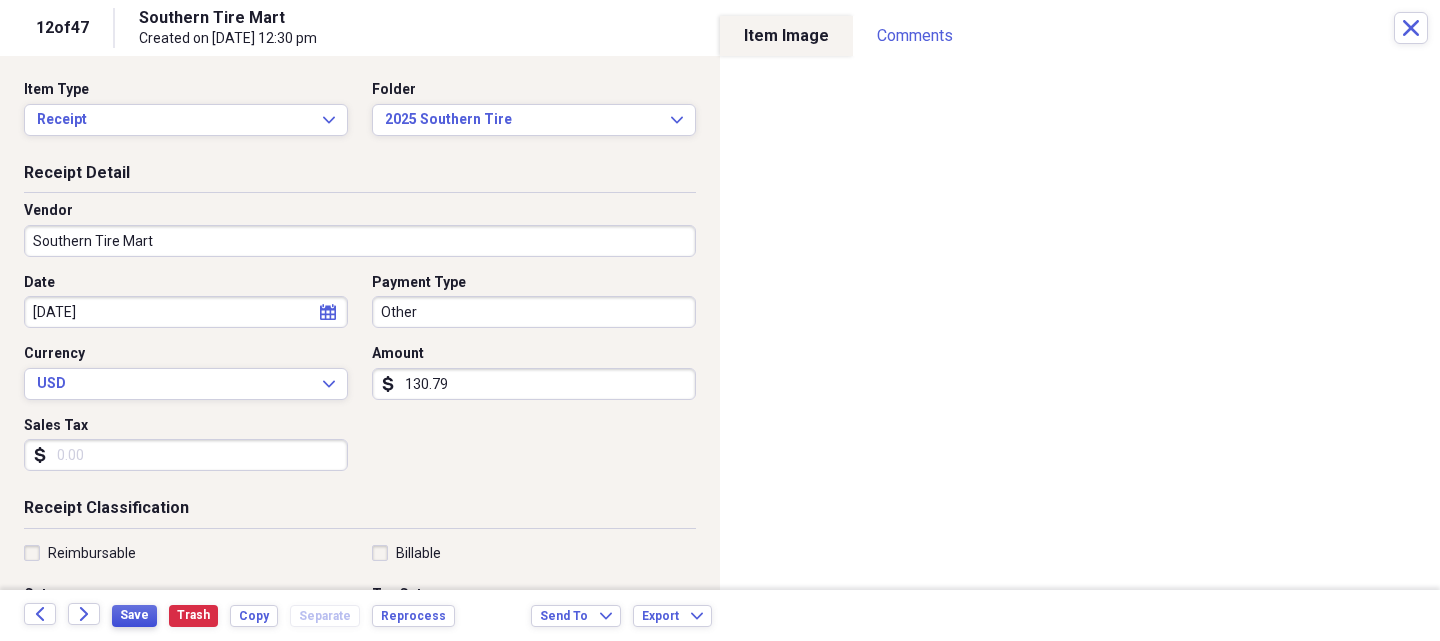 click on "Save" at bounding box center [134, 615] 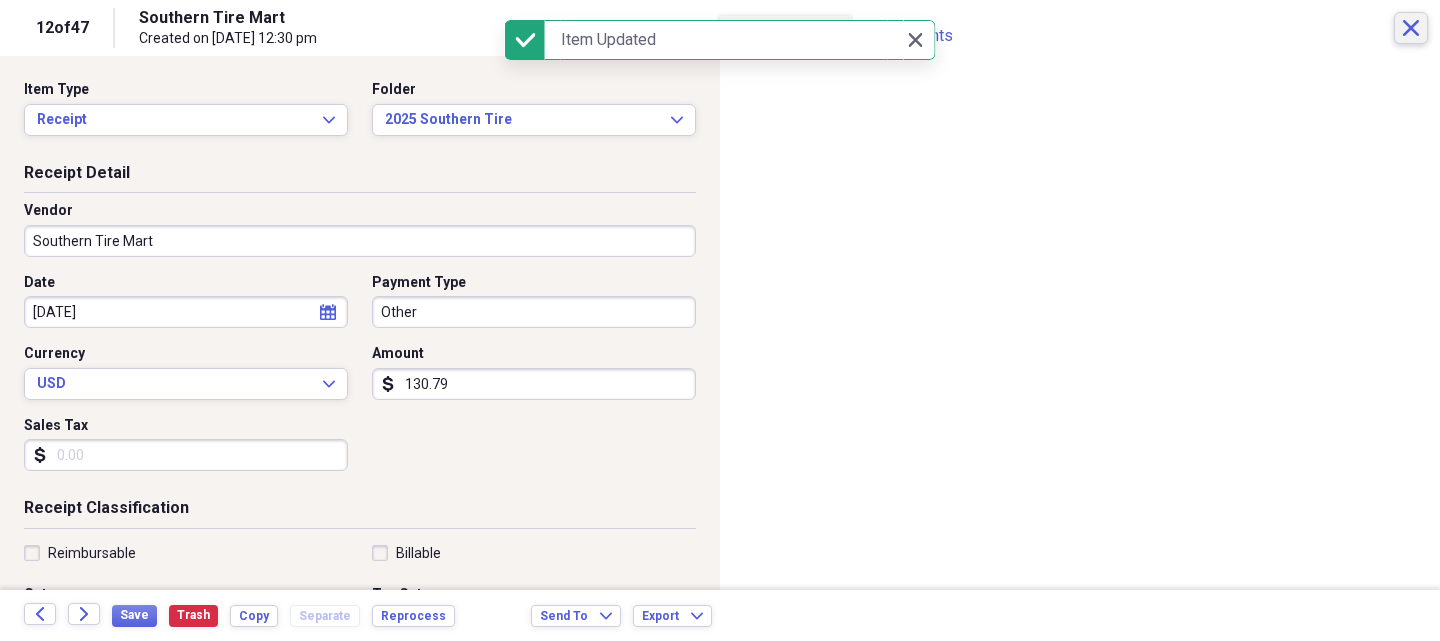 click on "Close" at bounding box center (1411, 28) 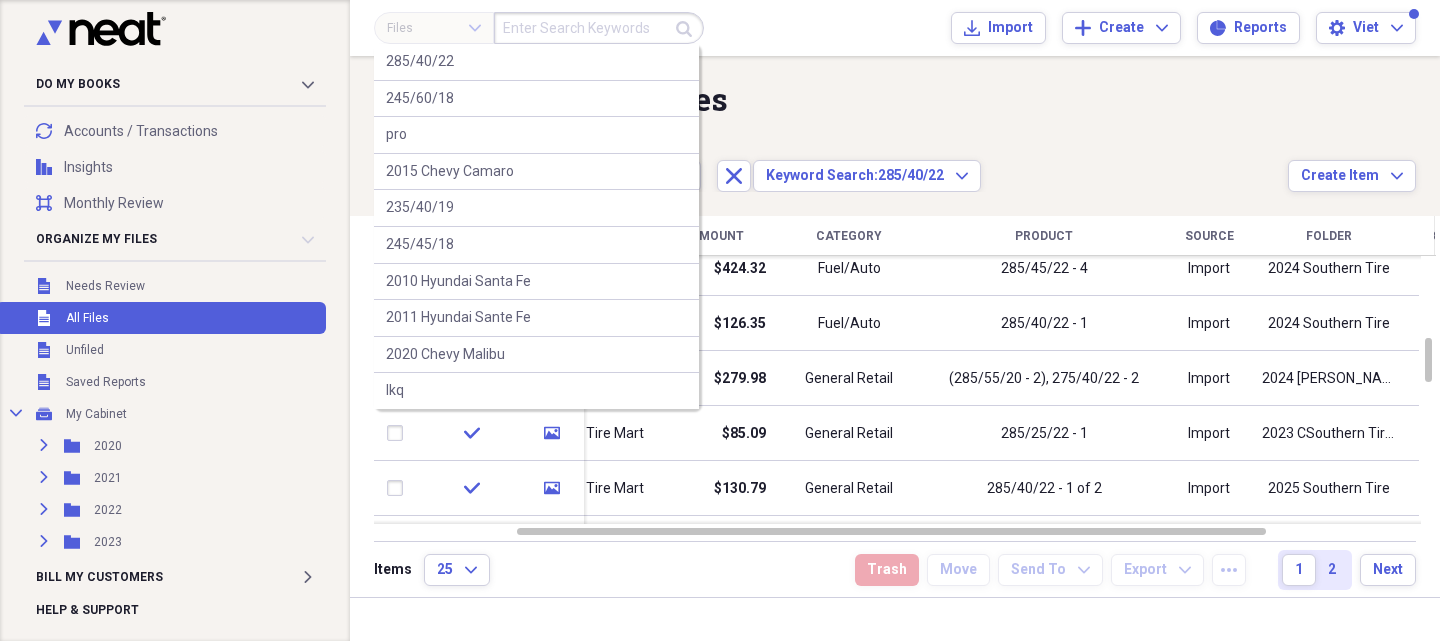 click at bounding box center [599, 28] 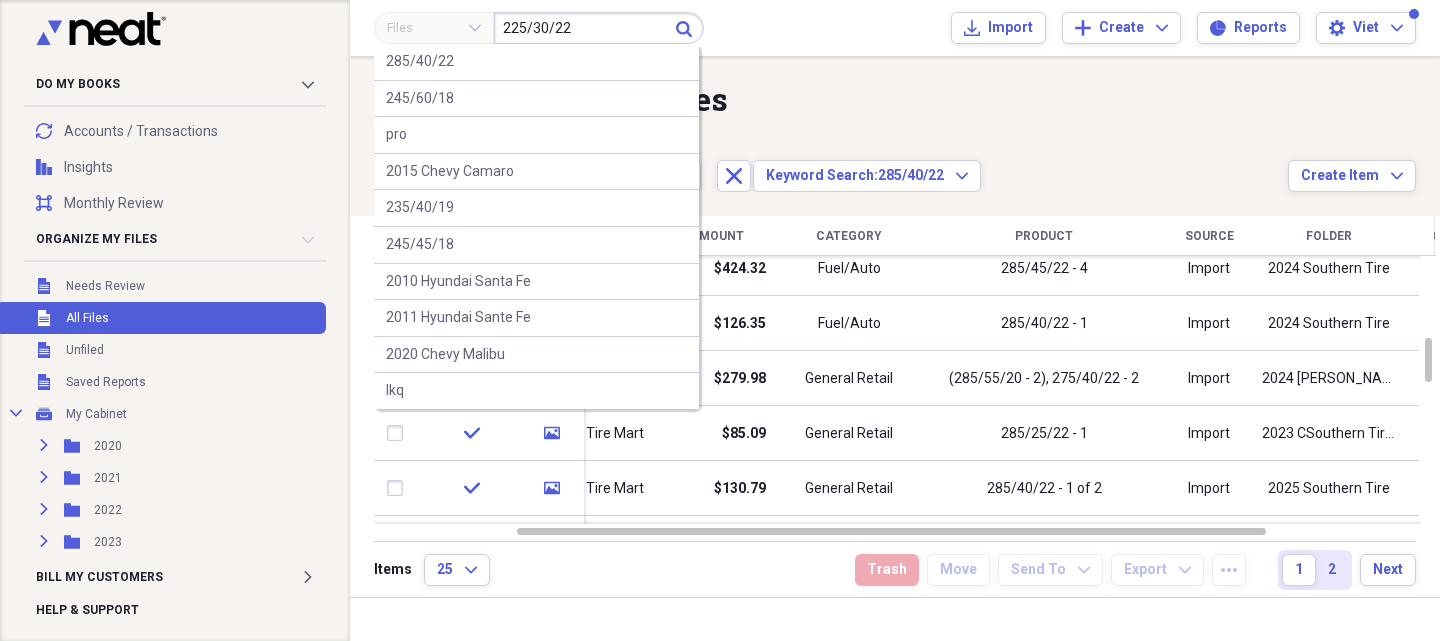 type on "225/30/22" 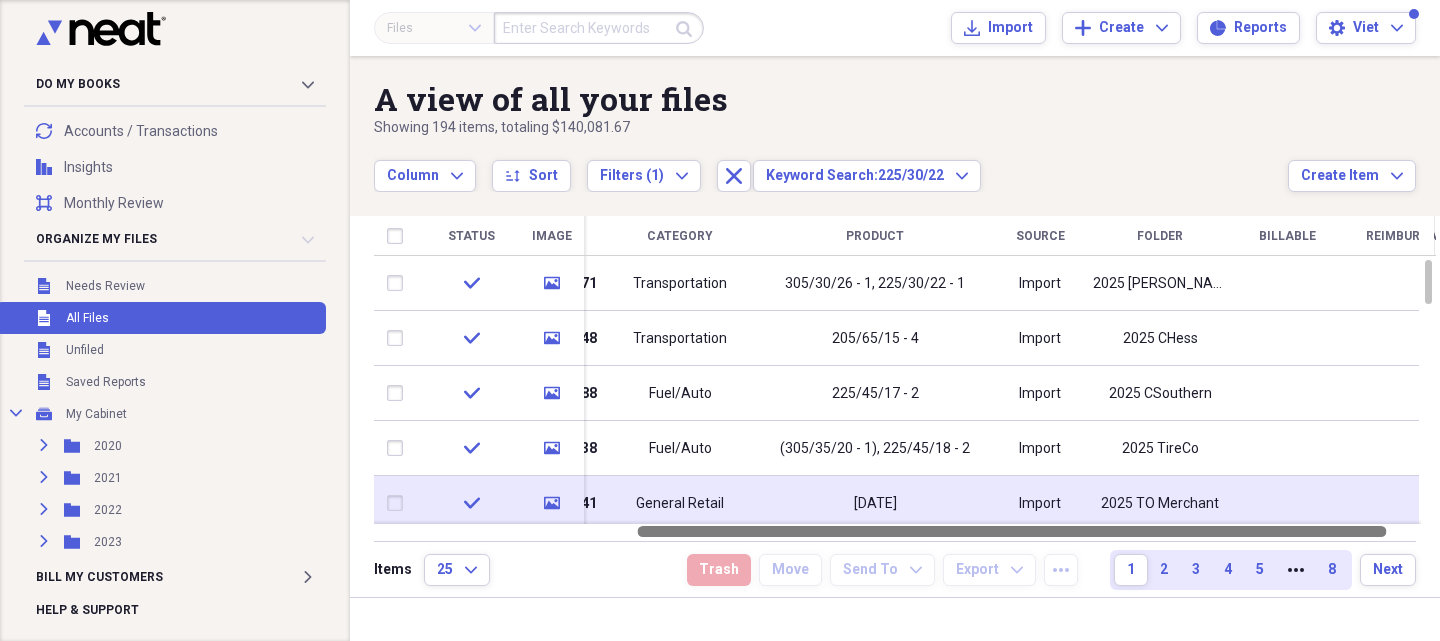 click on "A view of all your files Showing 194 items , totaling $140,081.67 Column Expand sort Sort Filters (1) Expand Close Keyword Search:  225/30/22 Expand Create Item Expand Status Image Date Vendor Amount Category Product Source Folder Billable Reimbursable check media [DATE] [PERSON_NAME] Tire $200.71 Transportation 305/30/26 - 1, 225/30/22 - 1 Import 2025 [PERSON_NAME] check media [DATE] [GEOGRAPHIC_DATA] Tire $164.48 Transportation 205/65/15 - 4 Import 2025 CHess check media [DATE] Southern Tire Mart $108.88 Fuel/Auto 225/45/17 - 2 Import 2025 CSouthern check media [DATE] Tireco Distributors $126.38 Fuel/Auto (305/35/20 - 1), 225/45/18 - 2 Import 2025 TireCo check media [DATE] Dharma Merchant Services $201.41 General Retail [DATE] Import 2025 TO Merchant check media [DATE] Tireco Distributors $59.48 Fuel/Auto ST225/75/15 - 1 Import 2025 TireCo check media [DATE] [PERSON_NAME] Tire $162.42 Transportation 235/45/18 - 2 of 4, ST225/75/15 - 1 Import 2025 [PERSON_NAME] check media [DATE] [PERSON_NAME] Tire $422.00" at bounding box center (895, 326) 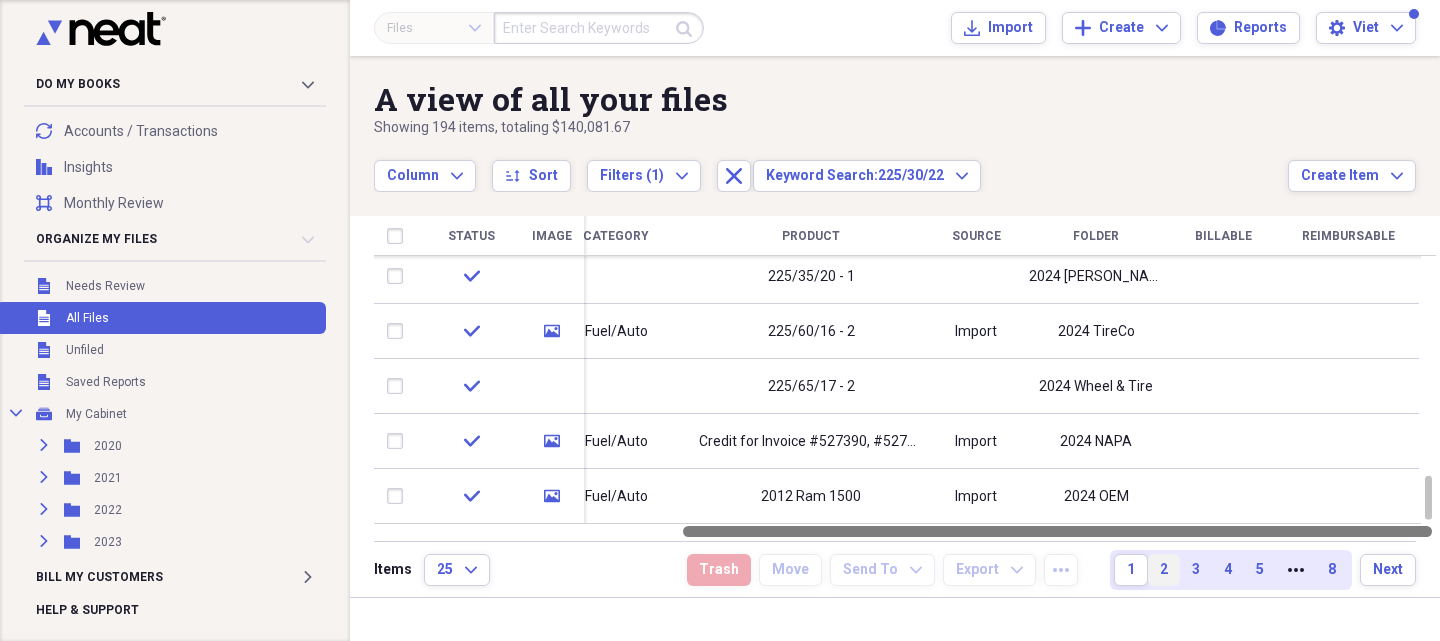 click on "2" at bounding box center [1164, 570] 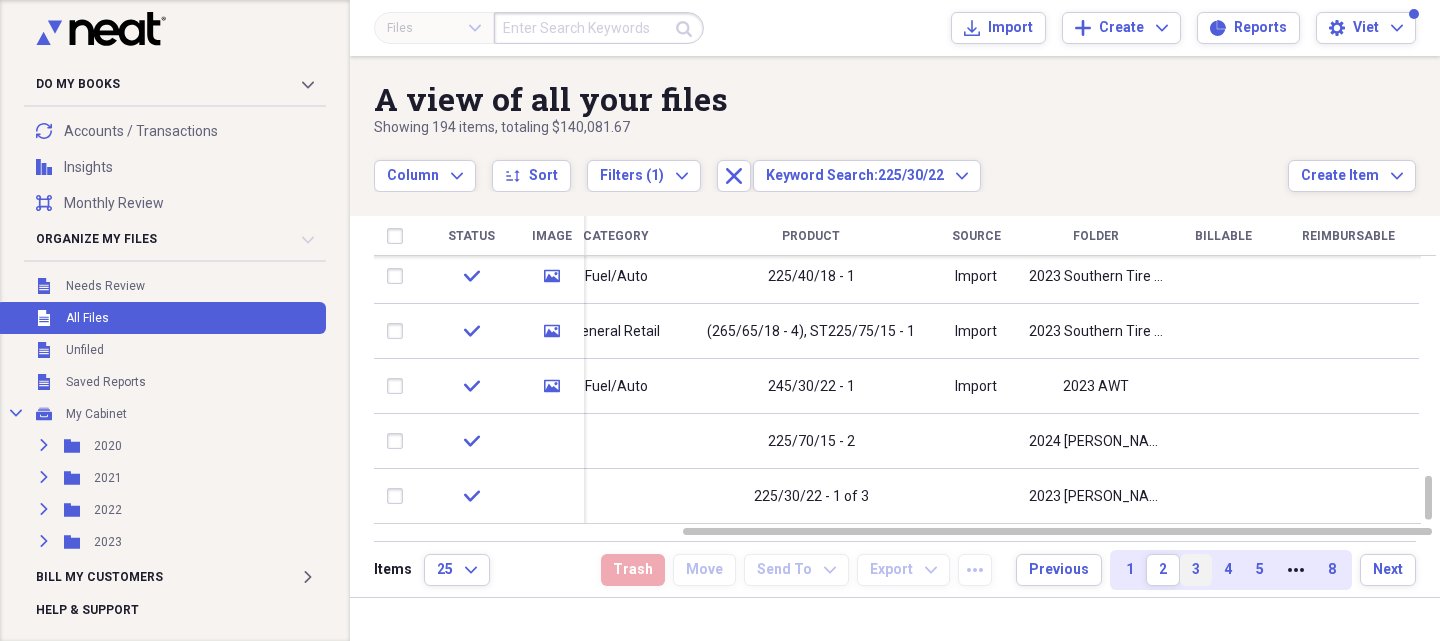 click on "3" at bounding box center (1196, 570) 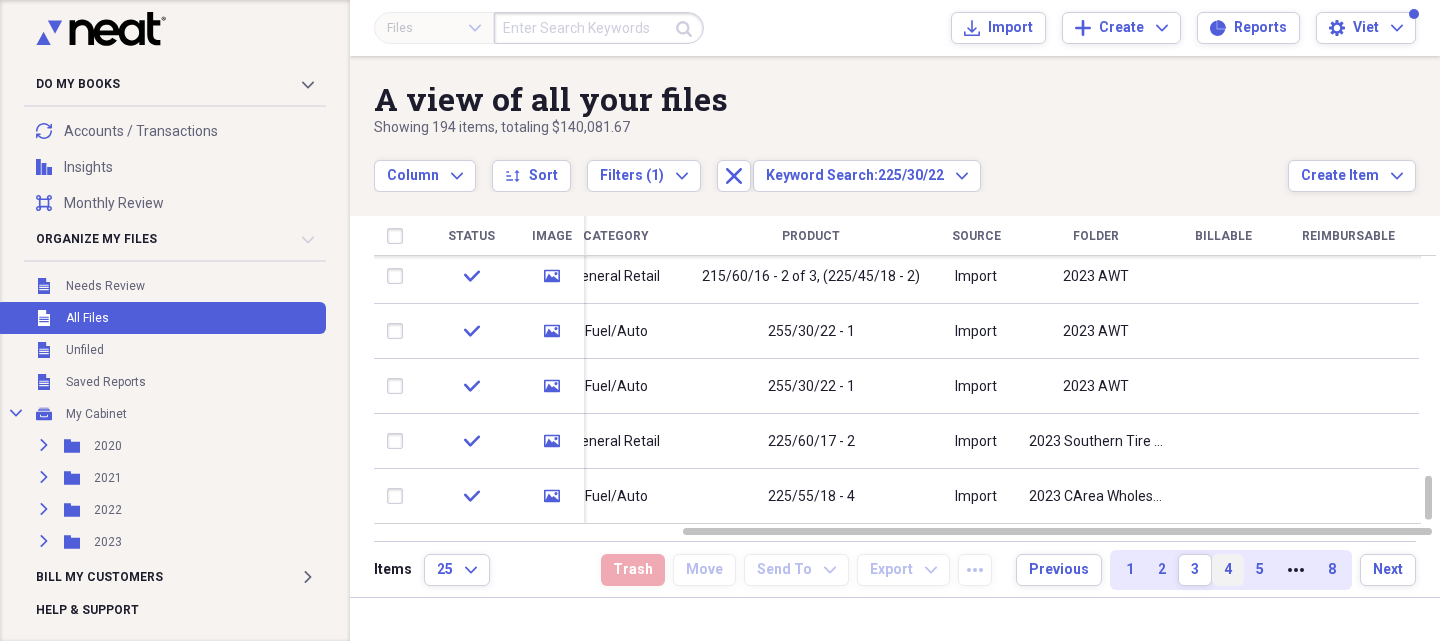 click on "4" at bounding box center (1228, 570) 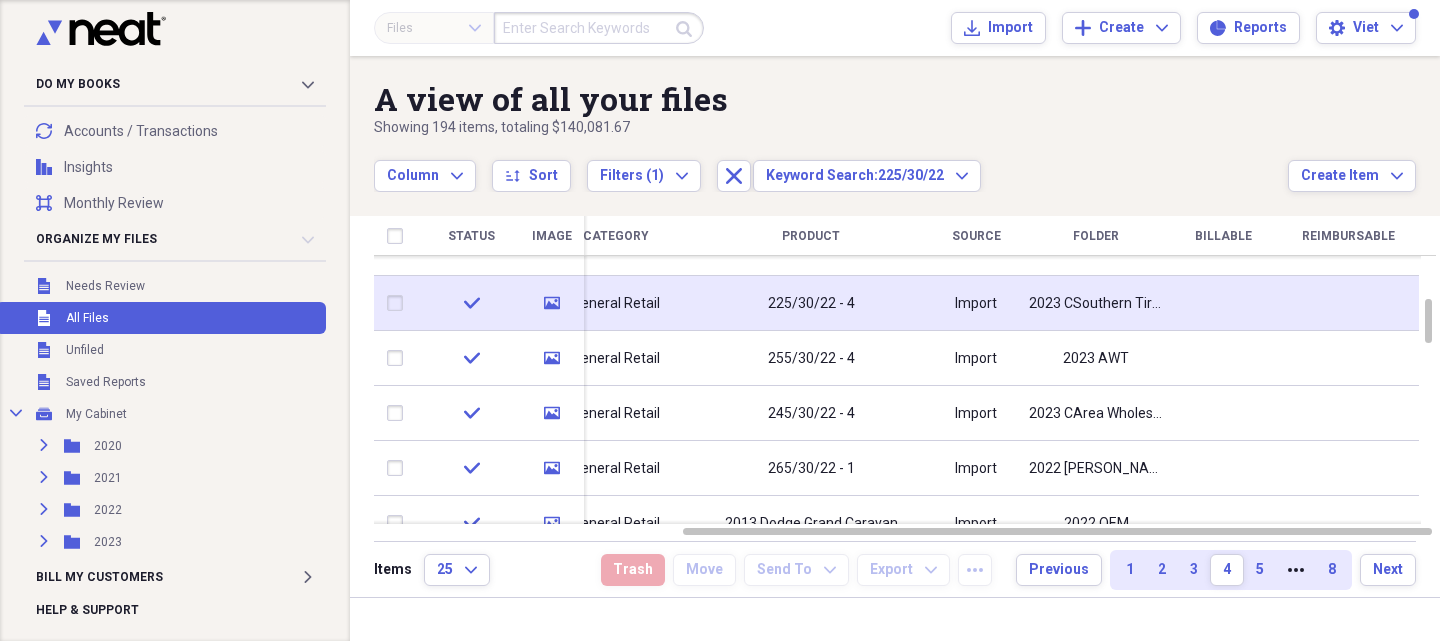 click on "225/30/22 - 4" at bounding box center (811, 303) 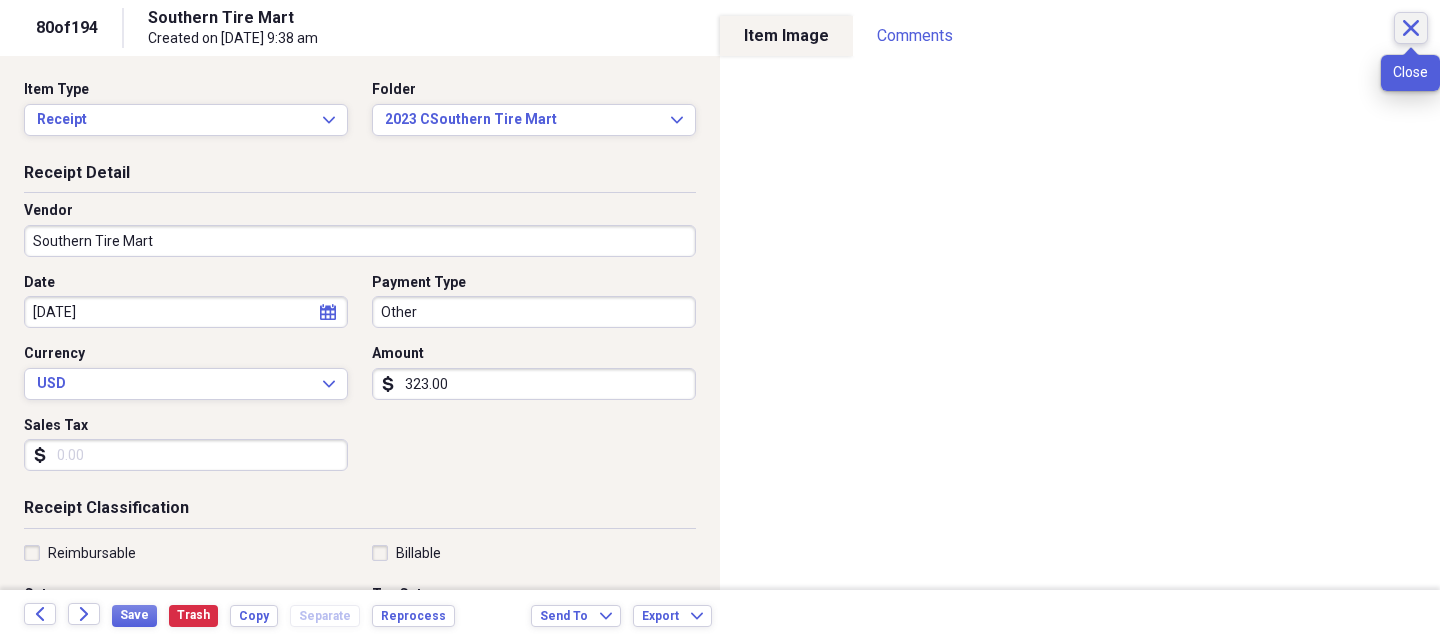 click 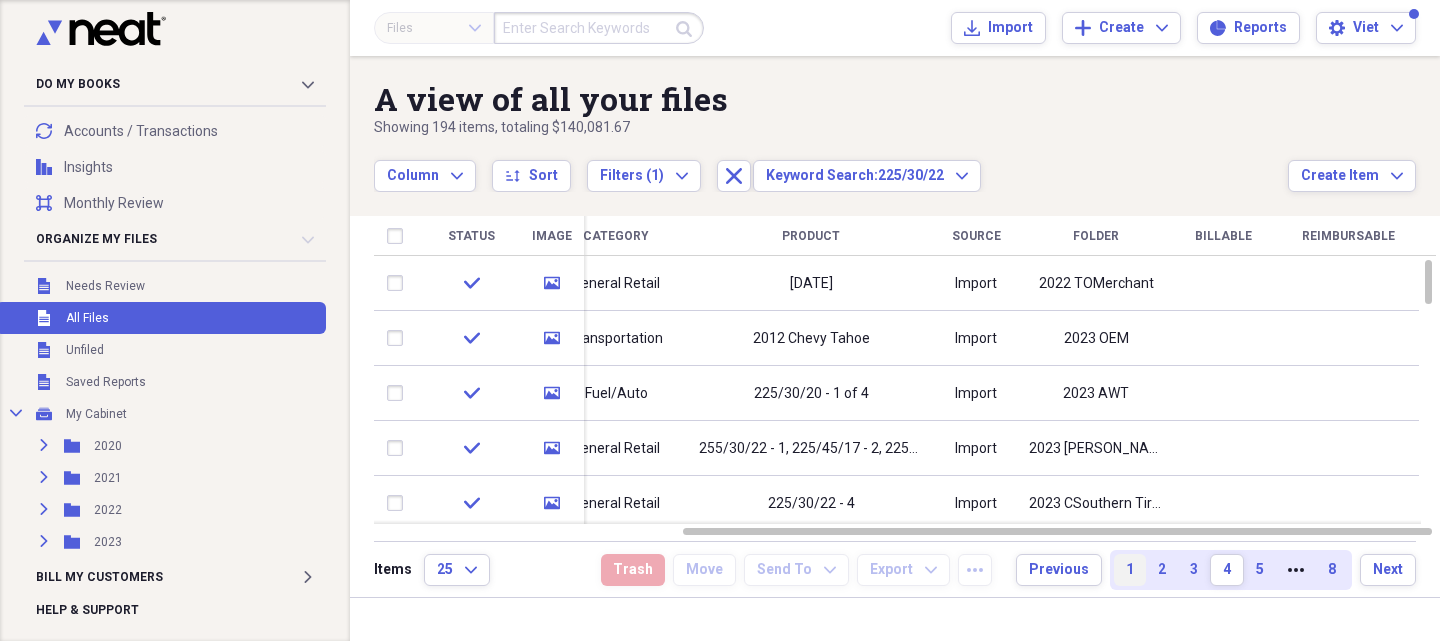 click on "1" at bounding box center [1130, 570] 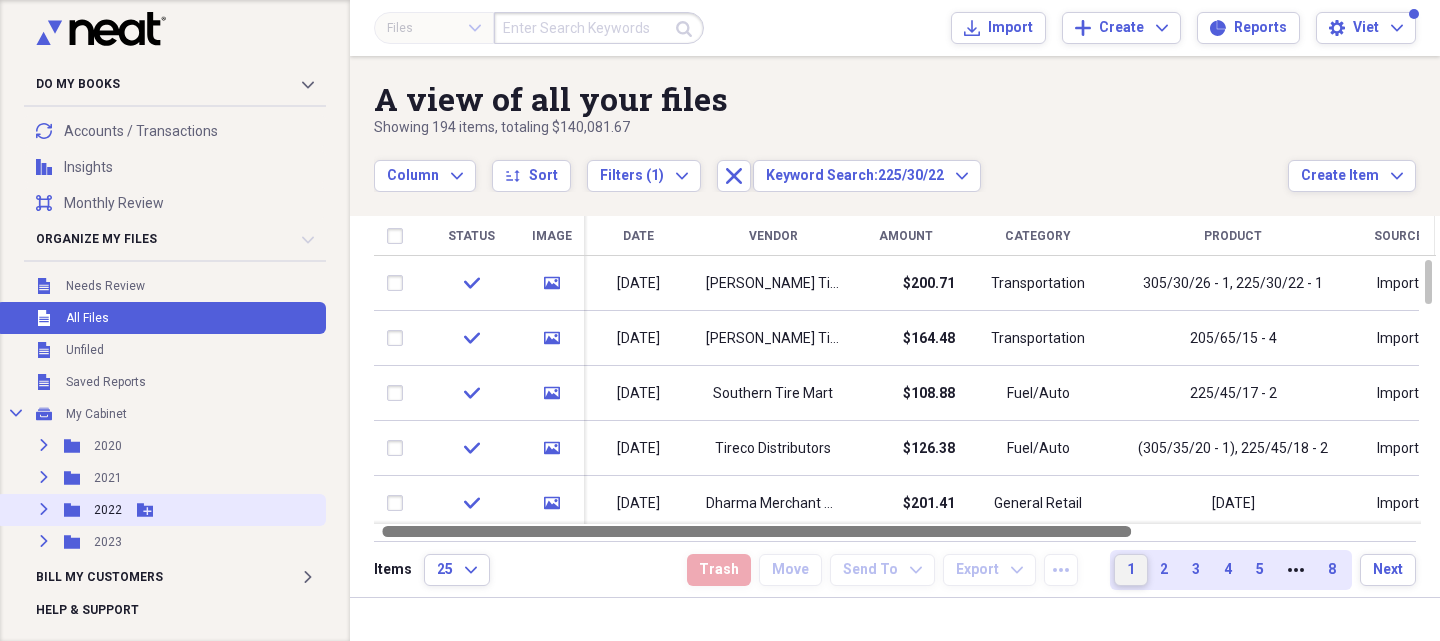 drag, startPoint x: 720, startPoint y: 535, endPoint x: 292, endPoint y: 519, distance: 428.29895 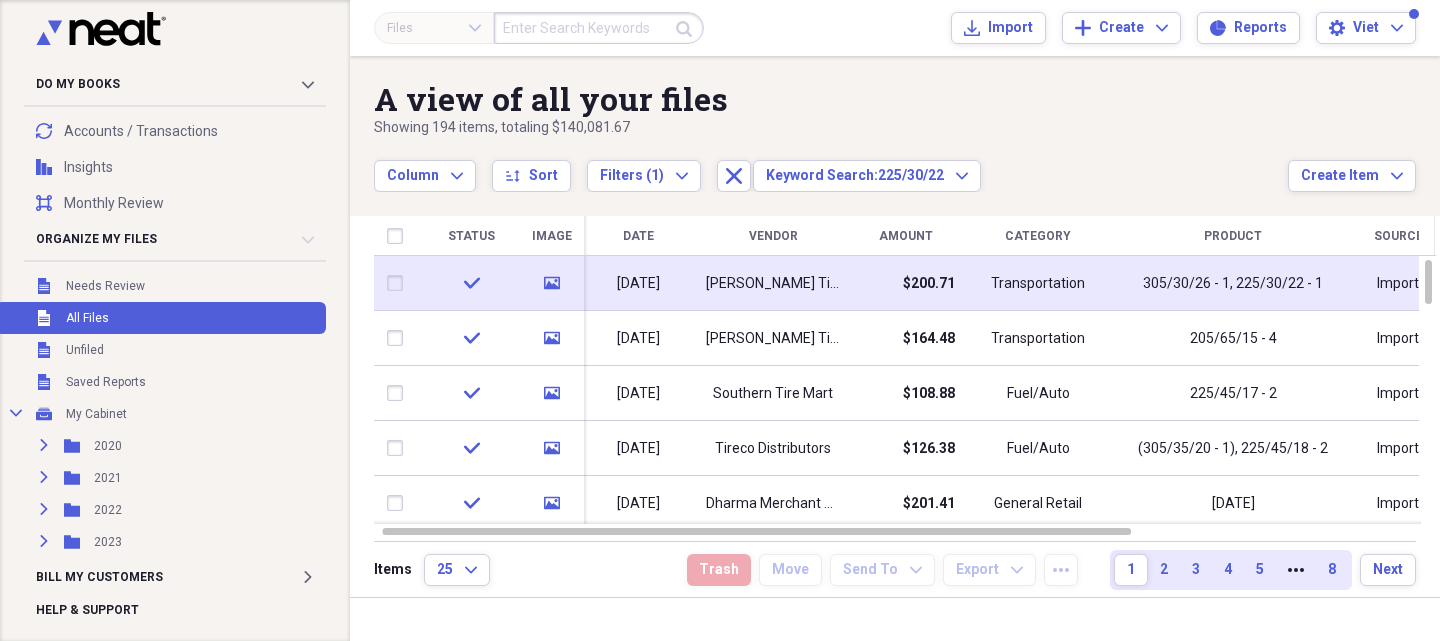 click on "$200.71" at bounding box center (905, 283) 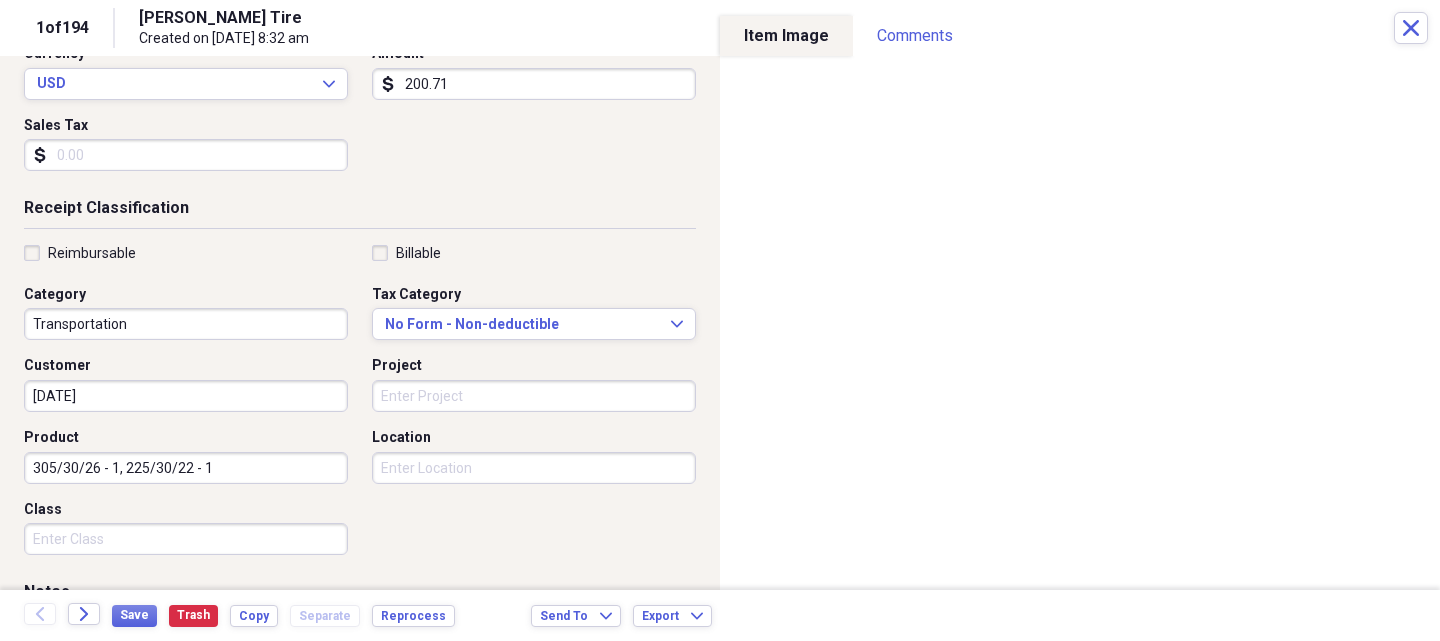 scroll, scrollTop: 200, scrollLeft: 0, axis: vertical 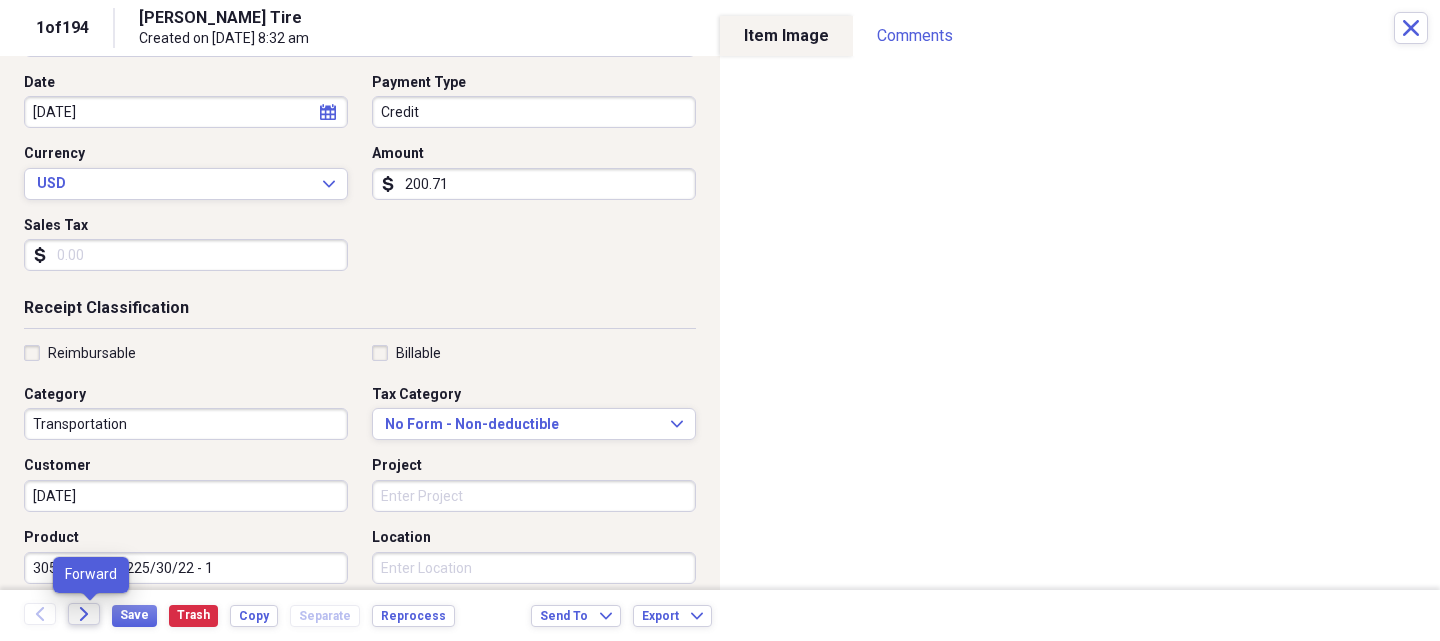 click on "Forward" 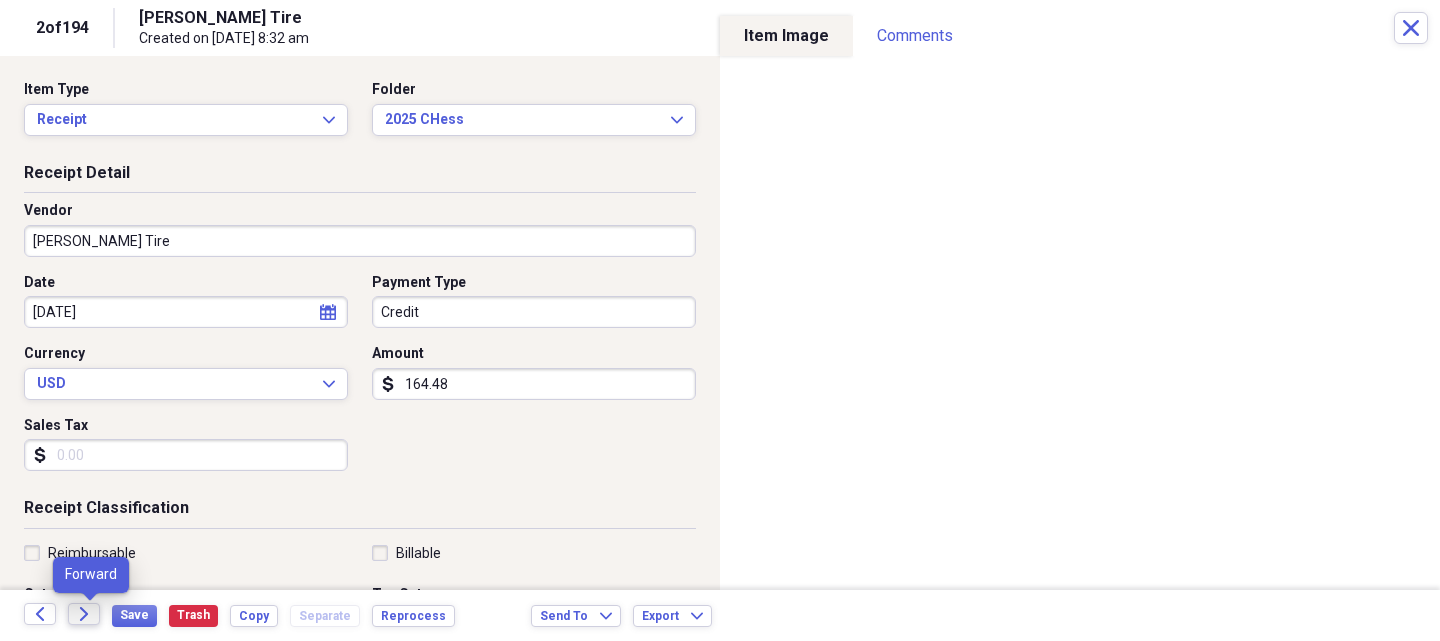 click on "Forward" at bounding box center [84, 614] 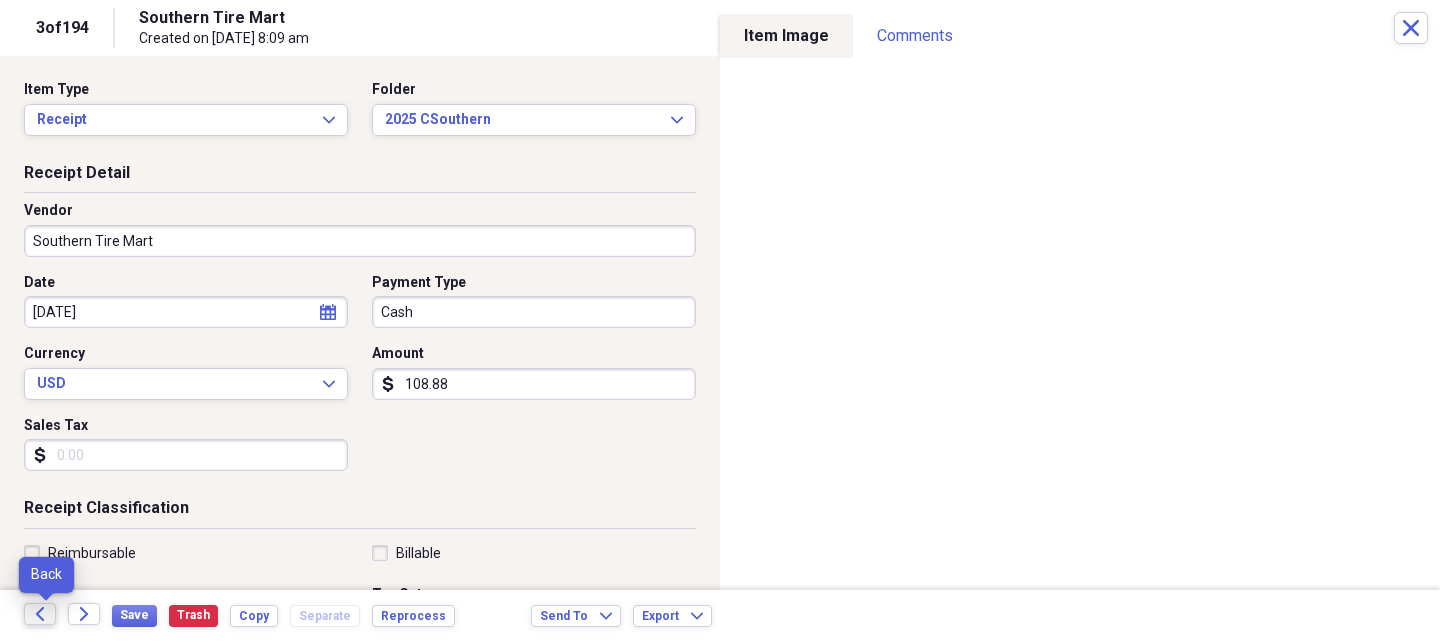 click on "Back" at bounding box center (40, 614) 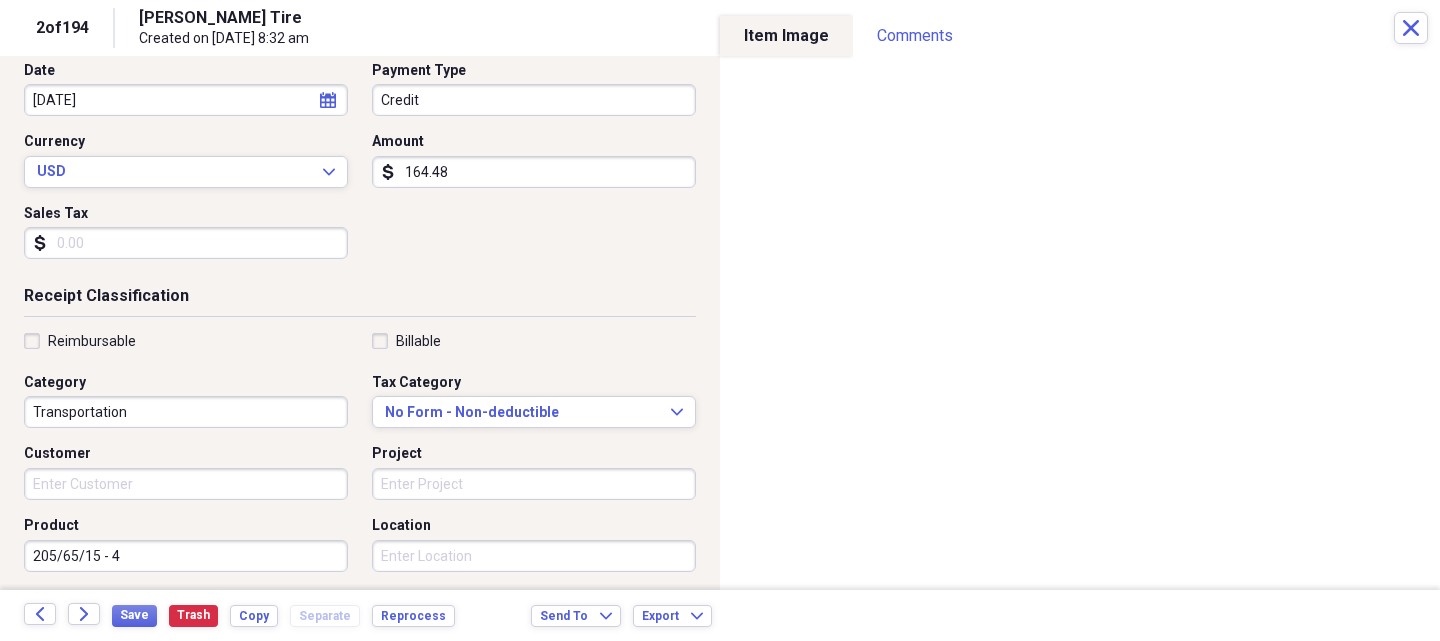 scroll, scrollTop: 300, scrollLeft: 0, axis: vertical 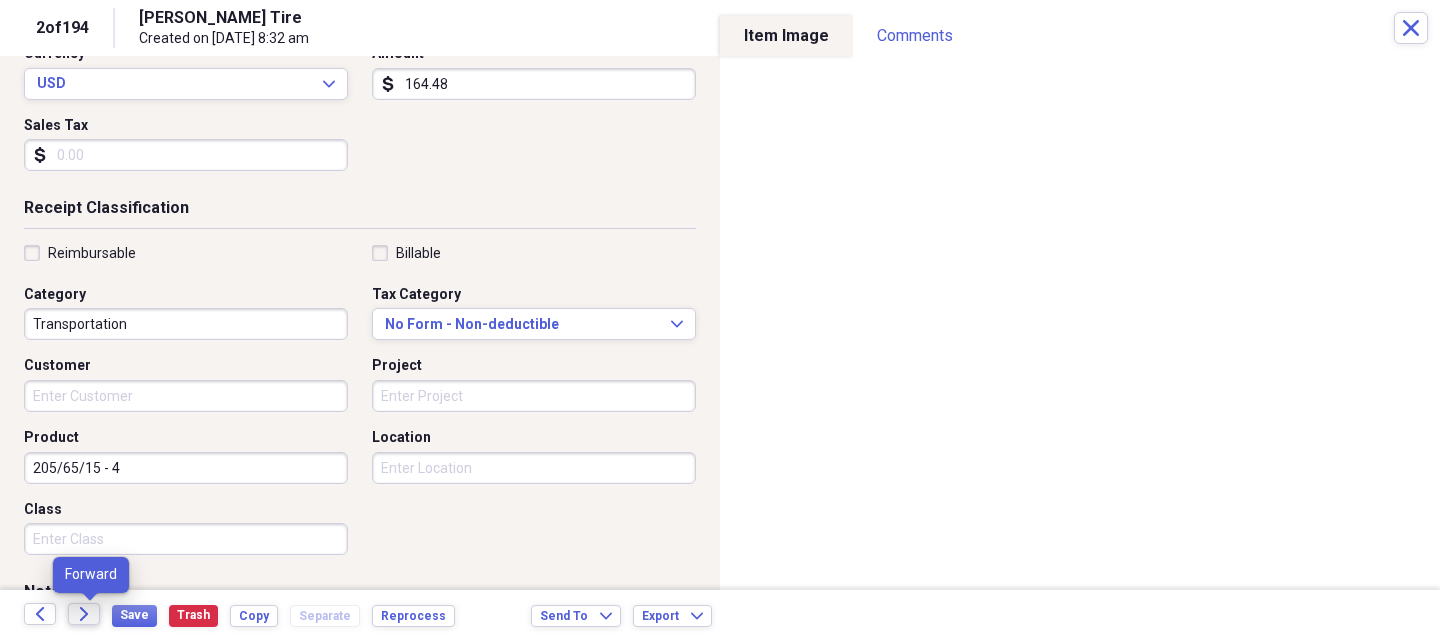 click on "Forward" at bounding box center (84, 614) 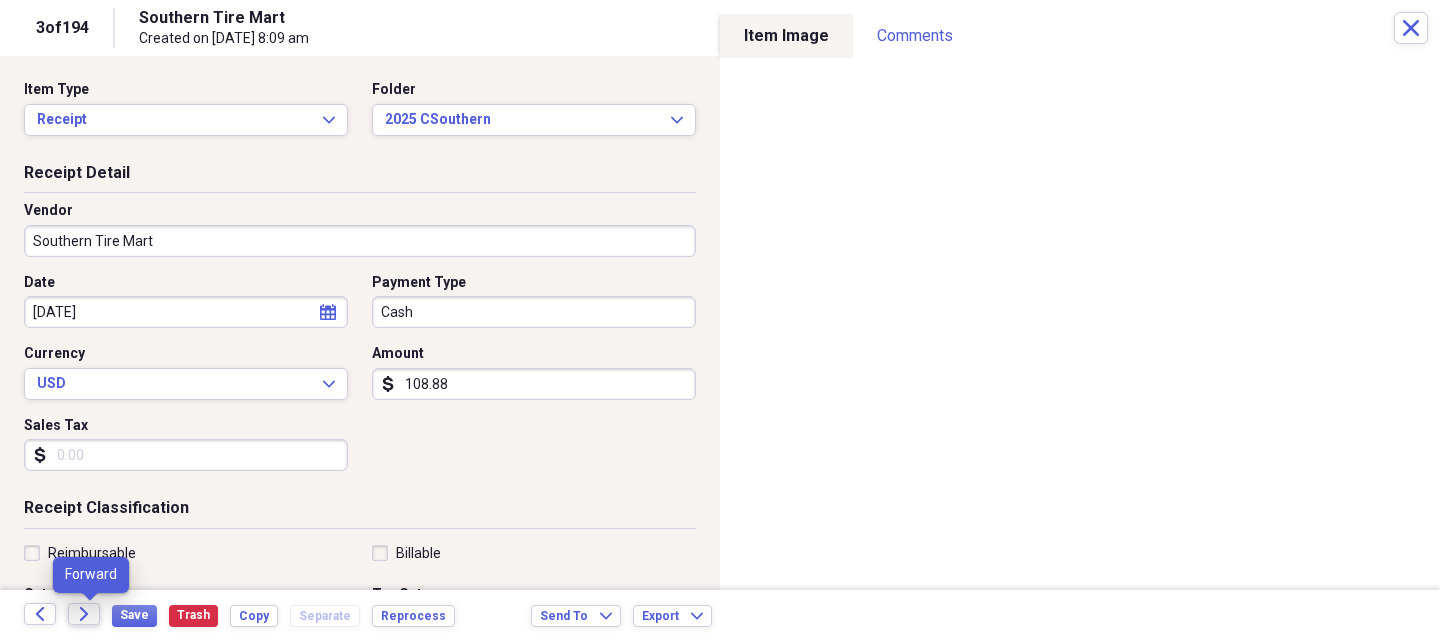 click on "Forward" at bounding box center [84, 614] 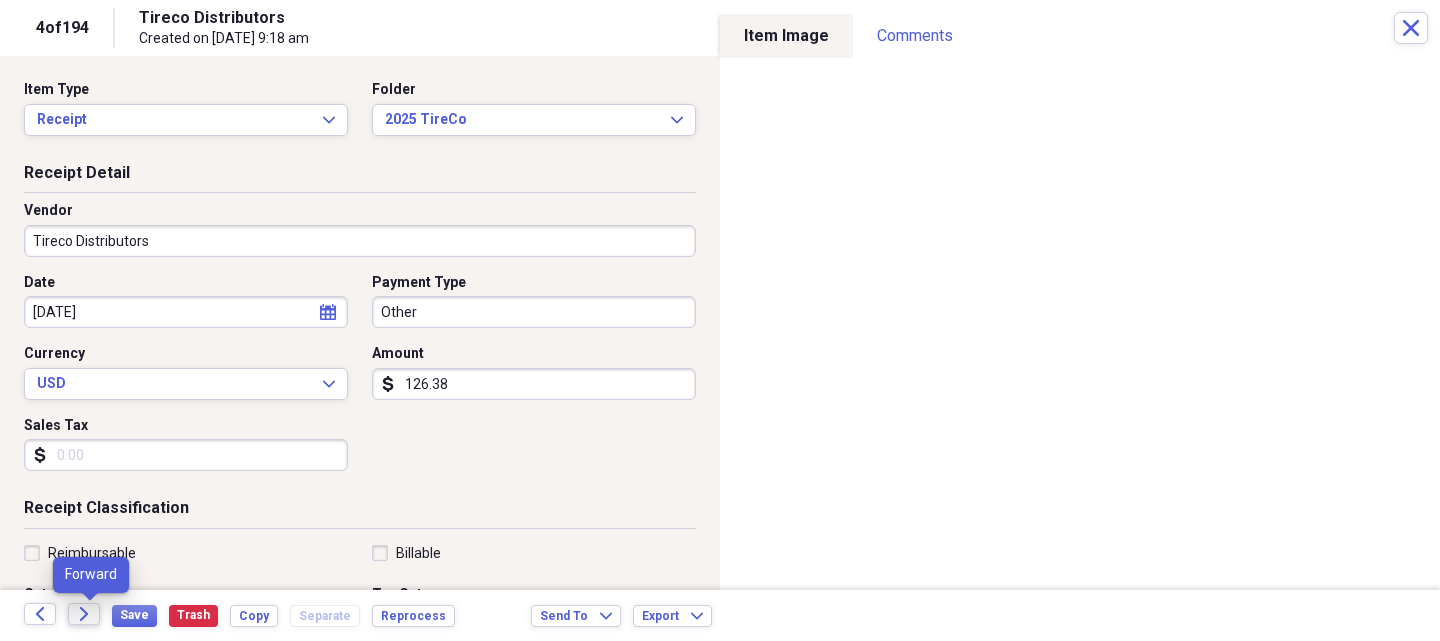 click on "Forward" at bounding box center [84, 614] 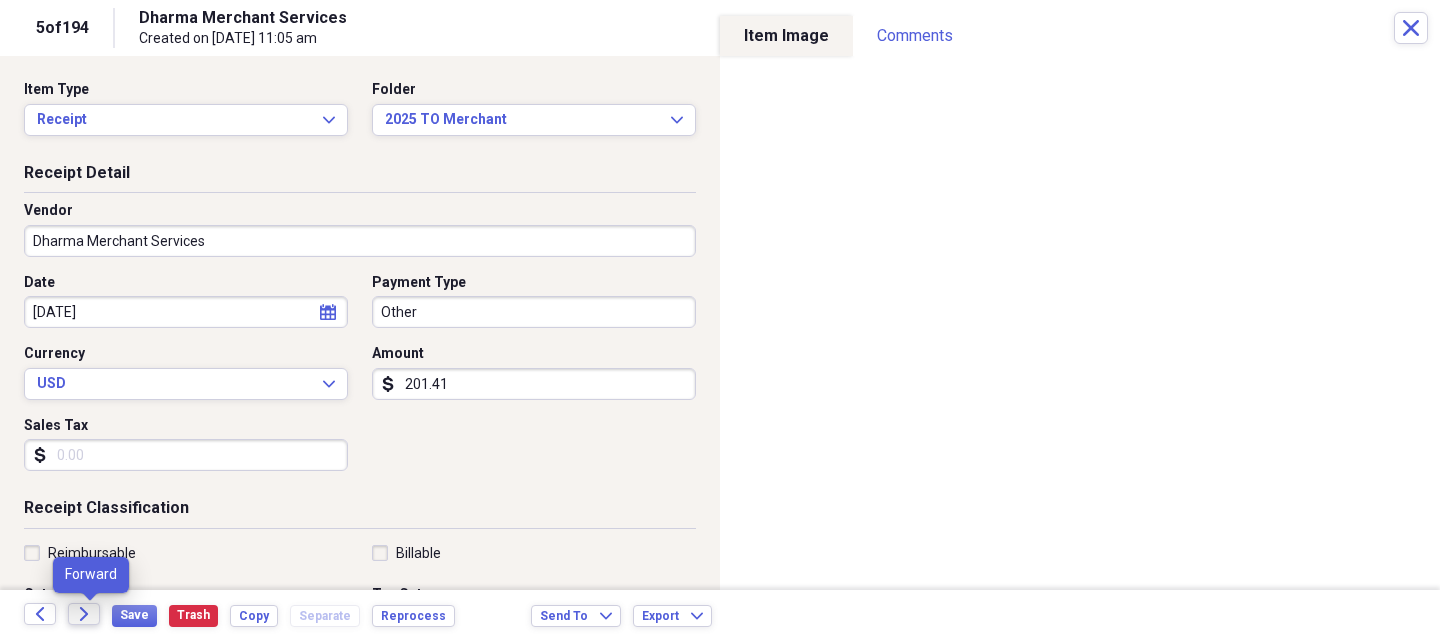 click on "Forward" at bounding box center [84, 614] 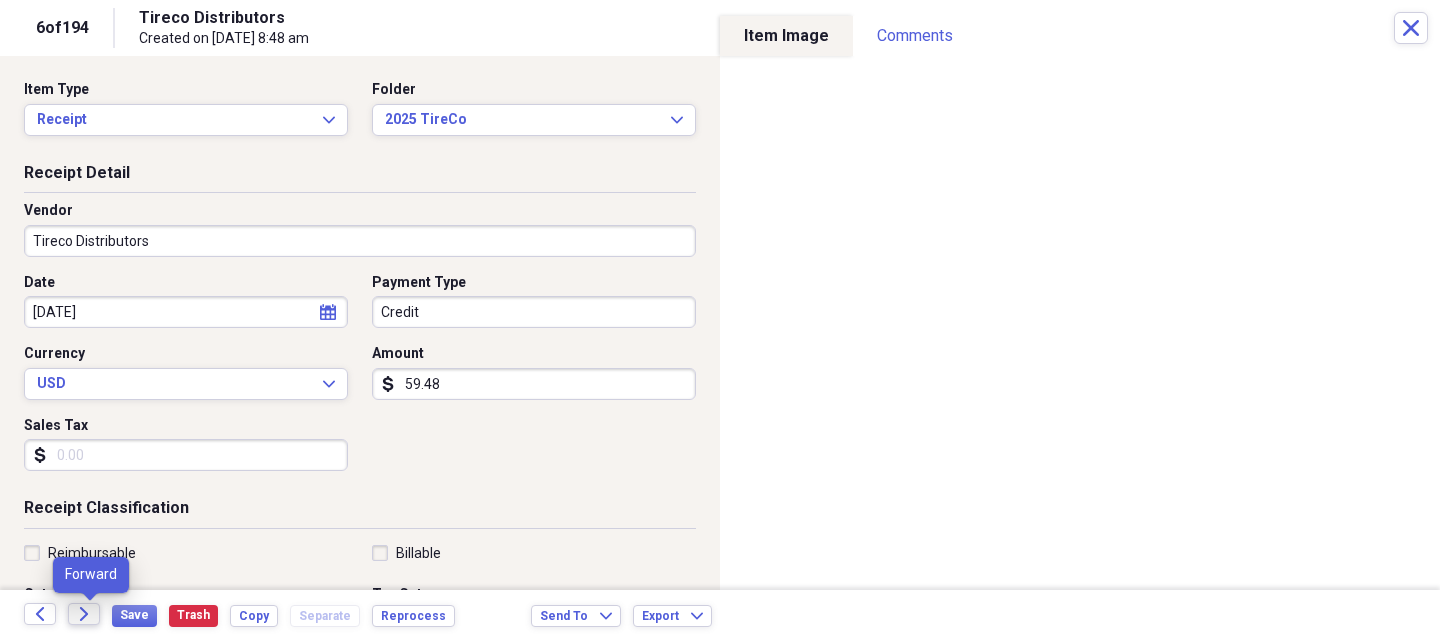 click on "Forward" at bounding box center [84, 614] 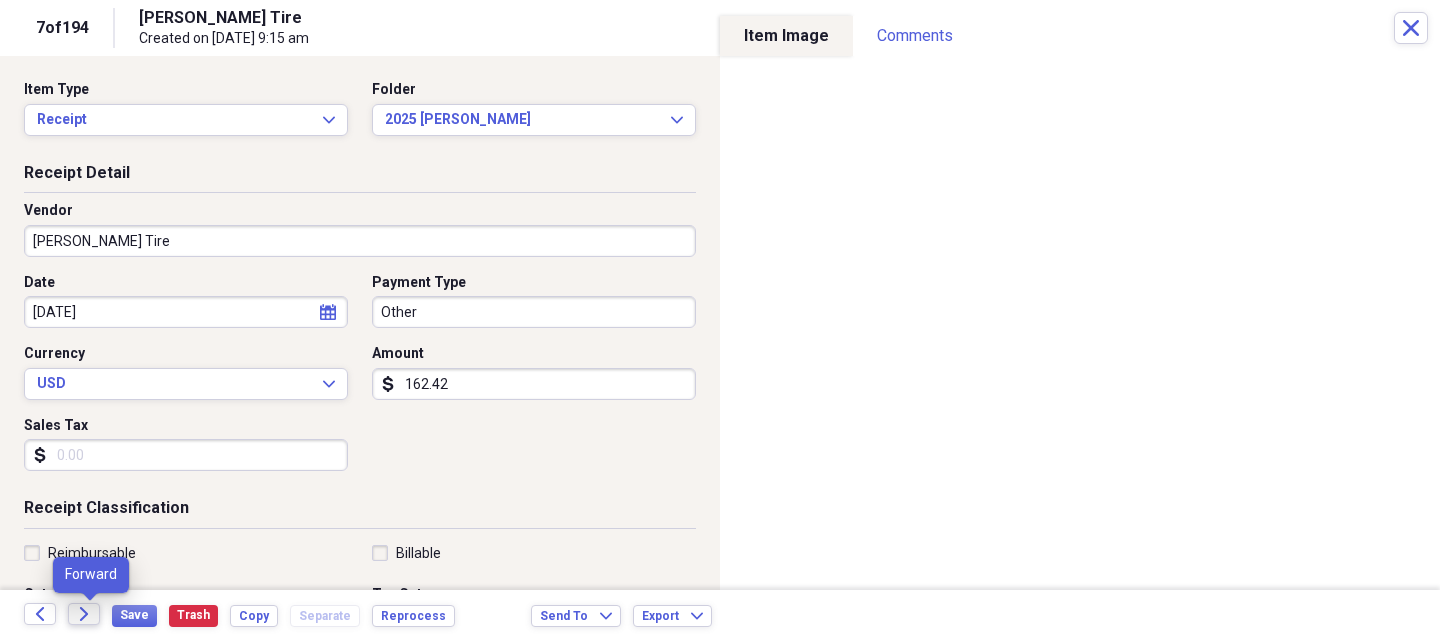 click on "Forward" at bounding box center [84, 614] 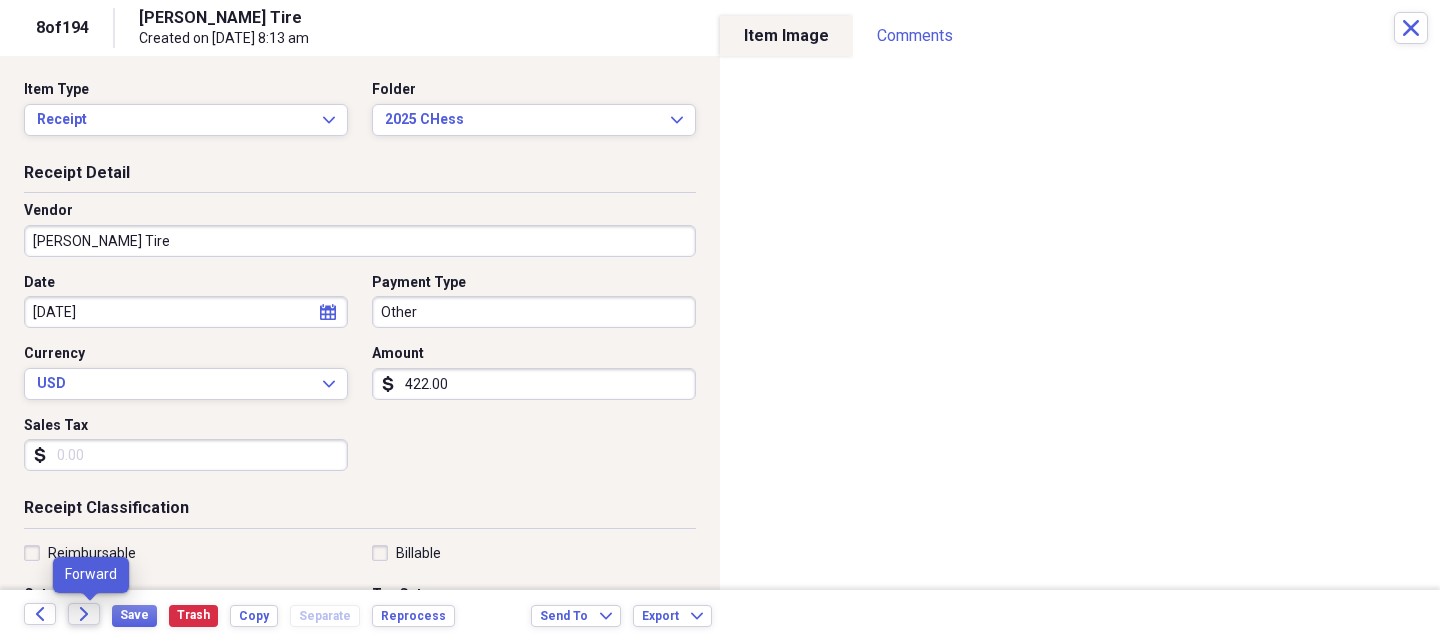 click on "Forward" at bounding box center [84, 614] 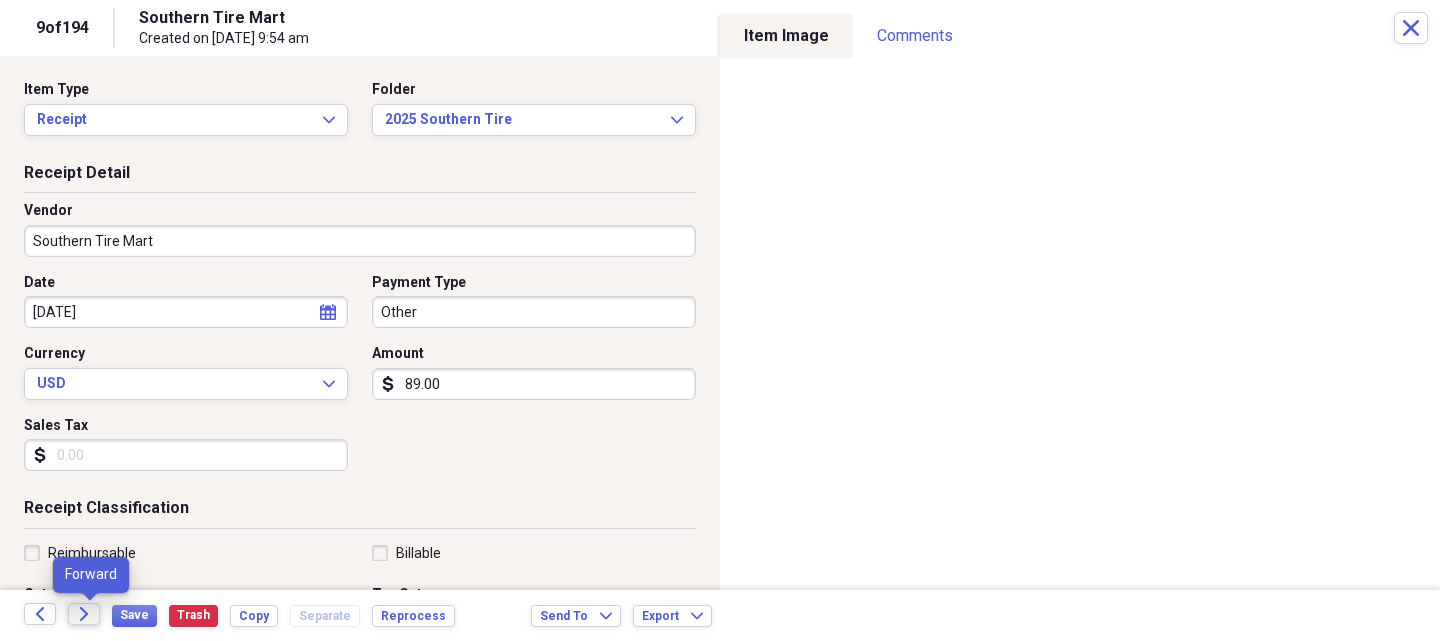 click on "Forward" at bounding box center (84, 614) 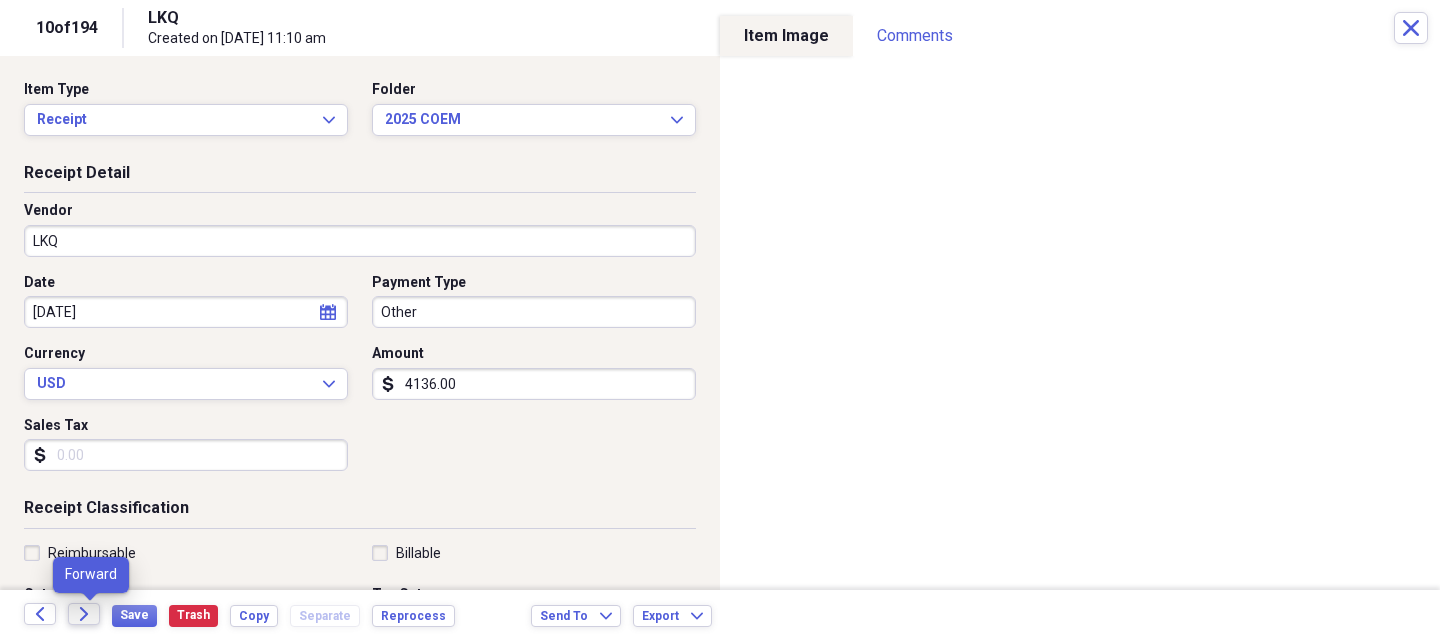 click on "Forward" at bounding box center [84, 614] 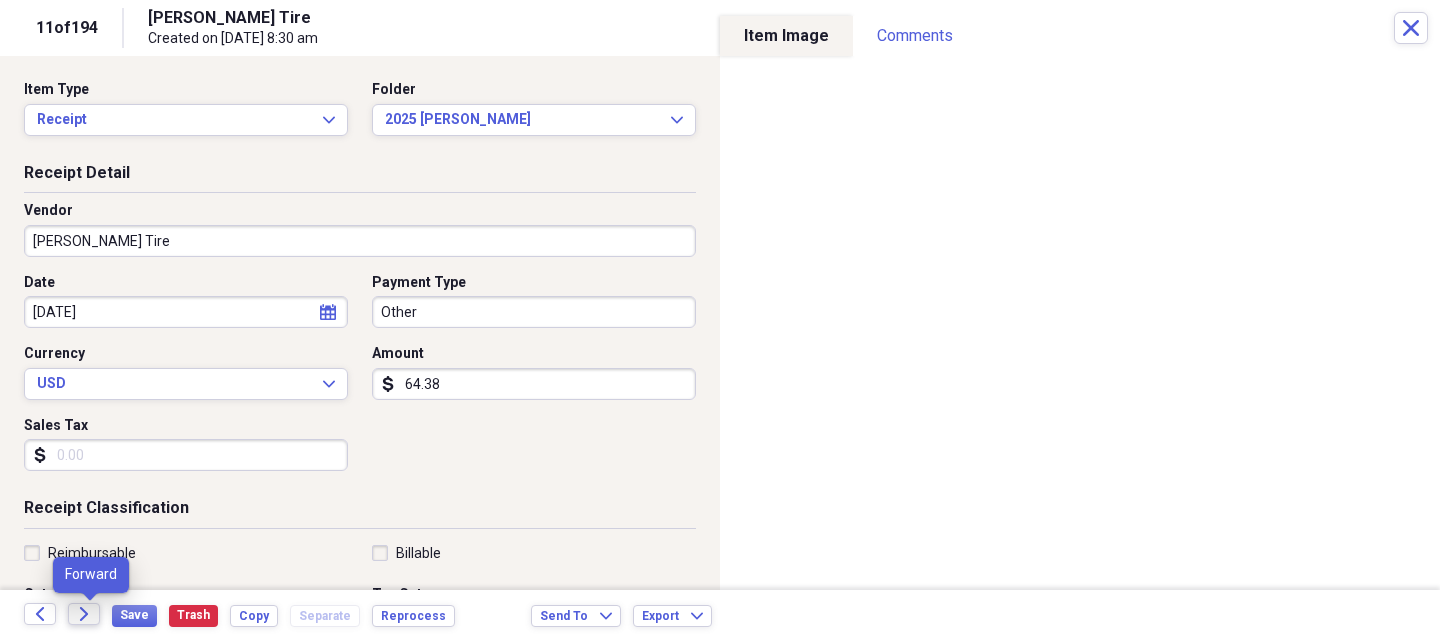 click on "Forward" at bounding box center (84, 614) 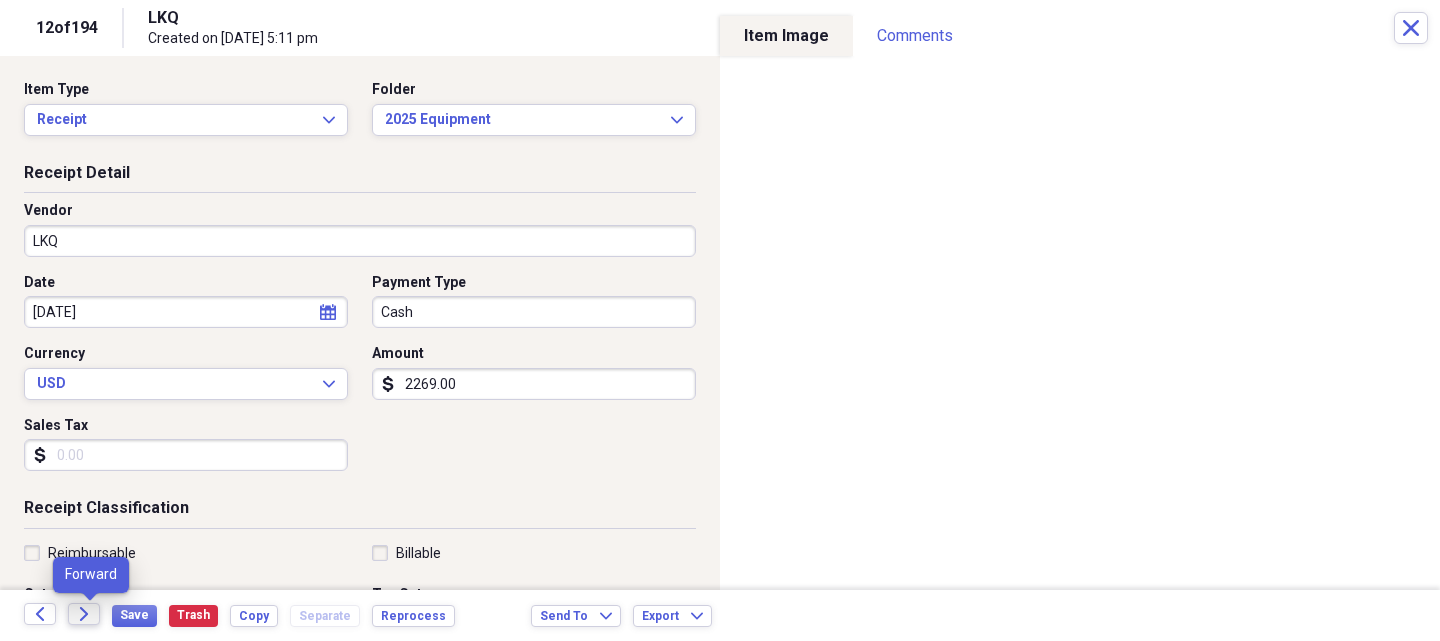 click on "Forward" 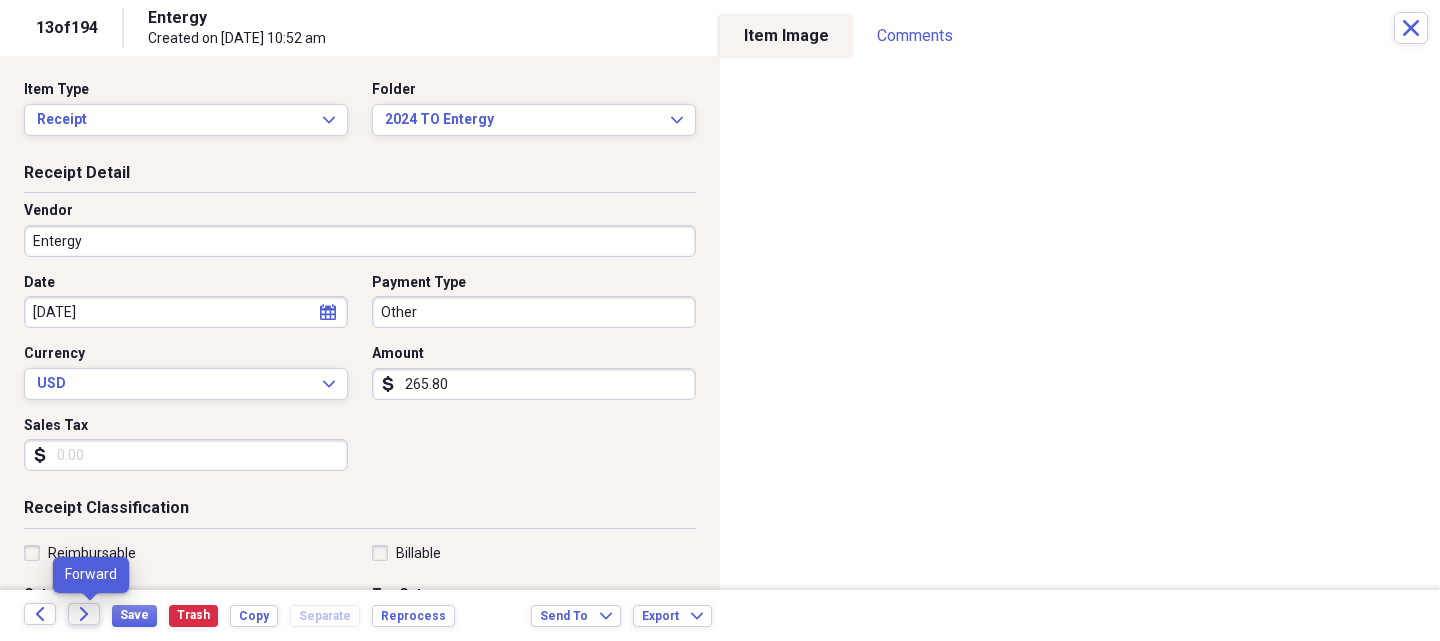 click on "Forward" 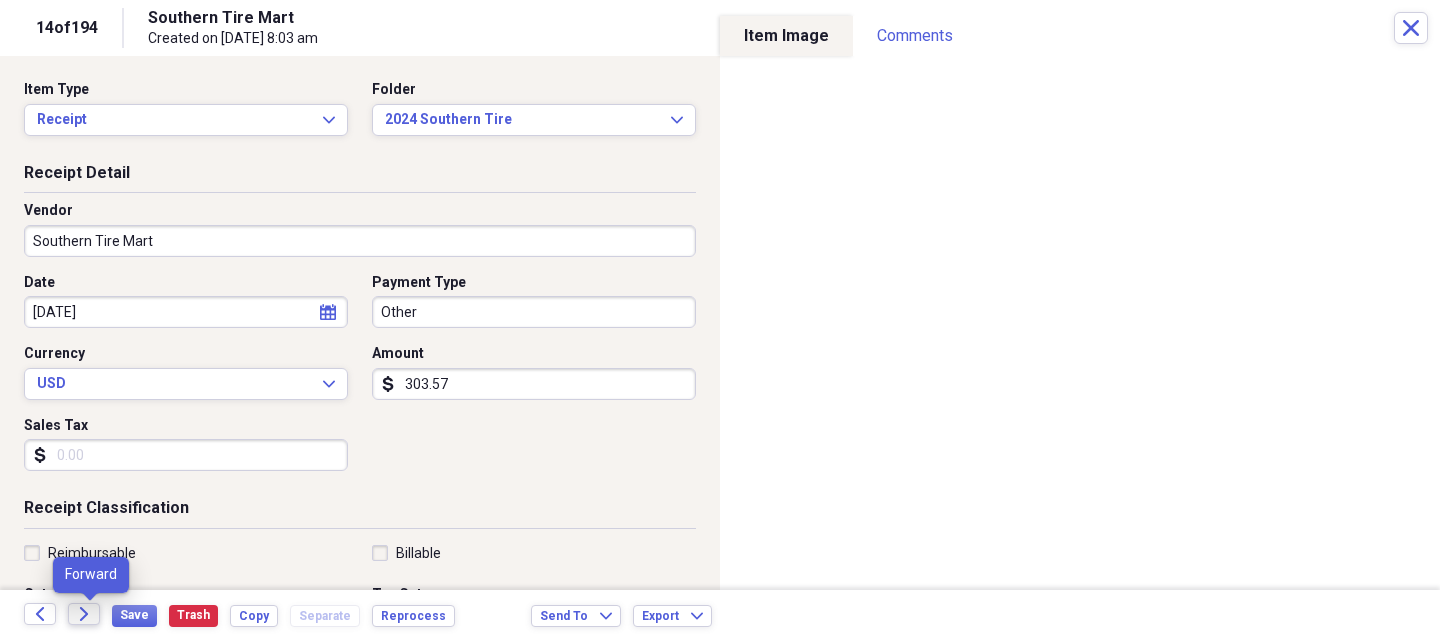 click on "Forward" 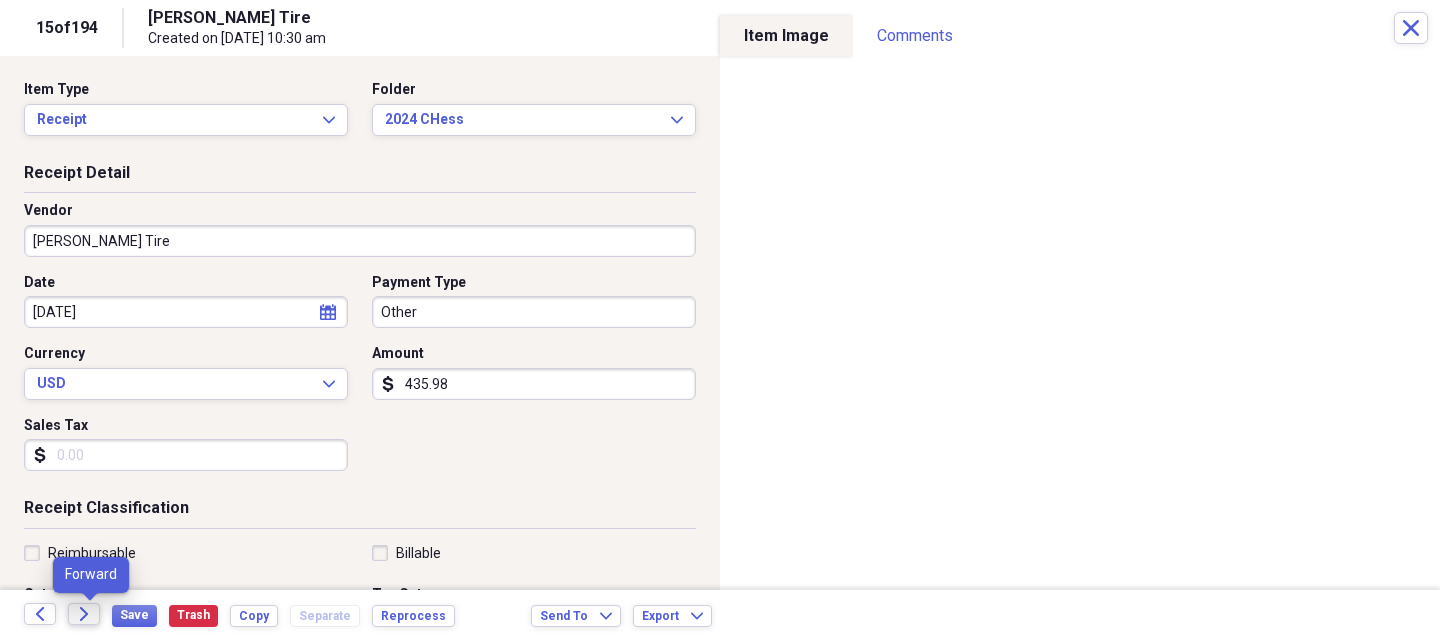 click 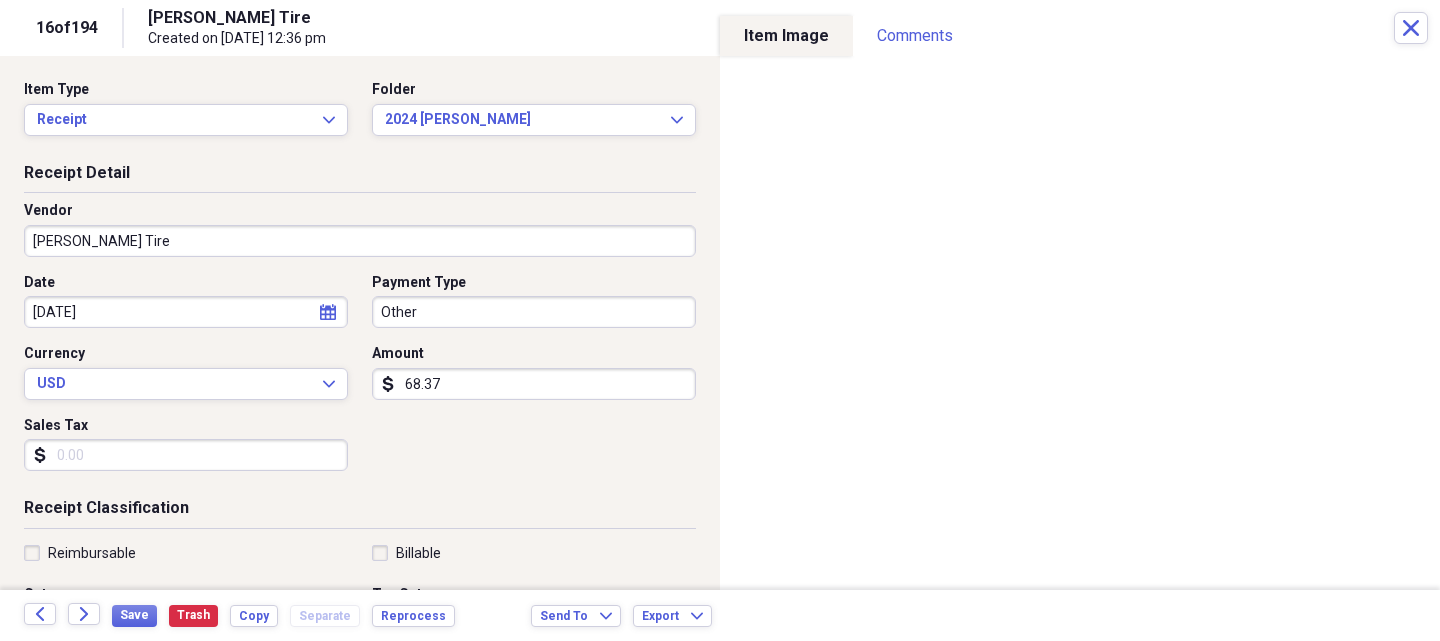 scroll, scrollTop: 200, scrollLeft: 0, axis: vertical 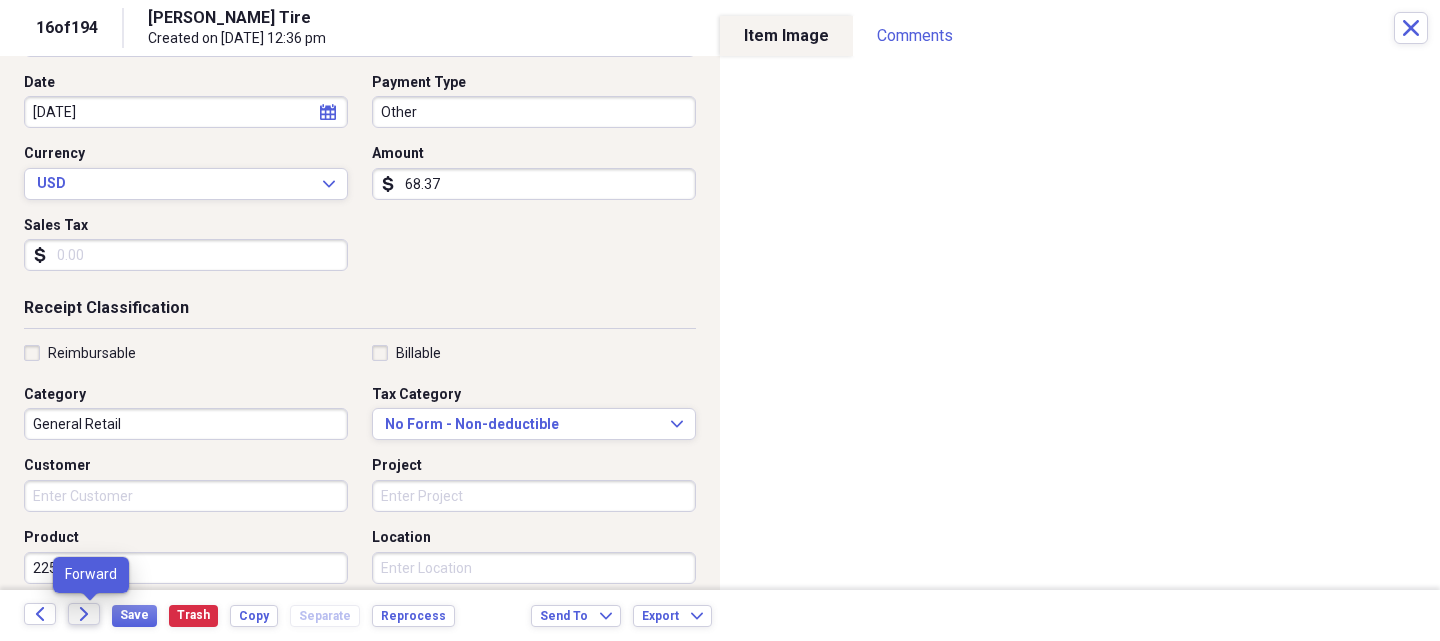 click on "Forward" at bounding box center (84, 614) 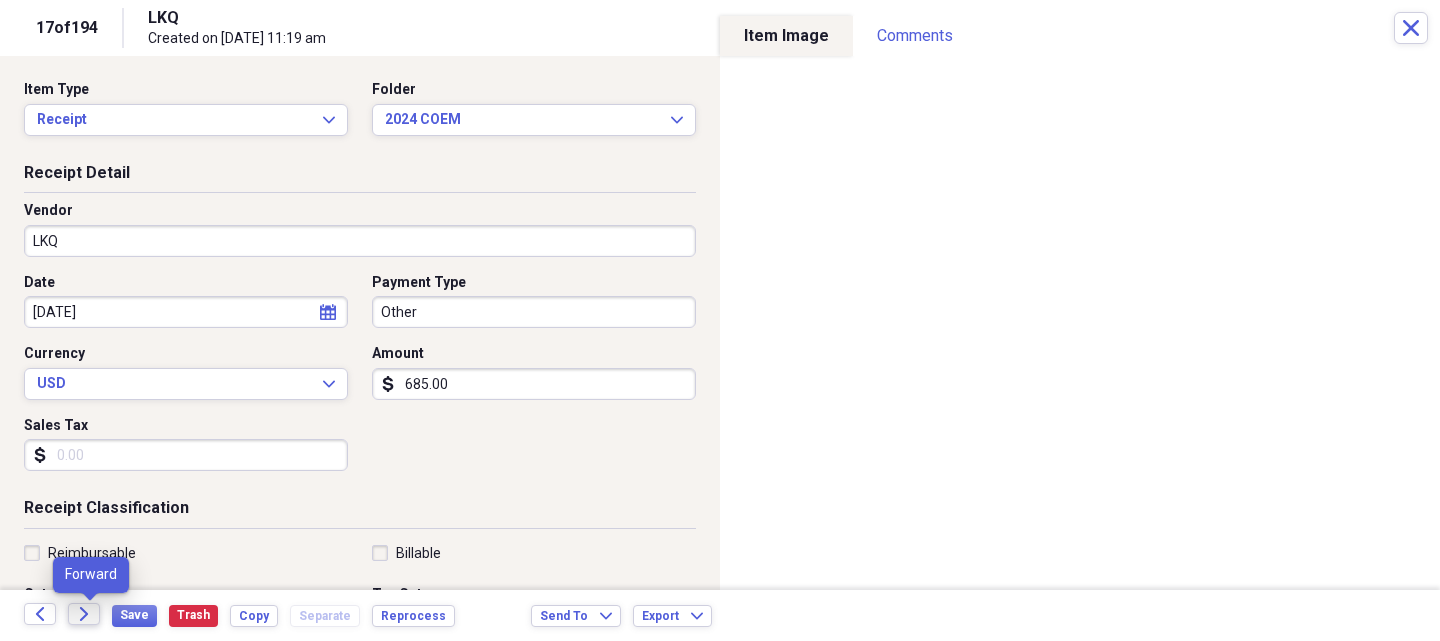 click on "Forward" at bounding box center [84, 614] 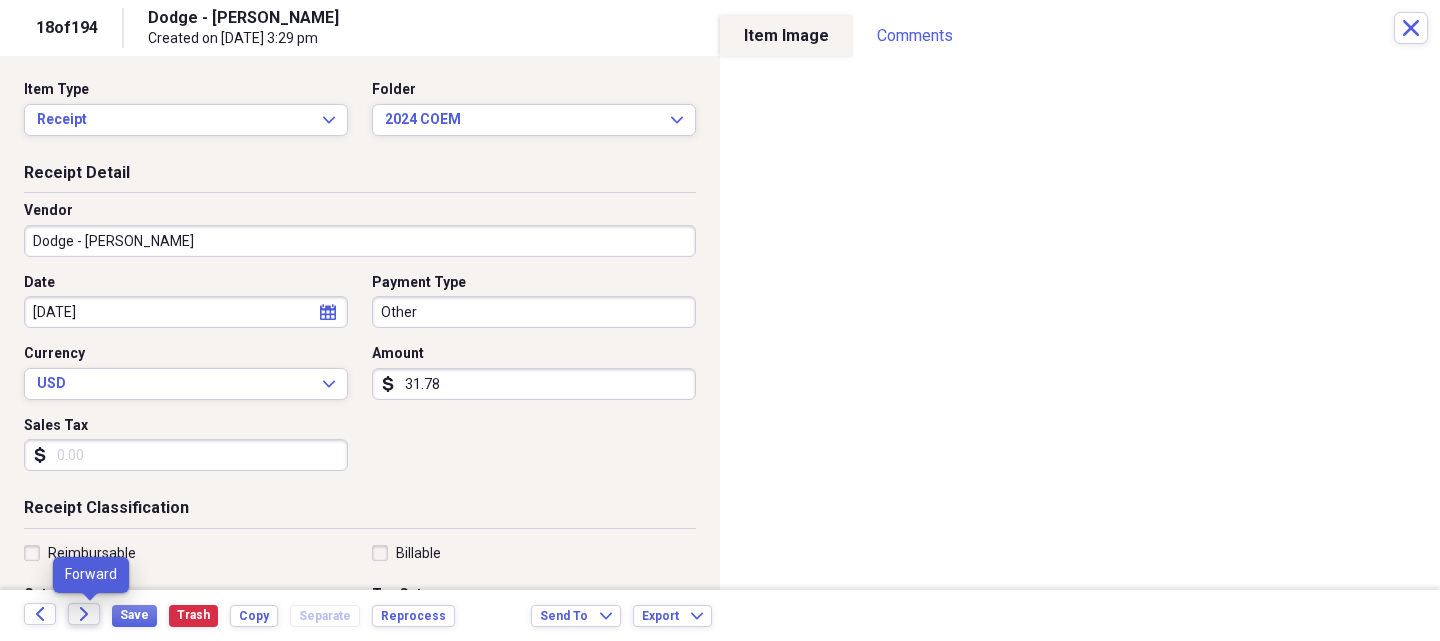 click on "Forward" at bounding box center [84, 614] 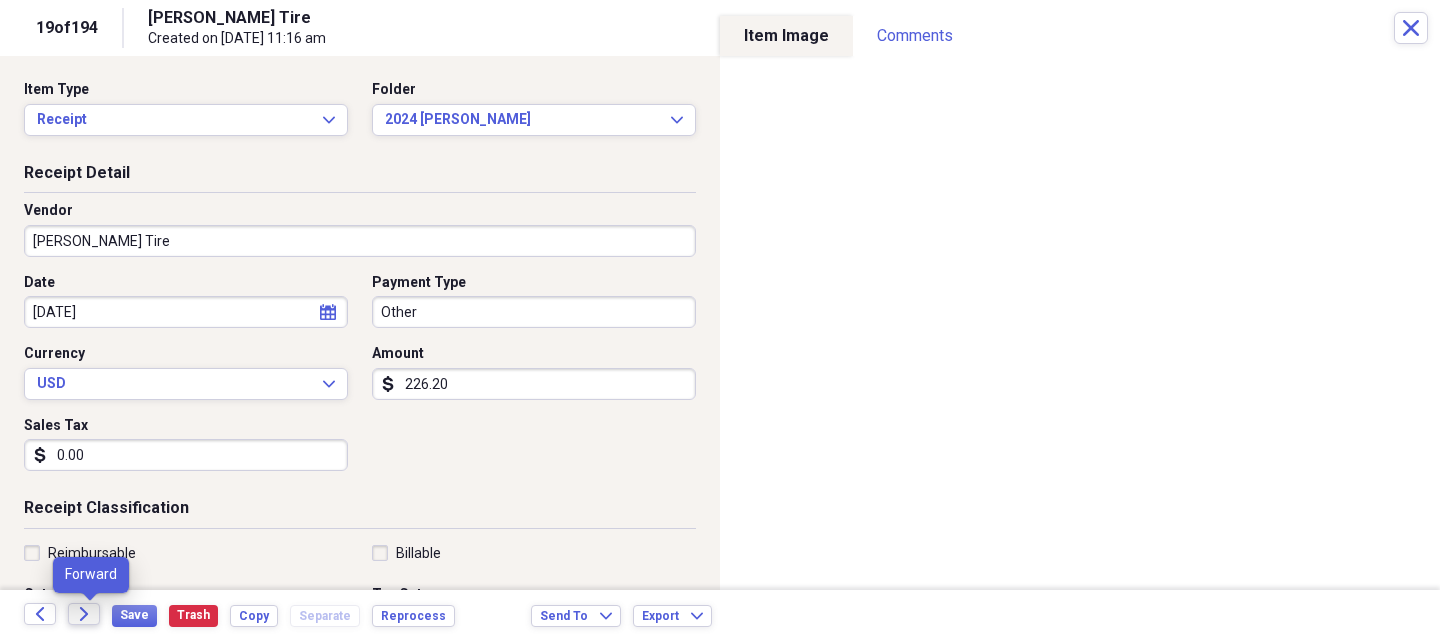 click on "Forward" at bounding box center [84, 614] 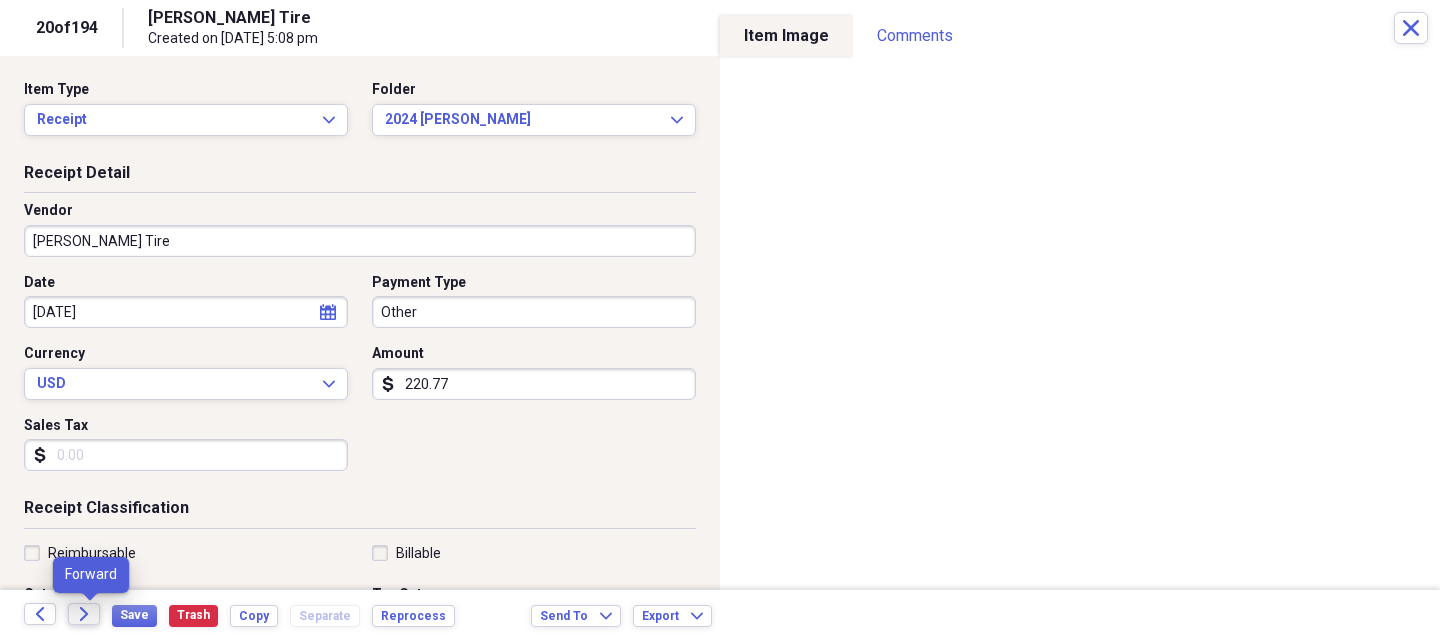 click on "Forward" at bounding box center [84, 614] 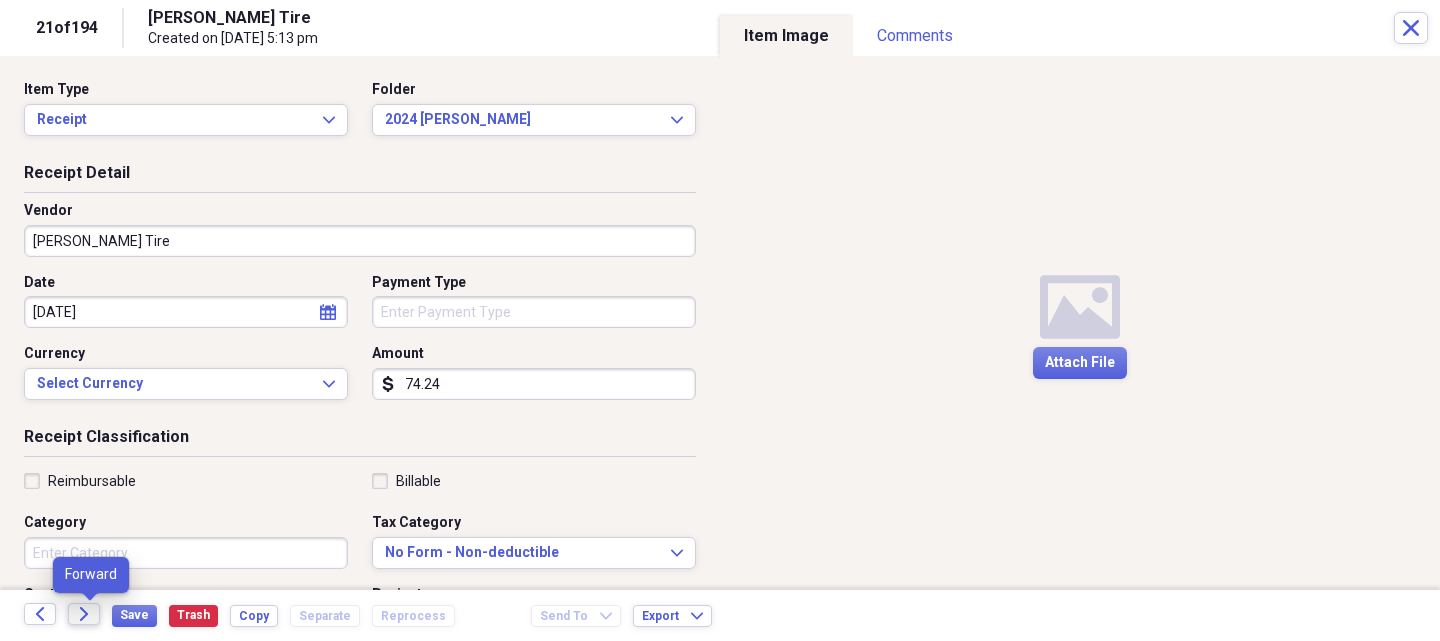 click on "Forward" at bounding box center (84, 614) 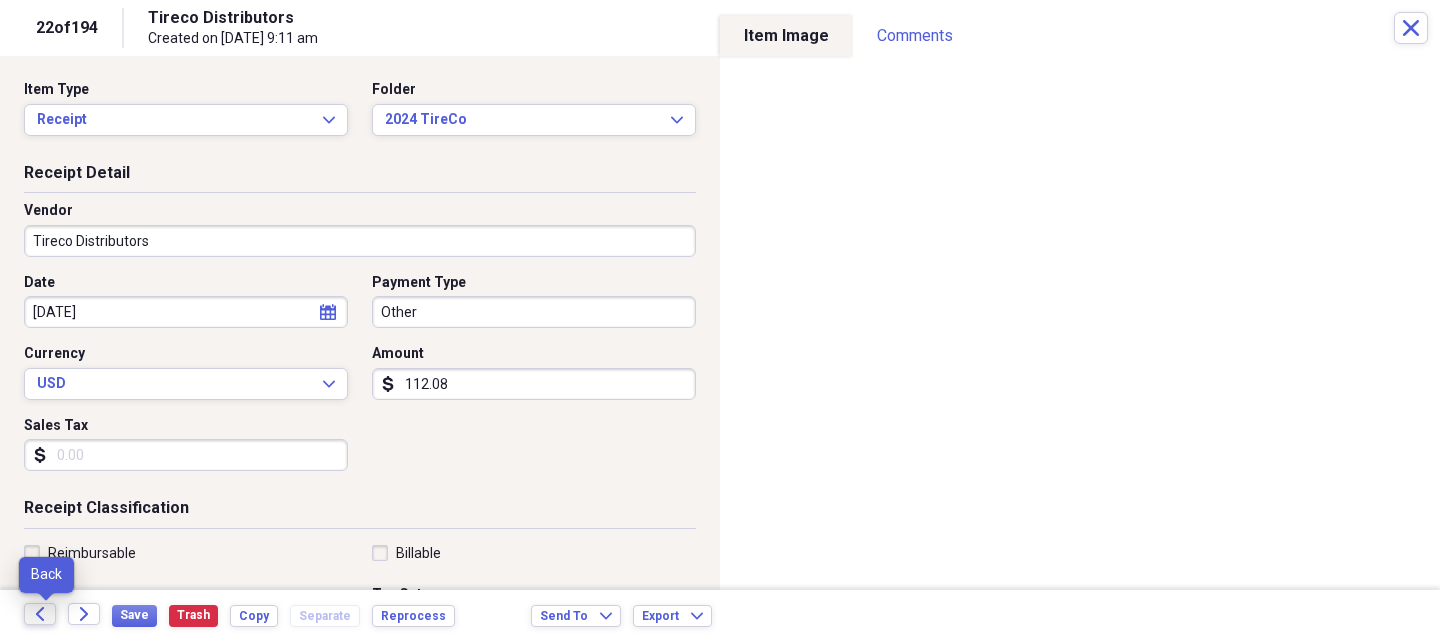 click on "Back" at bounding box center (40, 614) 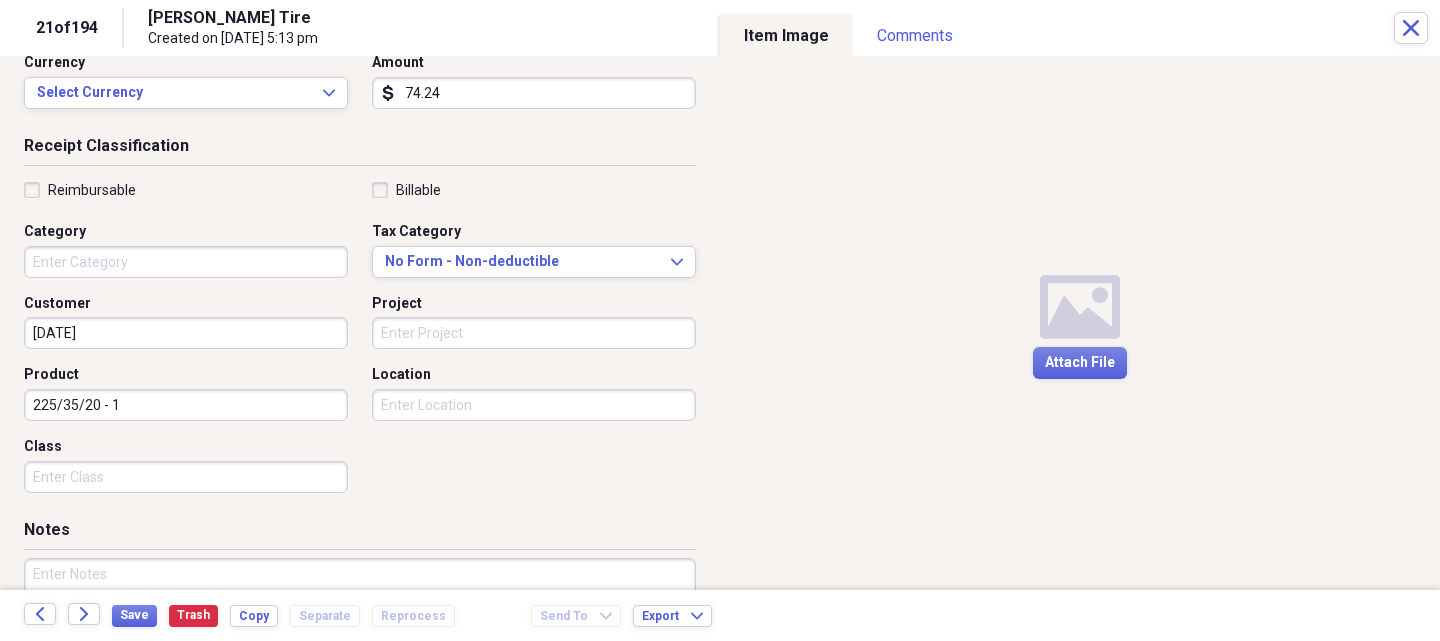 scroll, scrollTop: 300, scrollLeft: 0, axis: vertical 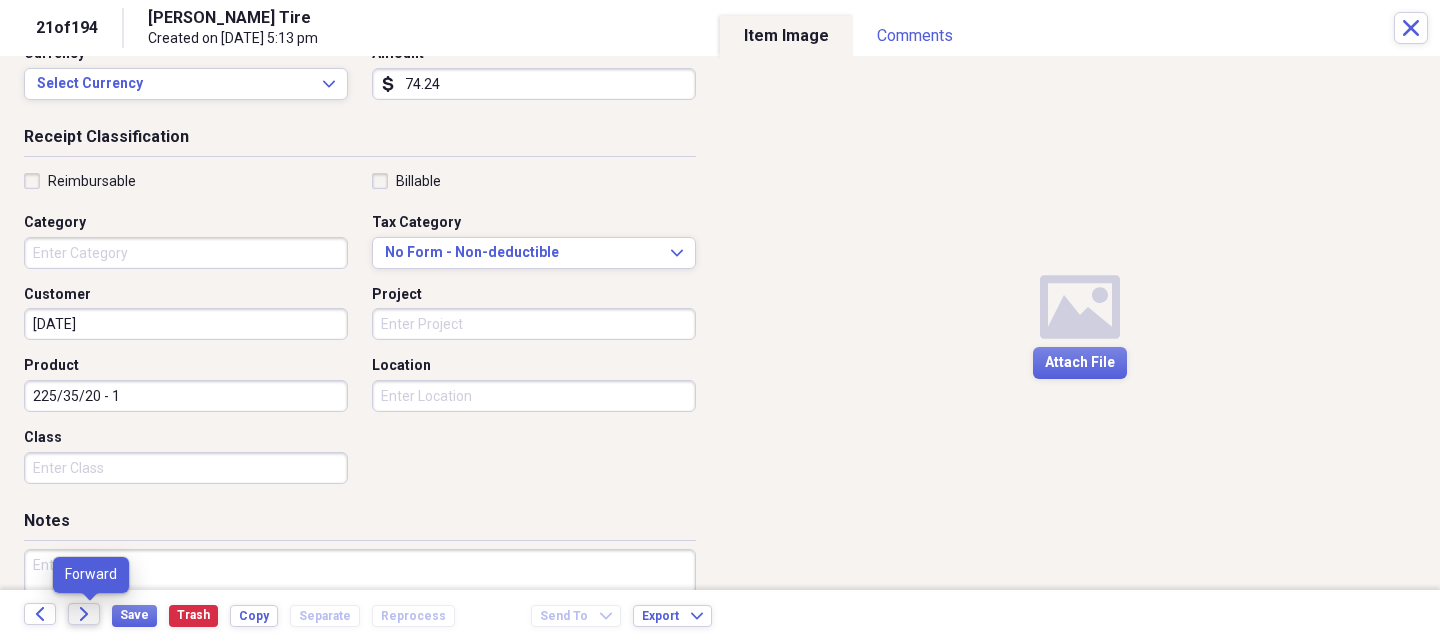 click on "Forward" at bounding box center [84, 614] 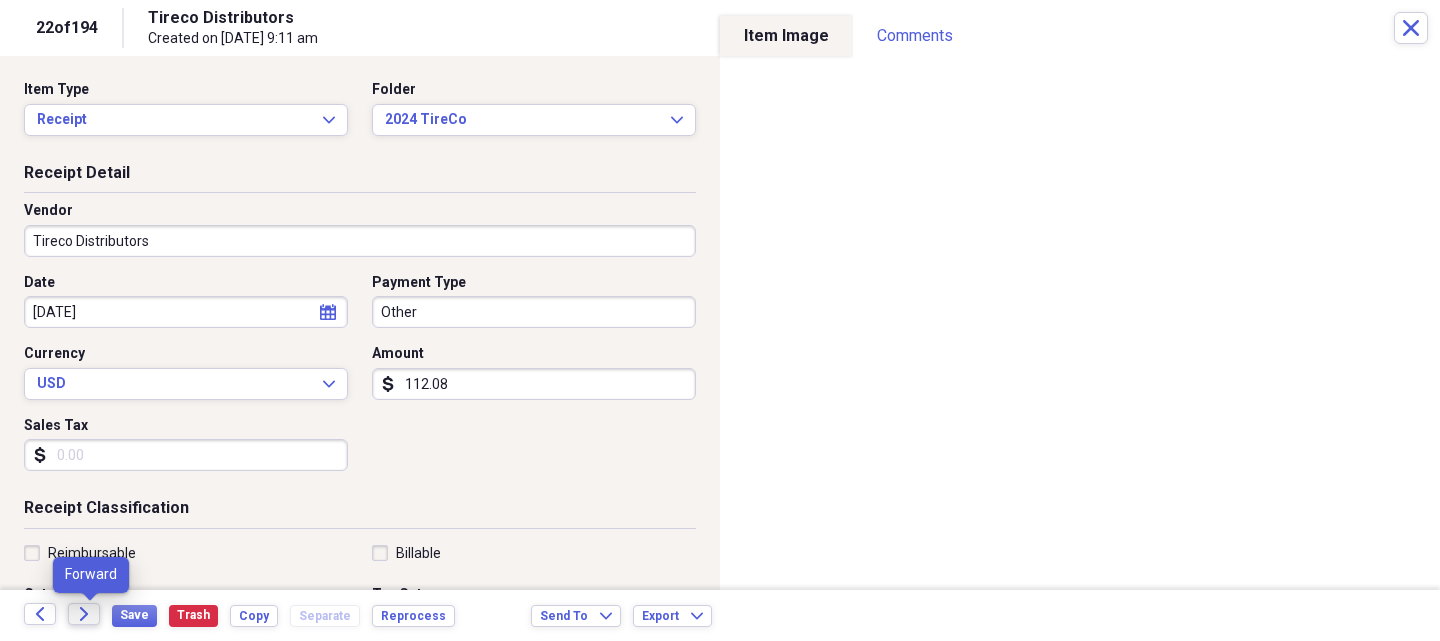 click on "Forward" 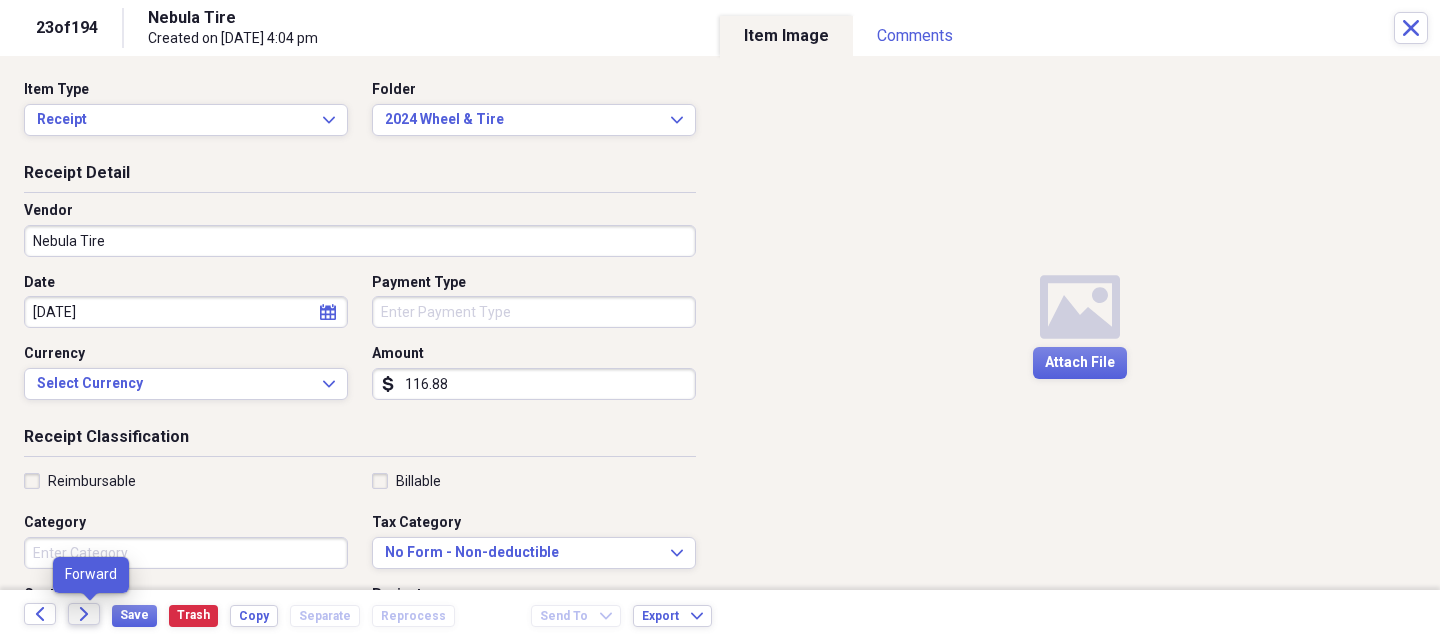click on "Forward" 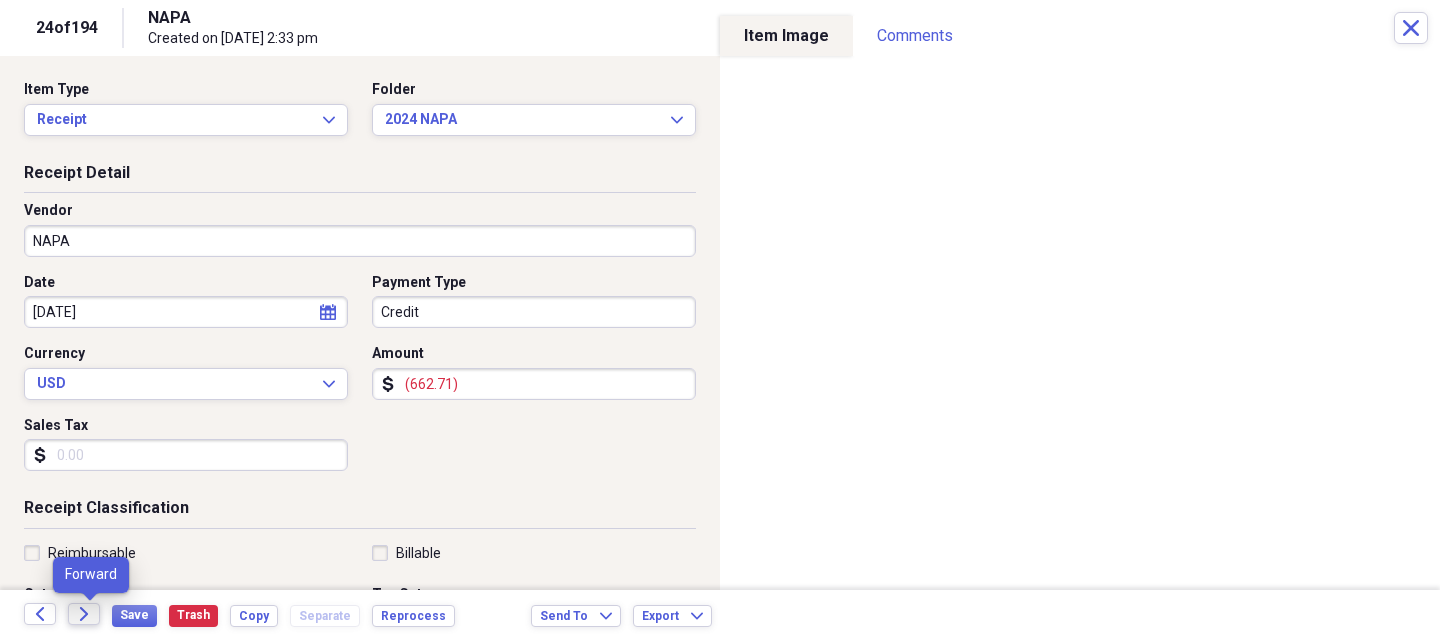 click on "Forward" 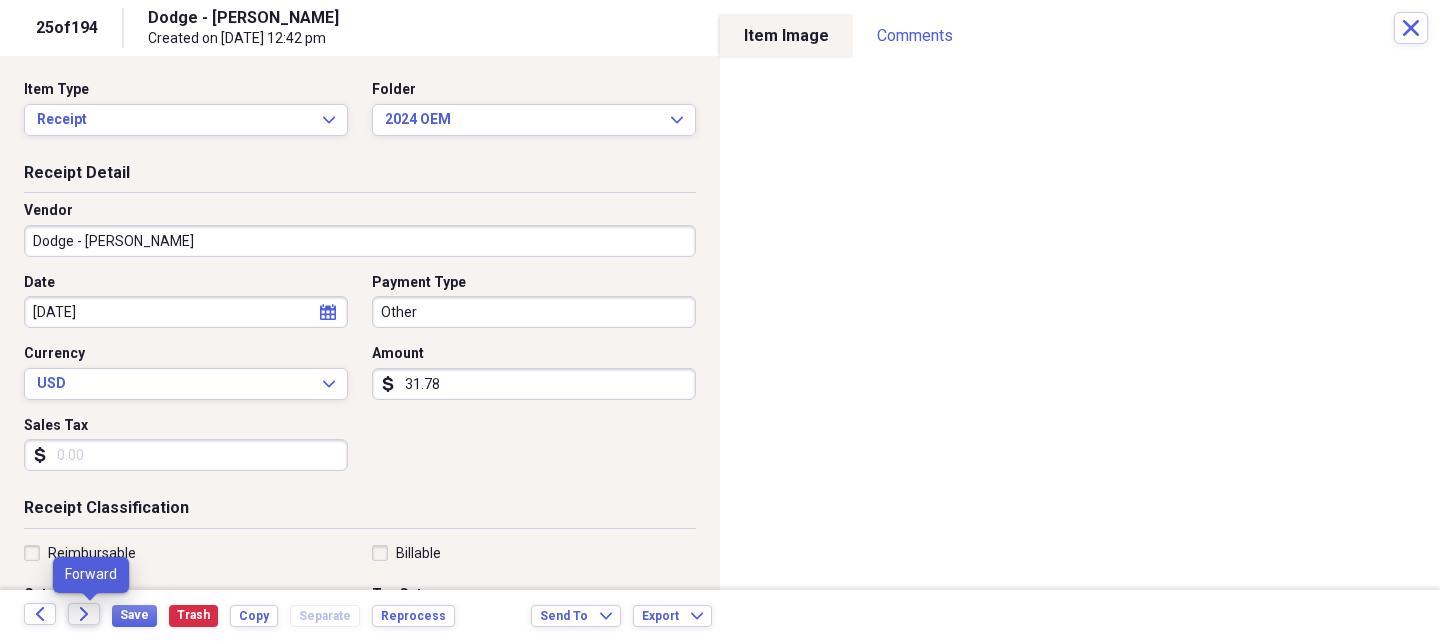 click on "Forward" 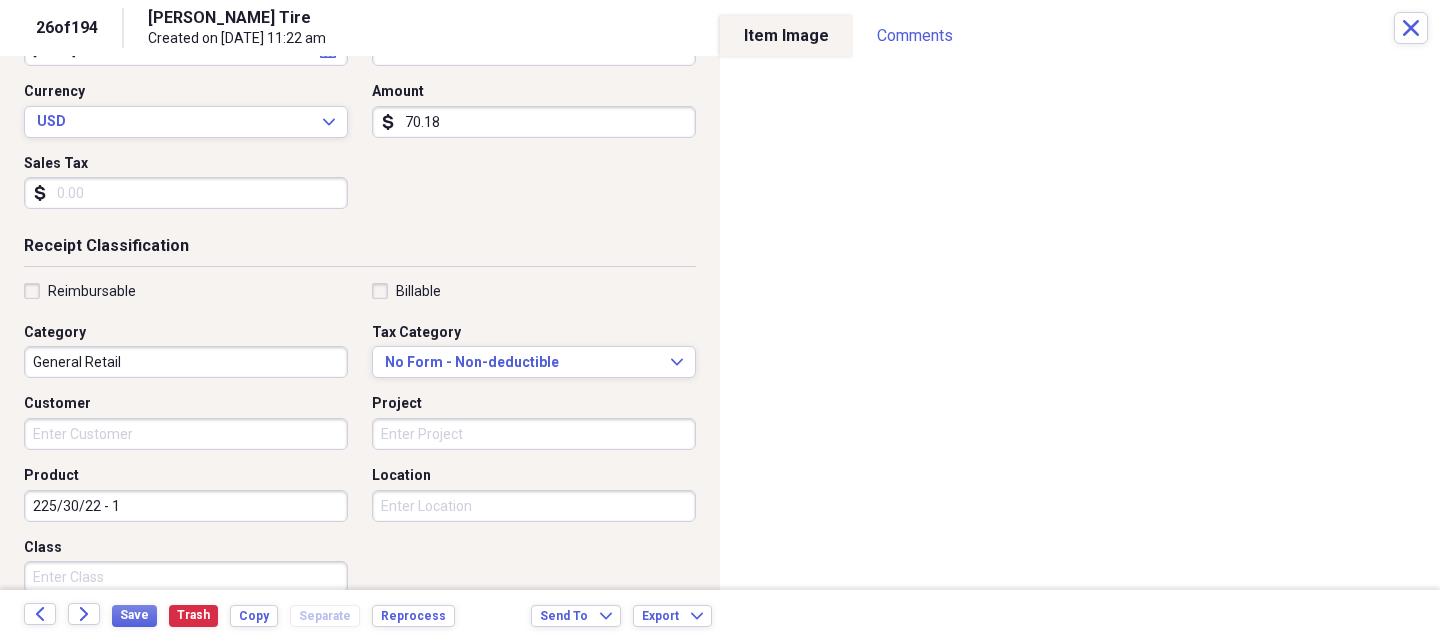 scroll, scrollTop: 300, scrollLeft: 0, axis: vertical 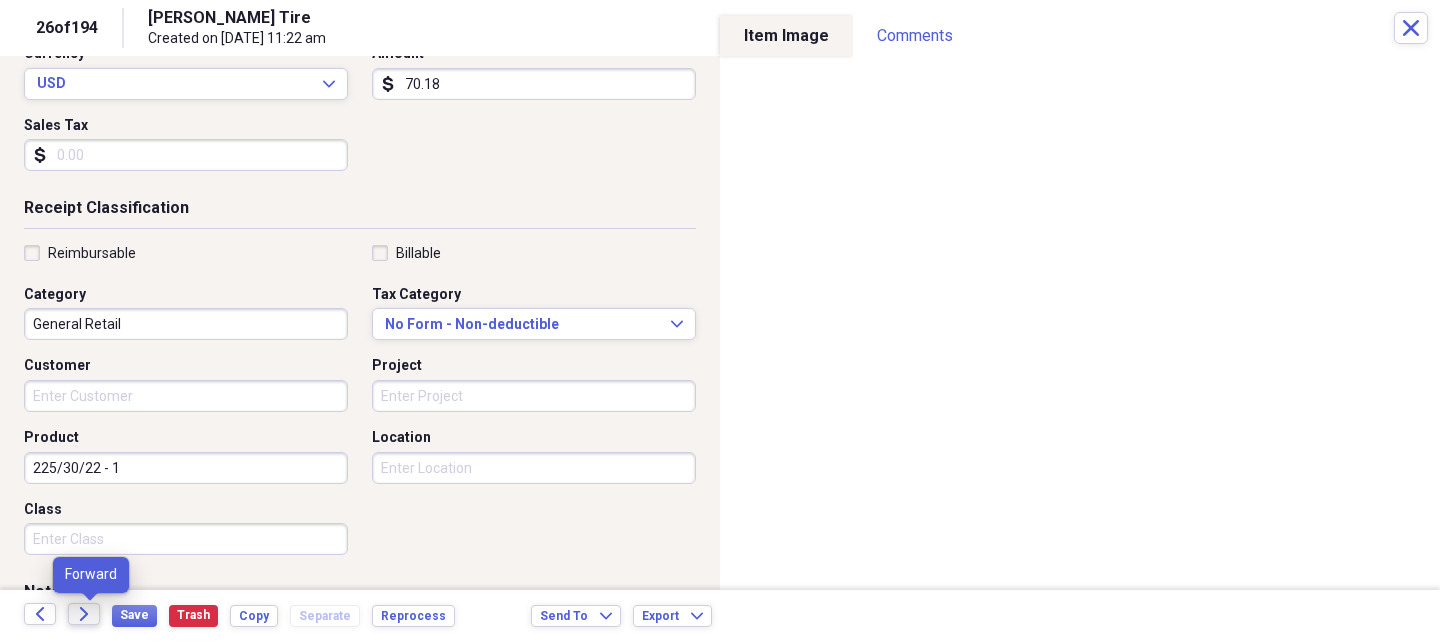 click on "Forward" 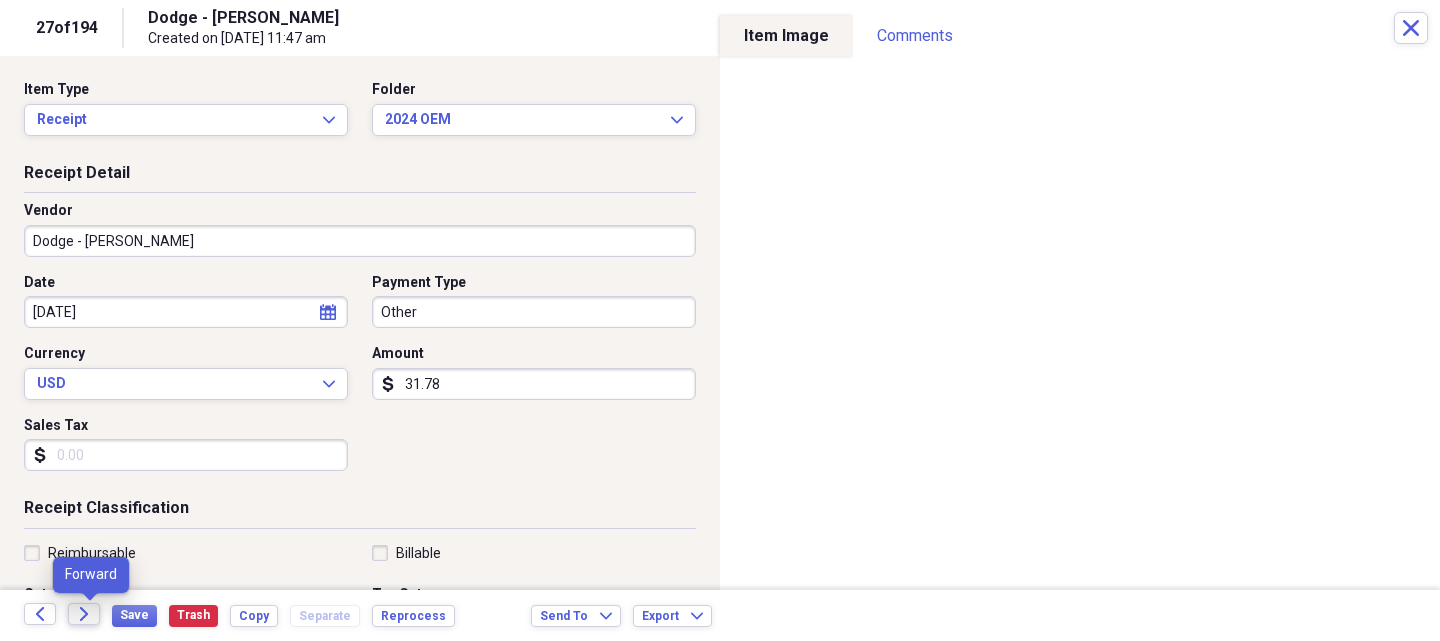 click on "Forward" 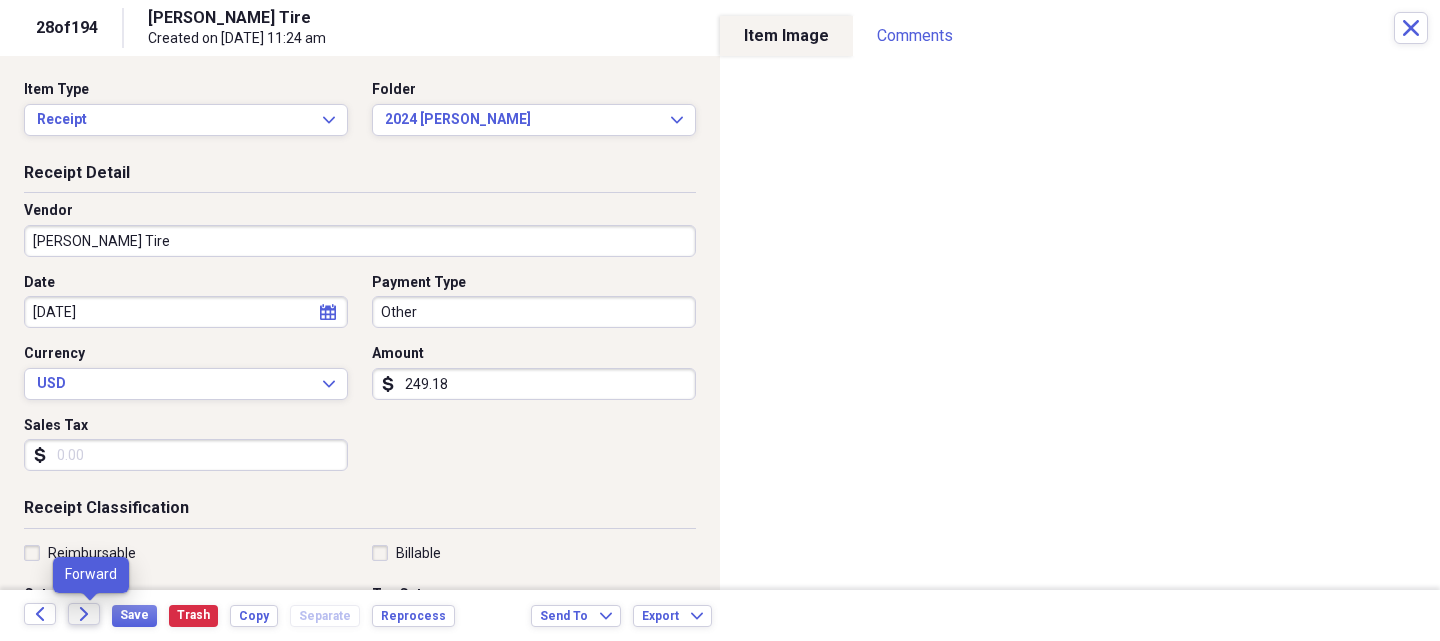 click on "Forward" 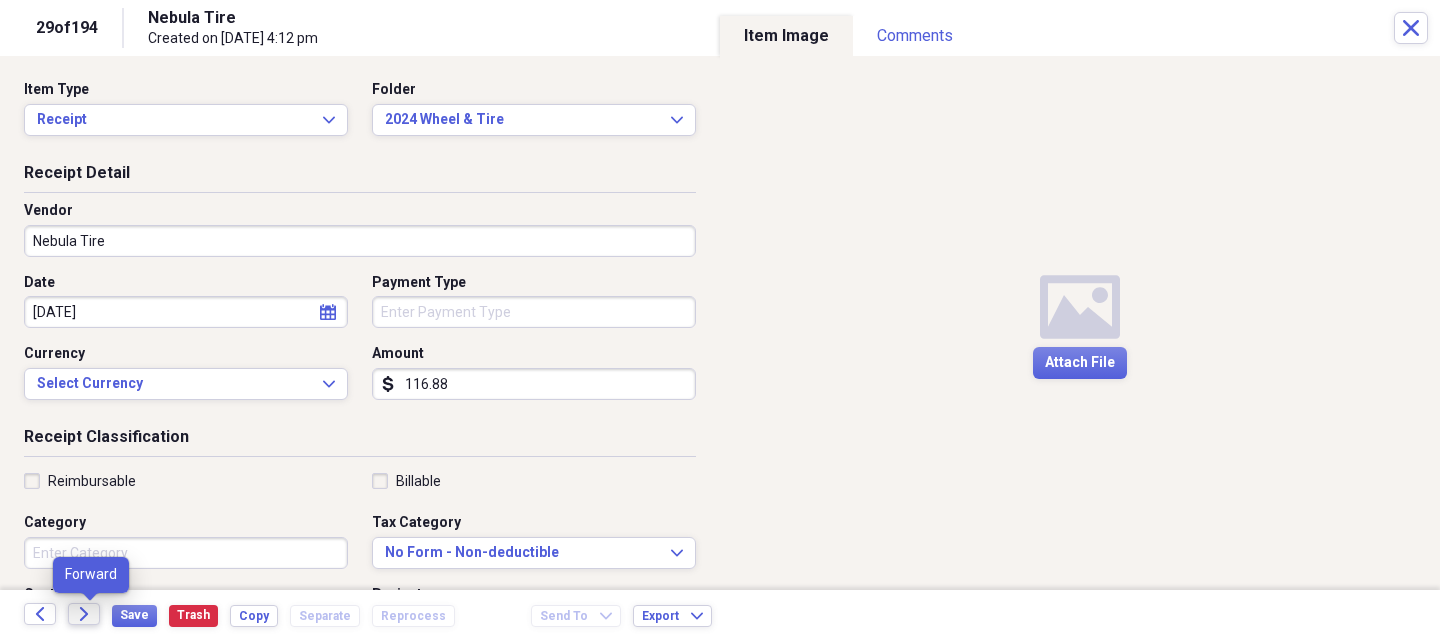 click on "Forward" 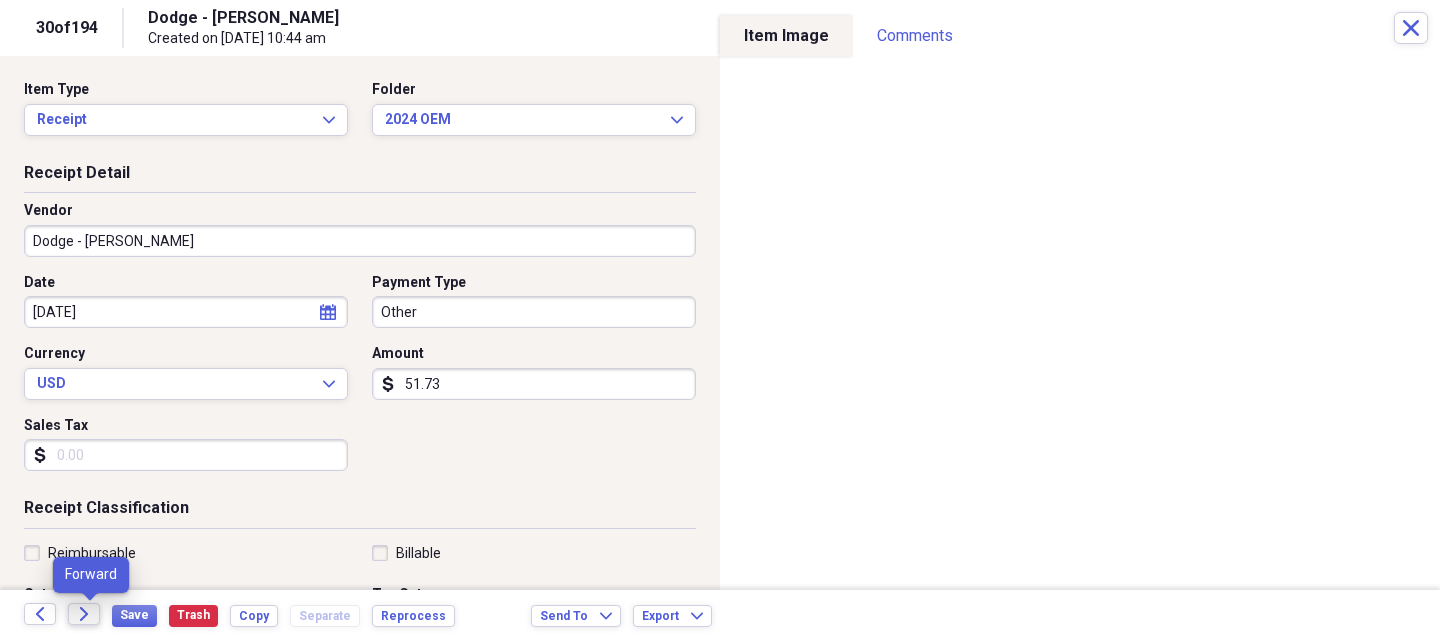 click on "Forward" 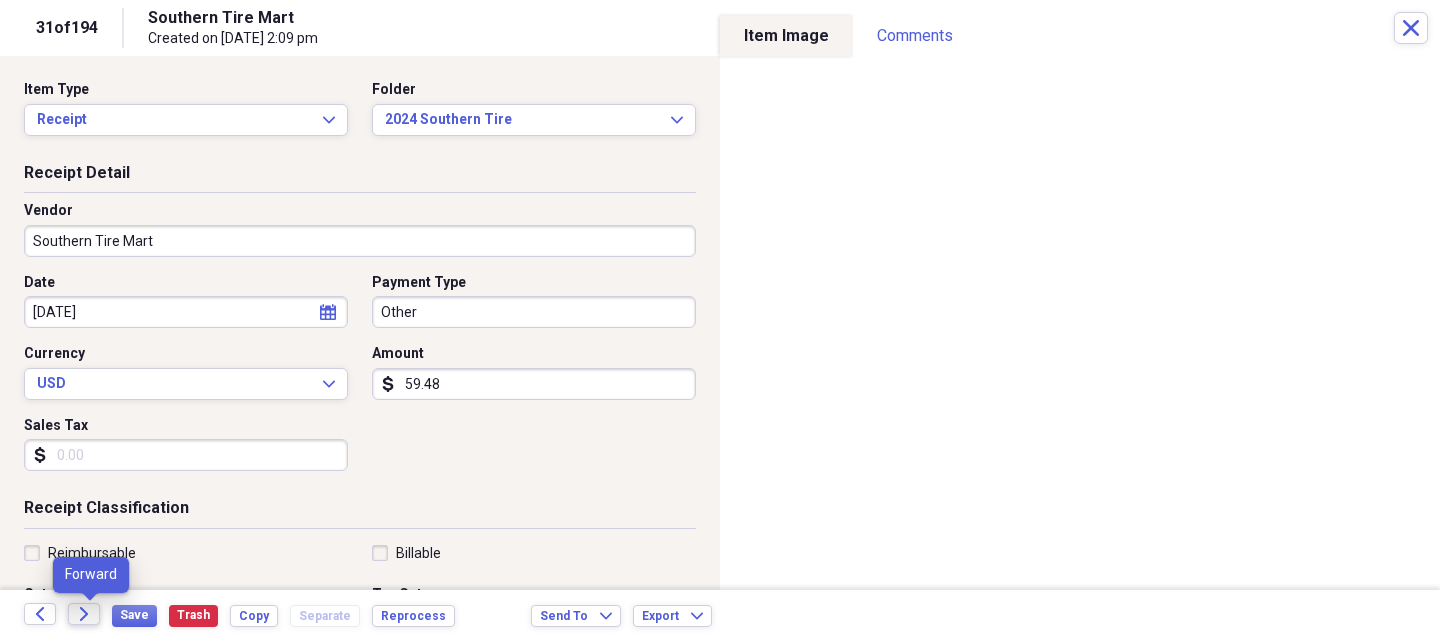 click on "Forward" 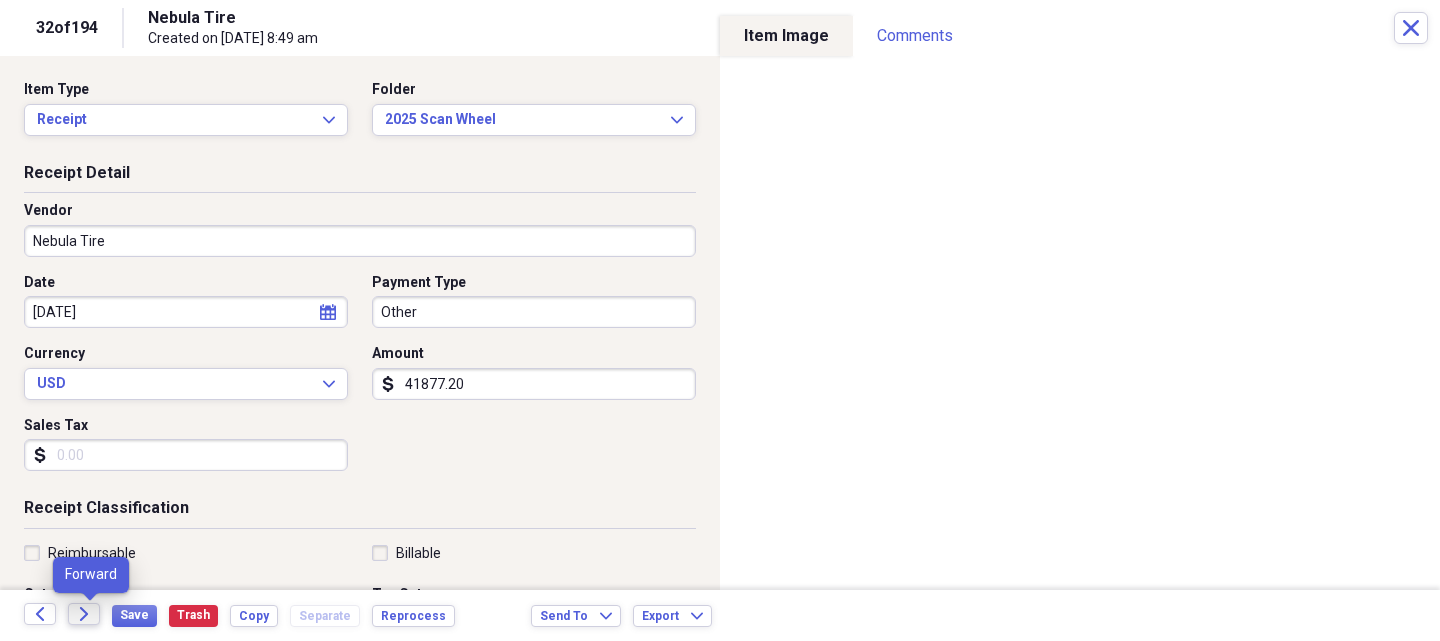 click on "Forward" 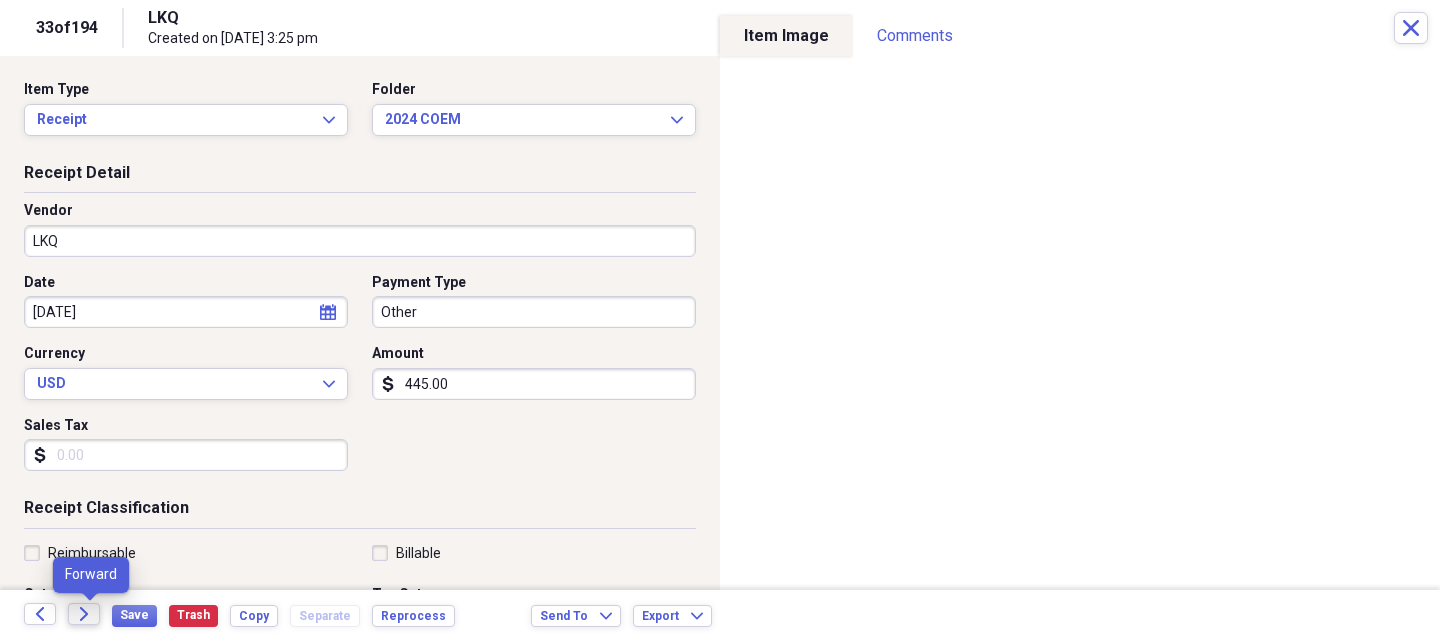 click on "Forward" 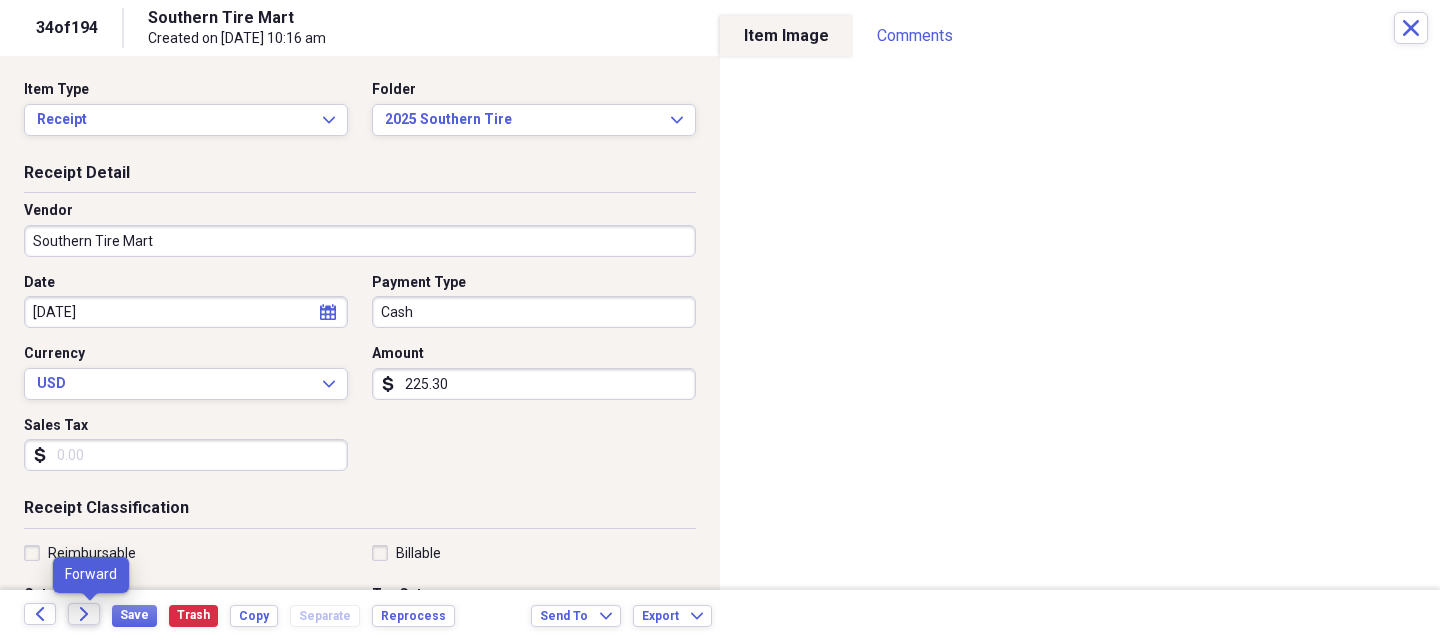 click on "Forward" 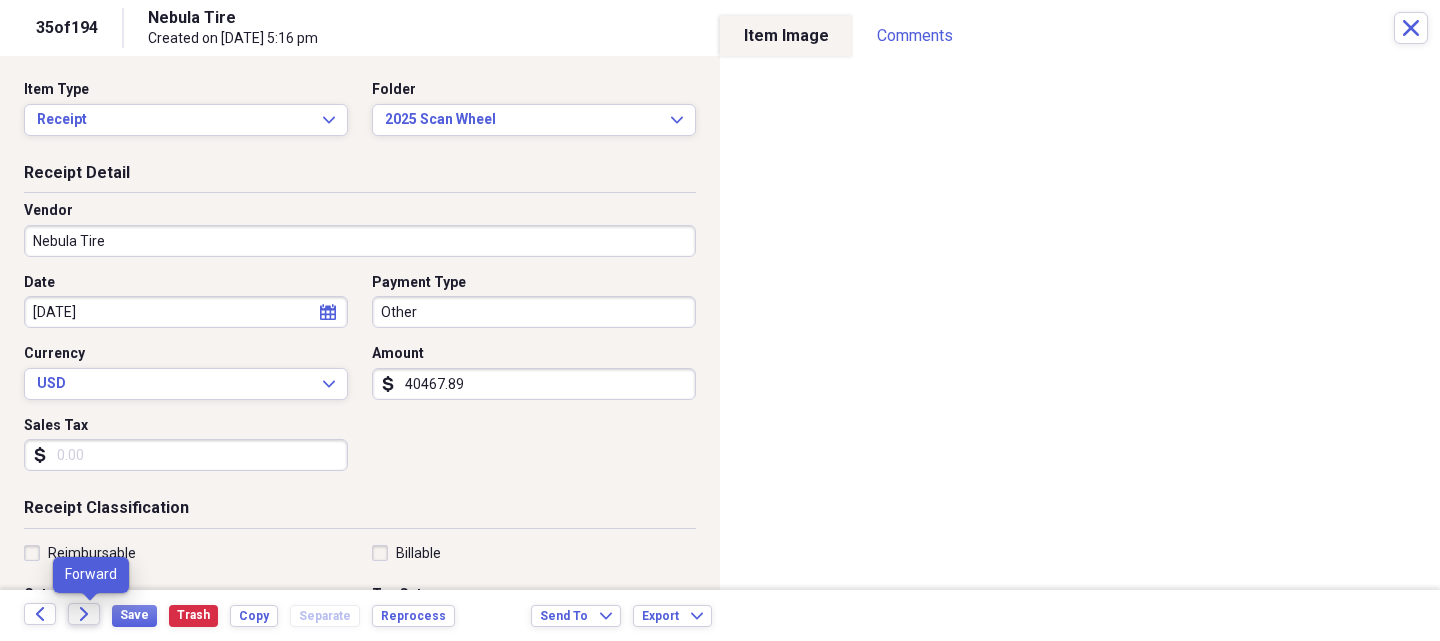click on "Forward" 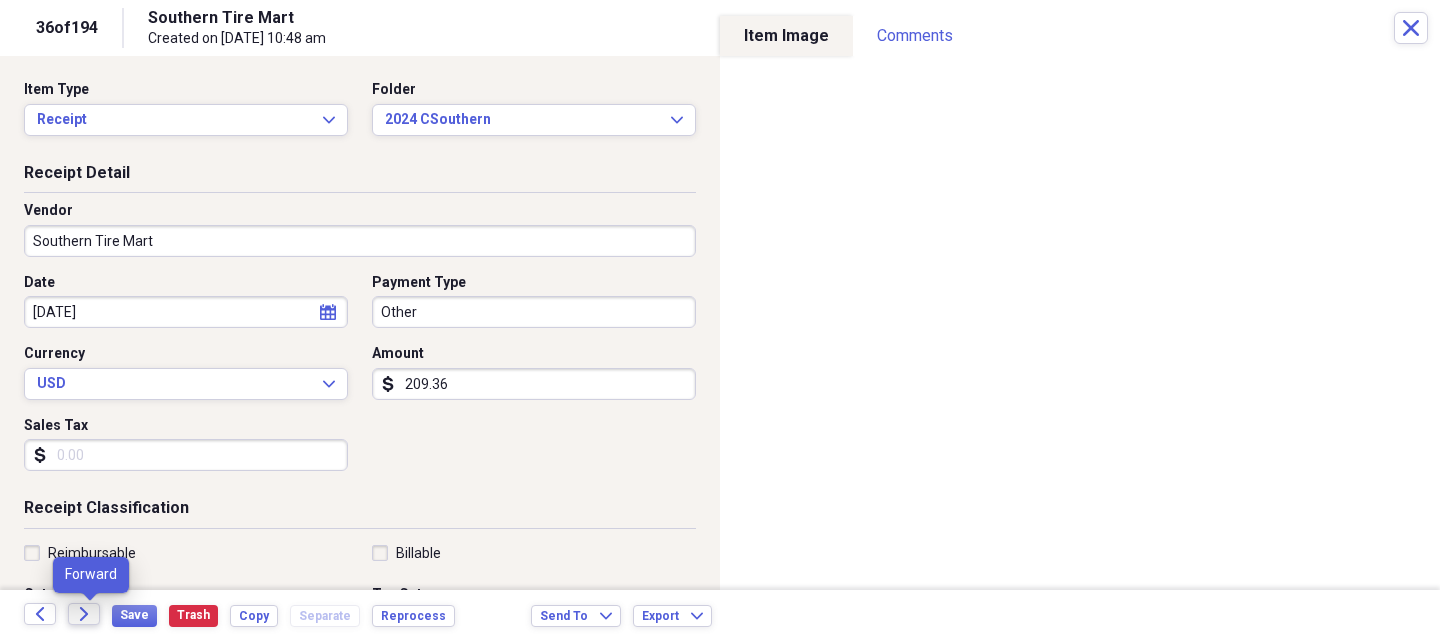 click on "Forward" 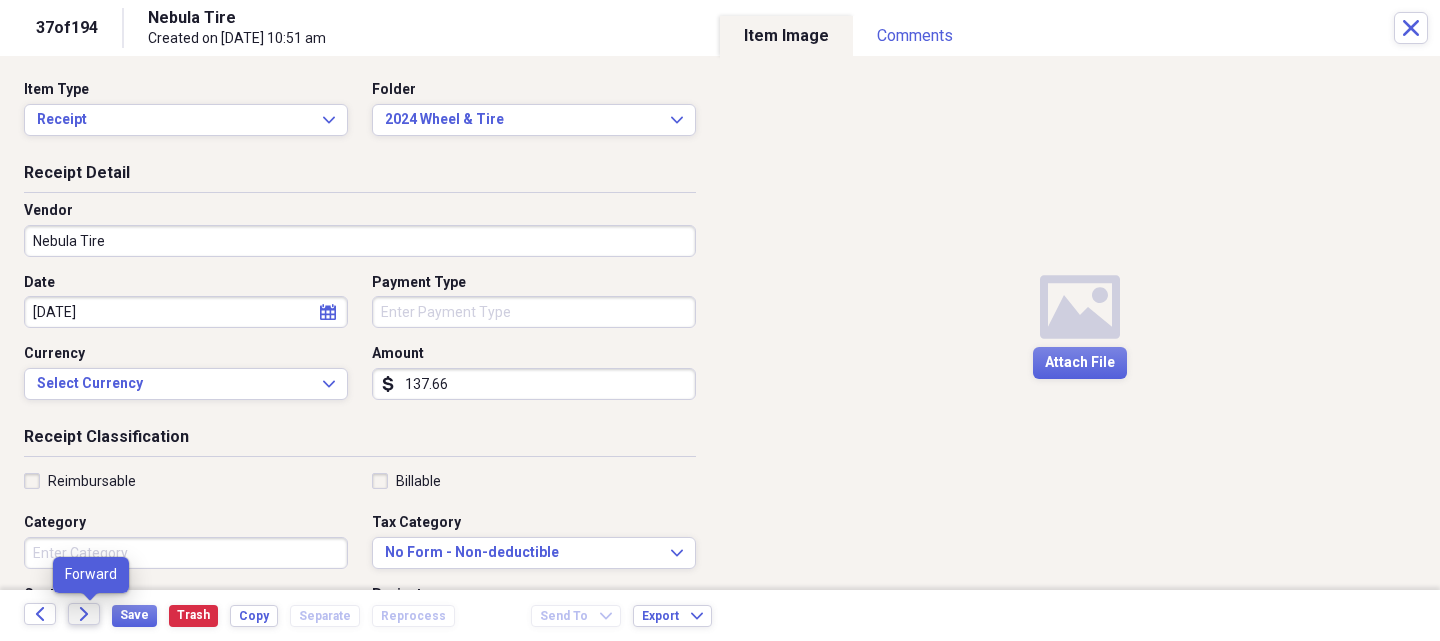 click on "Forward" 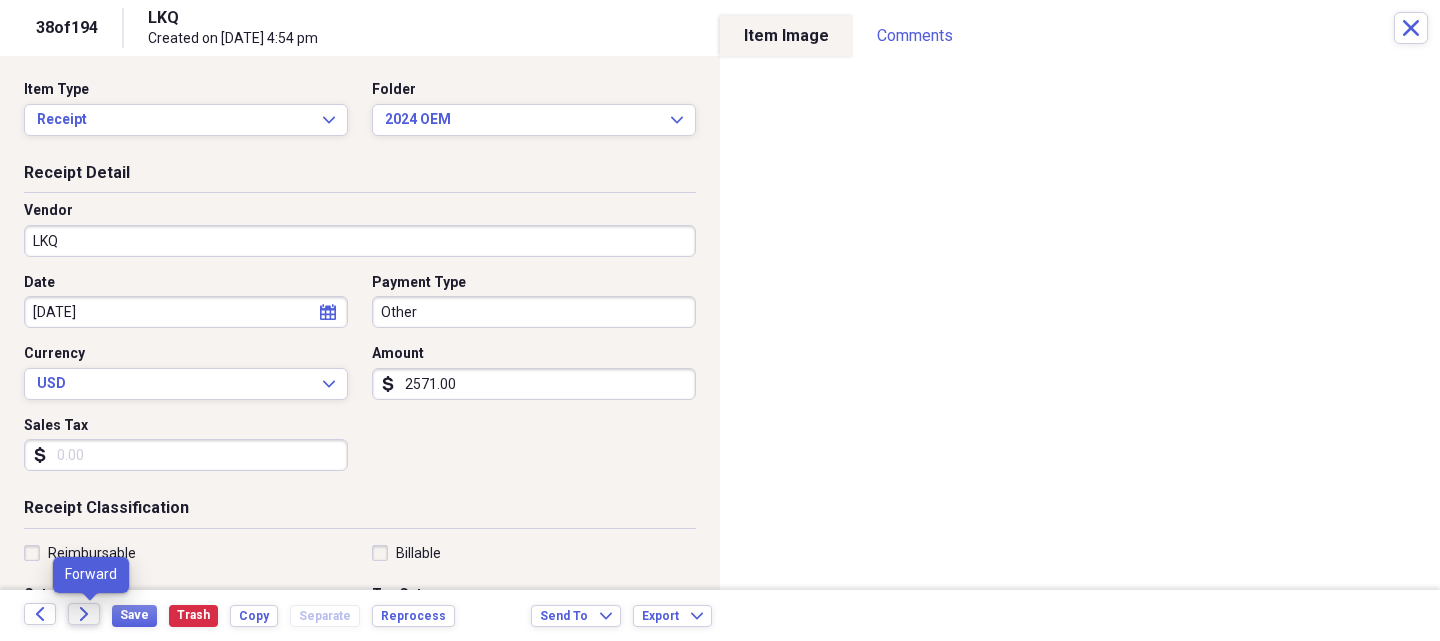 click on "Forward" 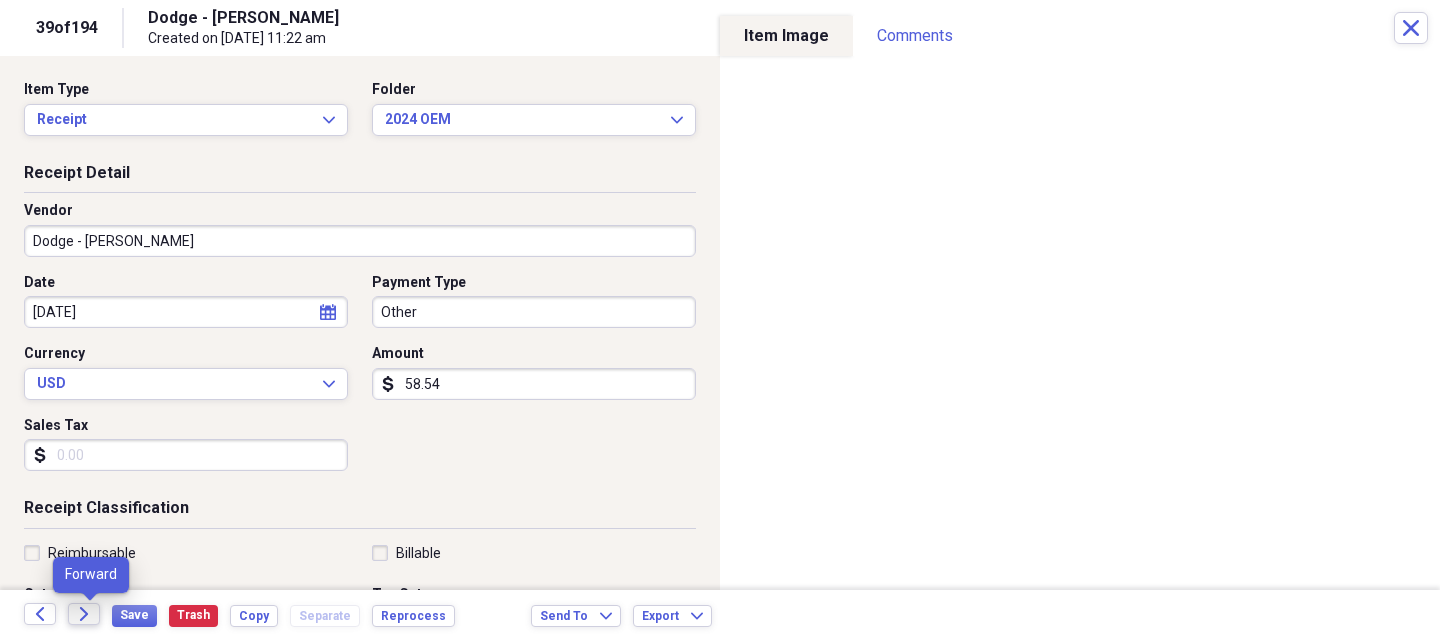 click on "Forward" 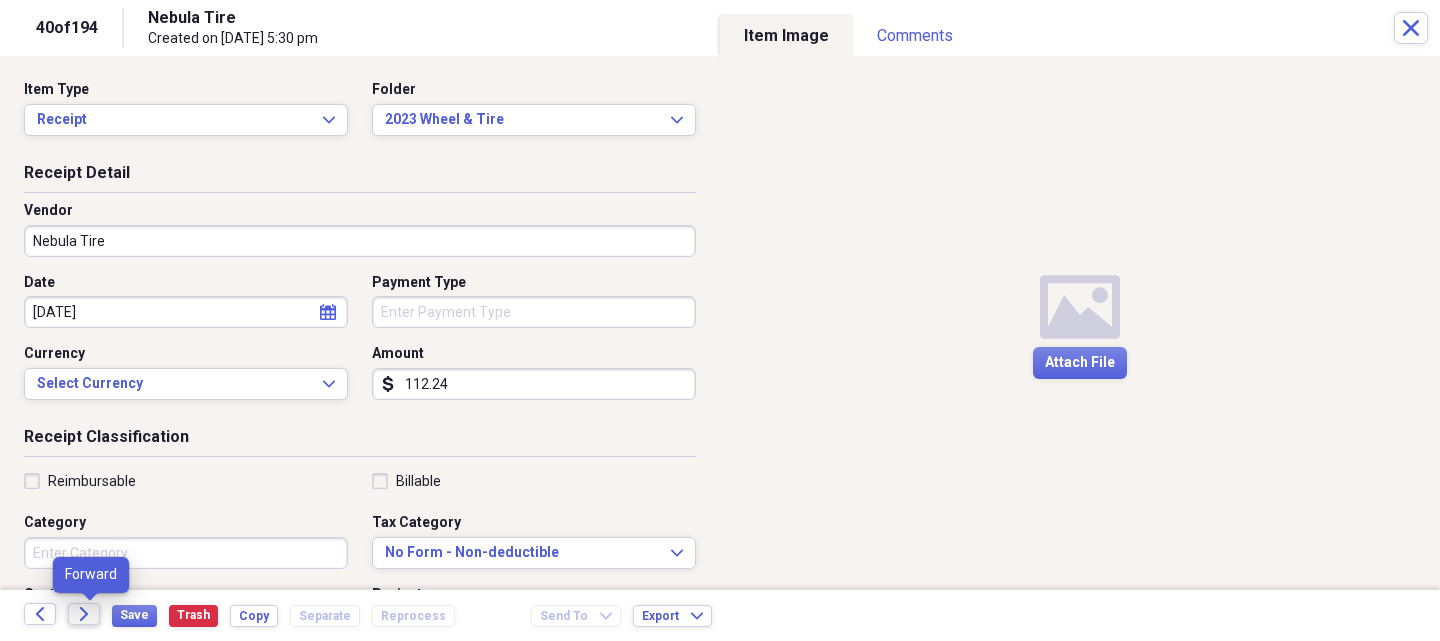 click on "Forward" 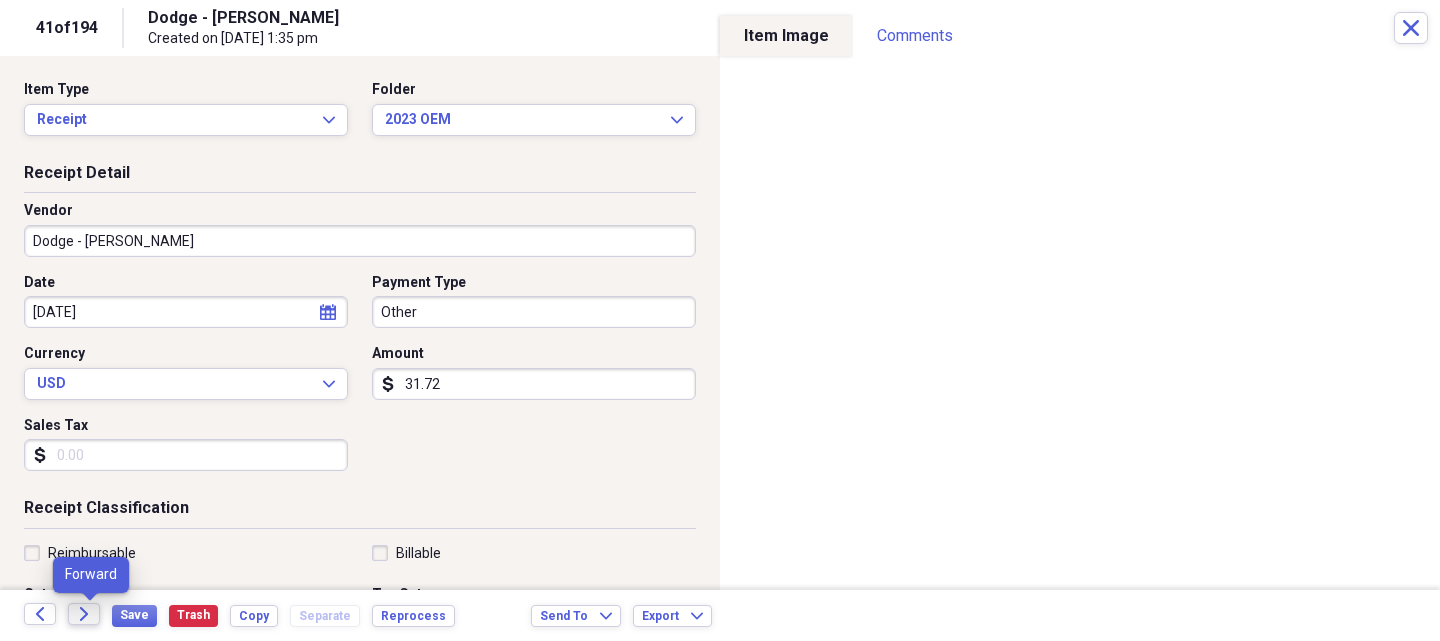 click on "Forward" 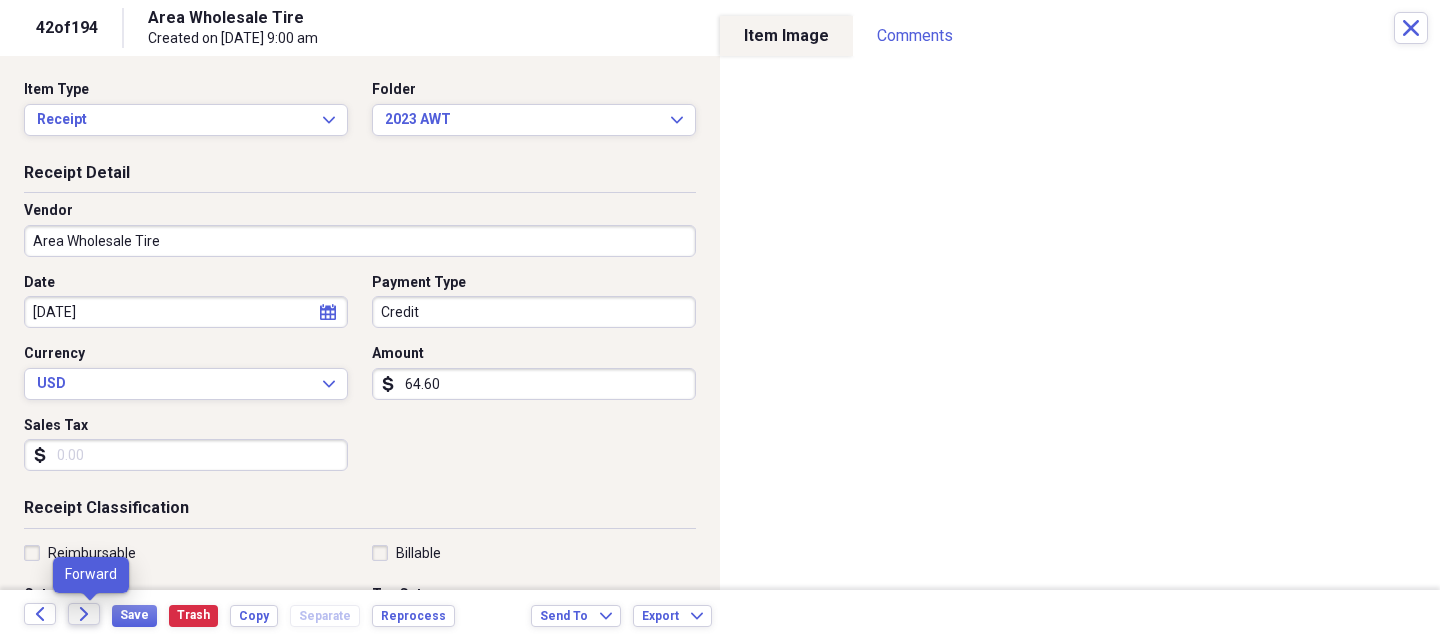 click 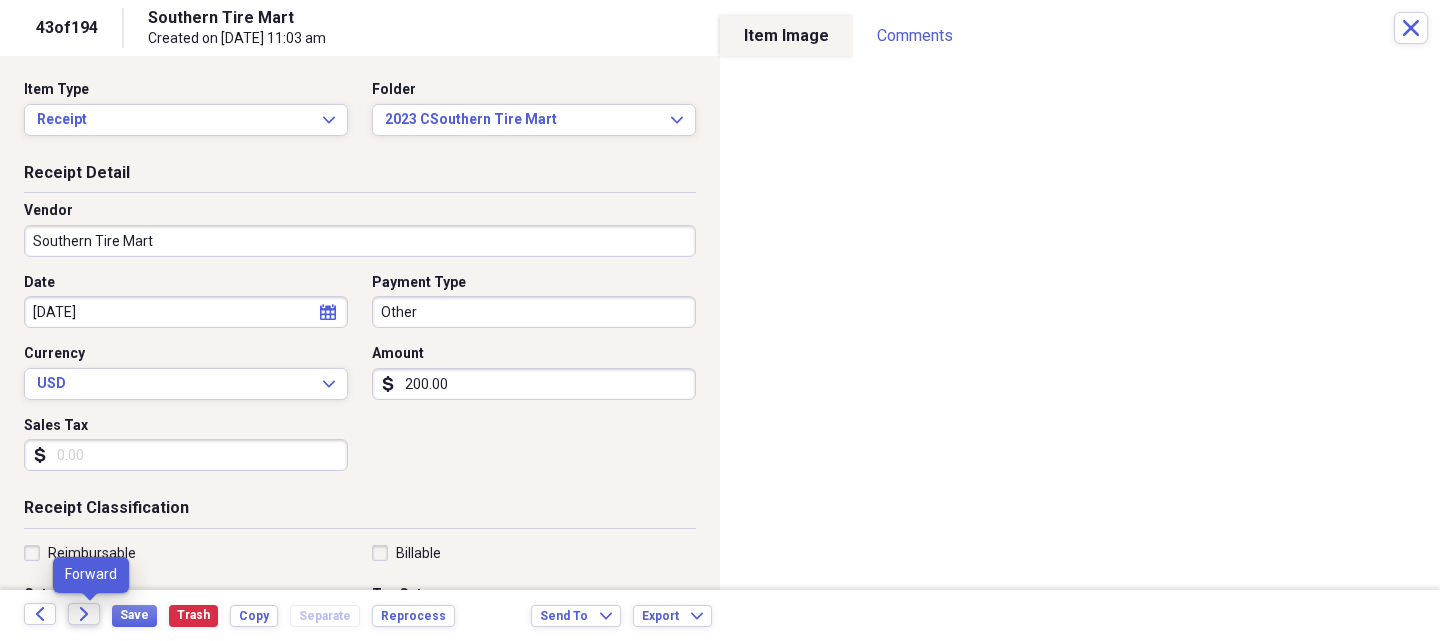 click 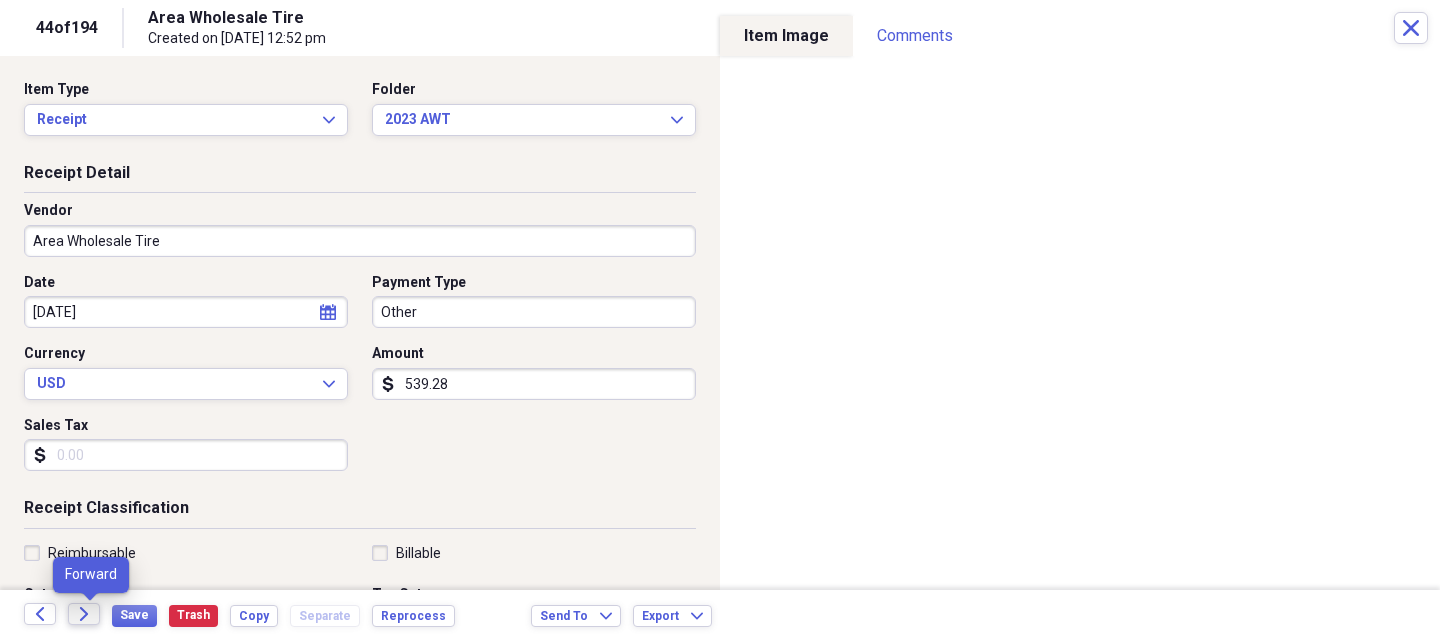 click 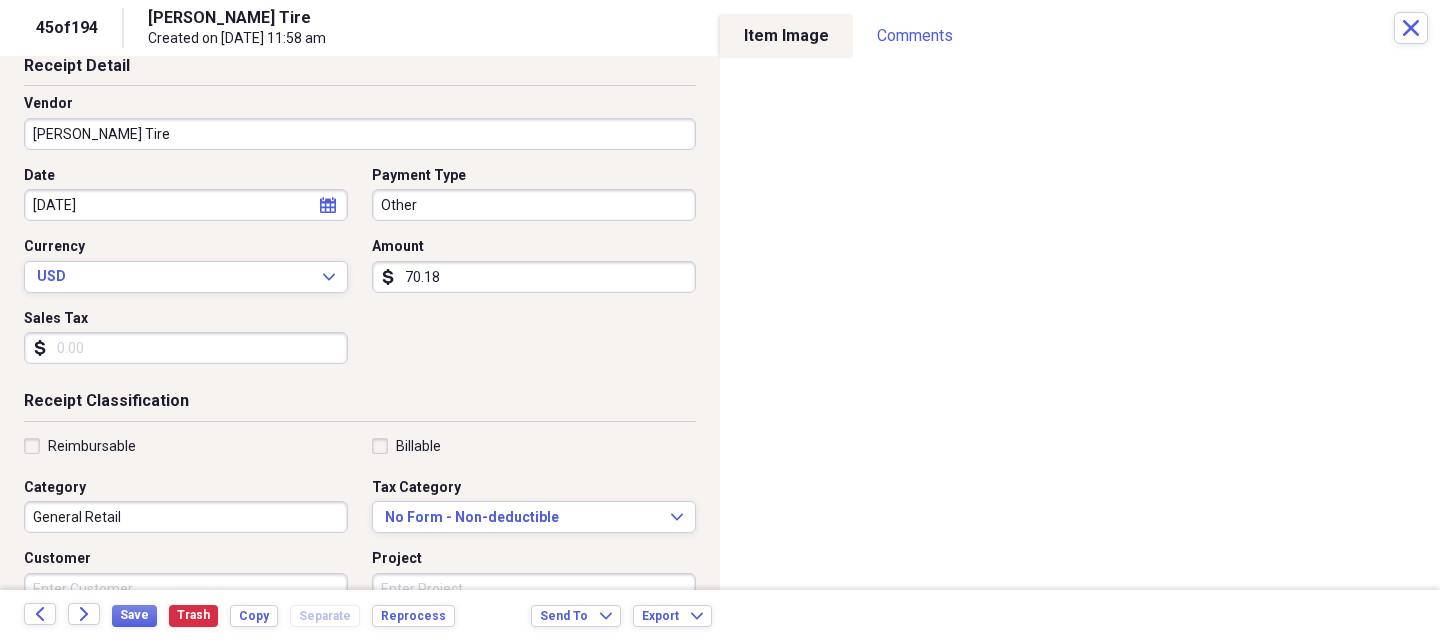 scroll, scrollTop: 100, scrollLeft: 0, axis: vertical 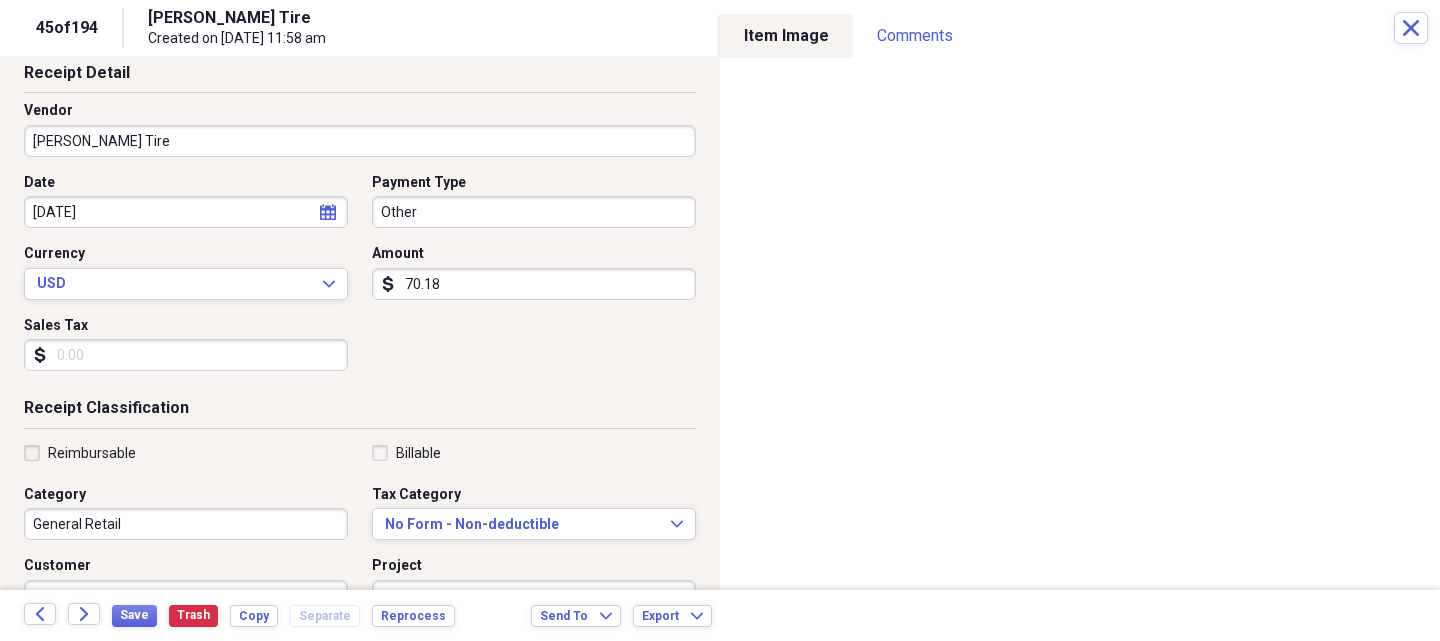 select on "4" 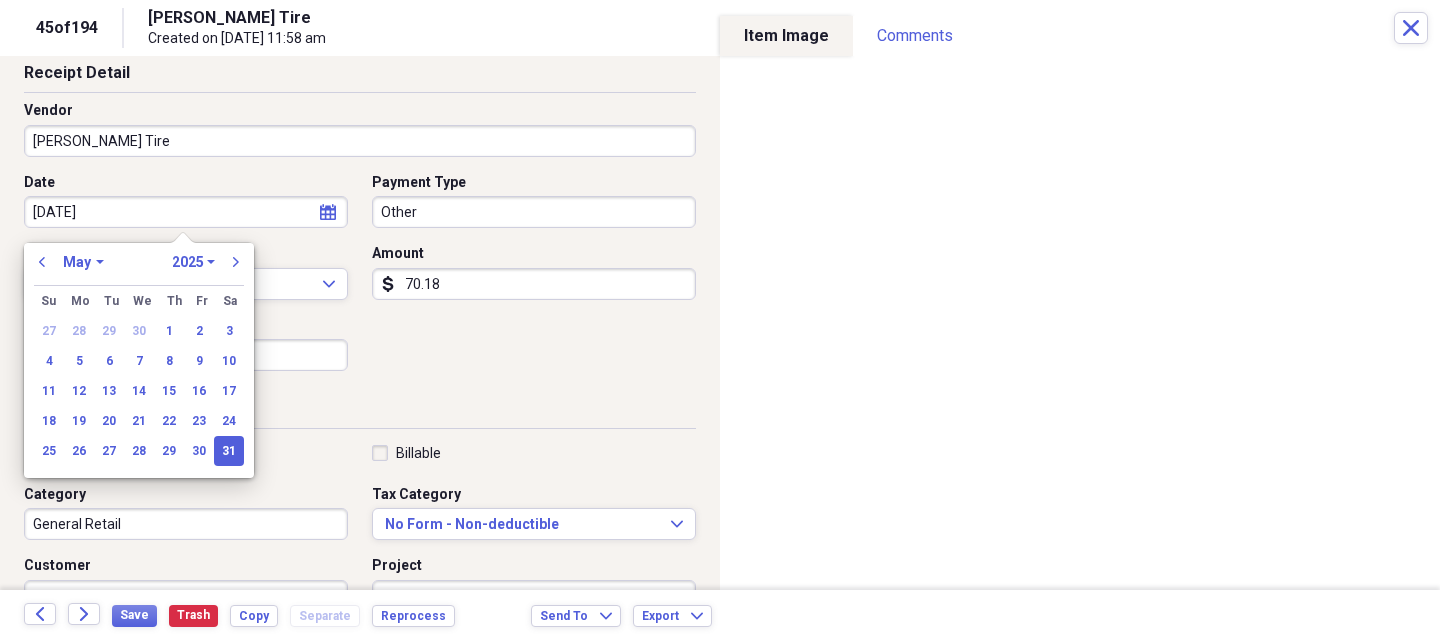 drag, startPoint x: 221, startPoint y: 203, endPoint x: 0, endPoint y: 229, distance: 222.52415 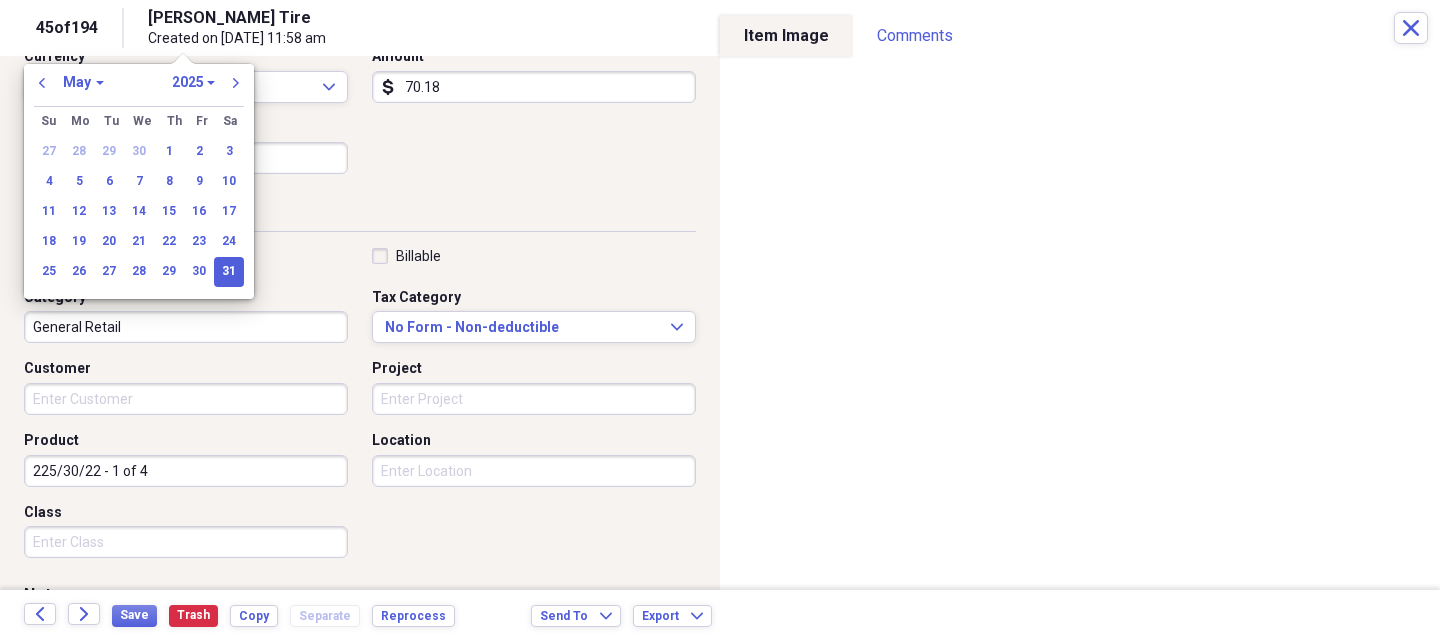 scroll, scrollTop: 300, scrollLeft: 0, axis: vertical 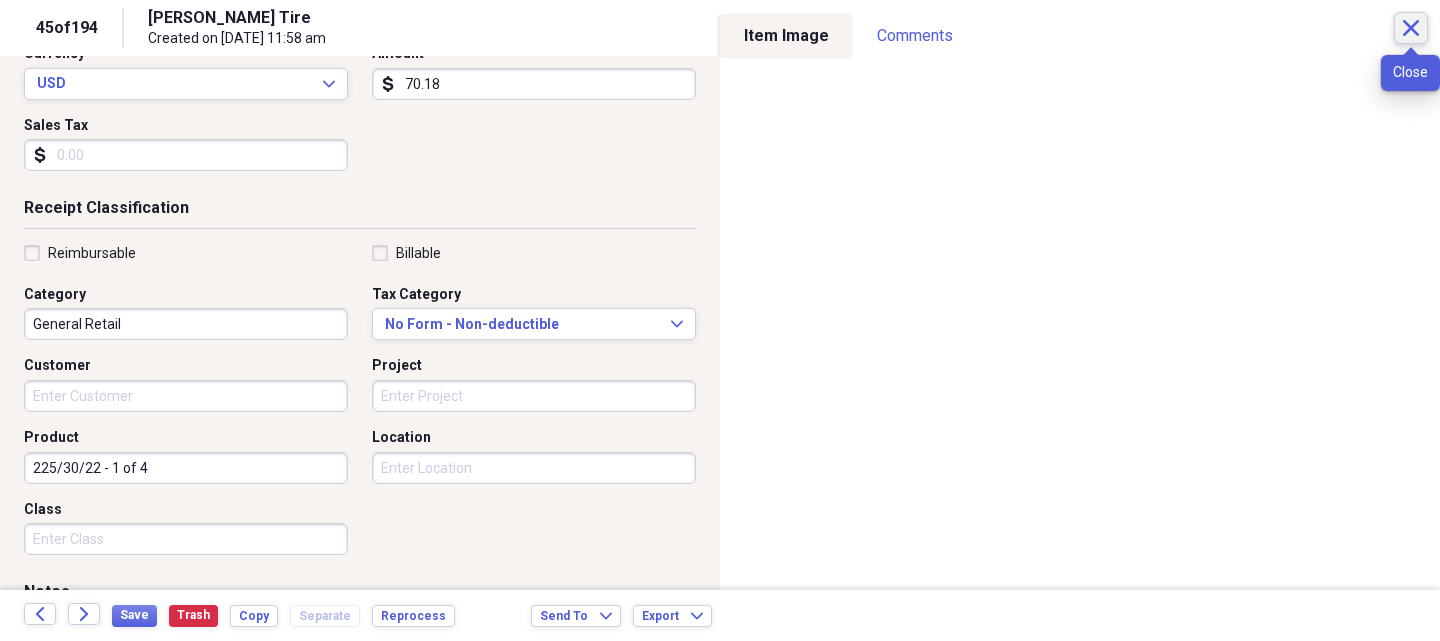 click on "Close" at bounding box center [1411, 28] 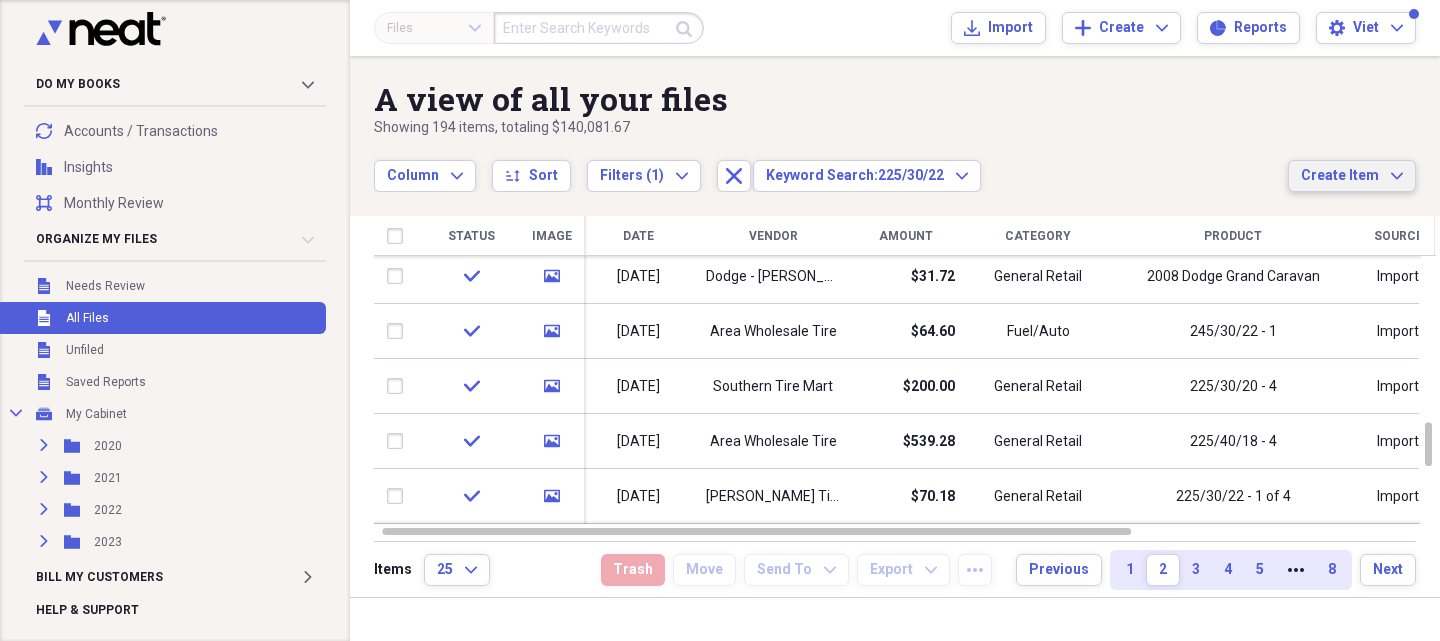 click on "Create Item" at bounding box center (1340, 176) 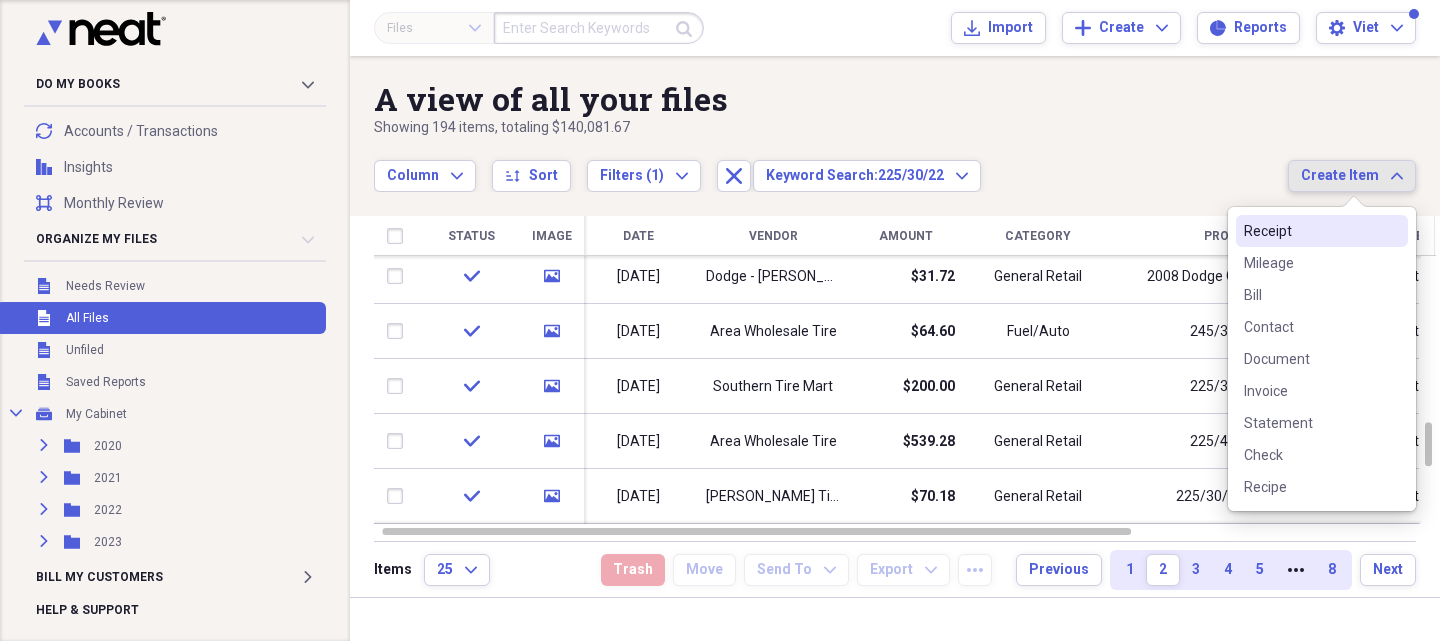 click on "Receipt" at bounding box center (1310, 231) 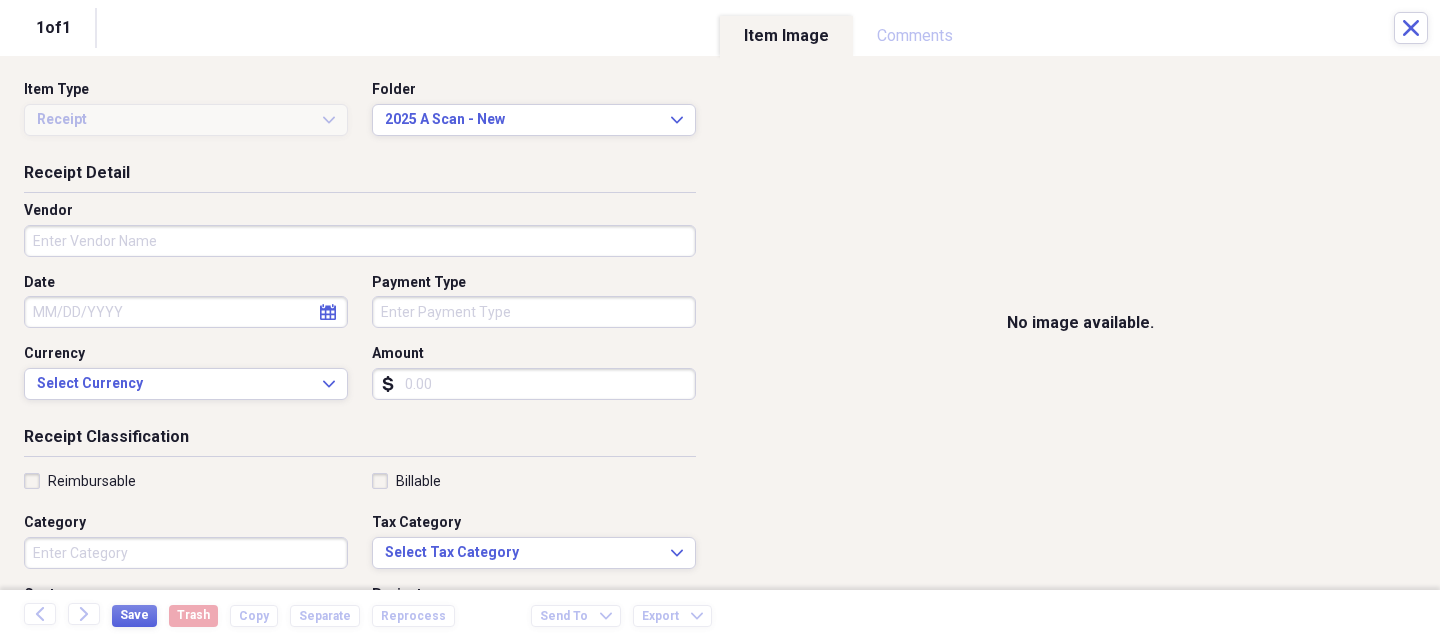 click on "Amount" at bounding box center (534, 384) 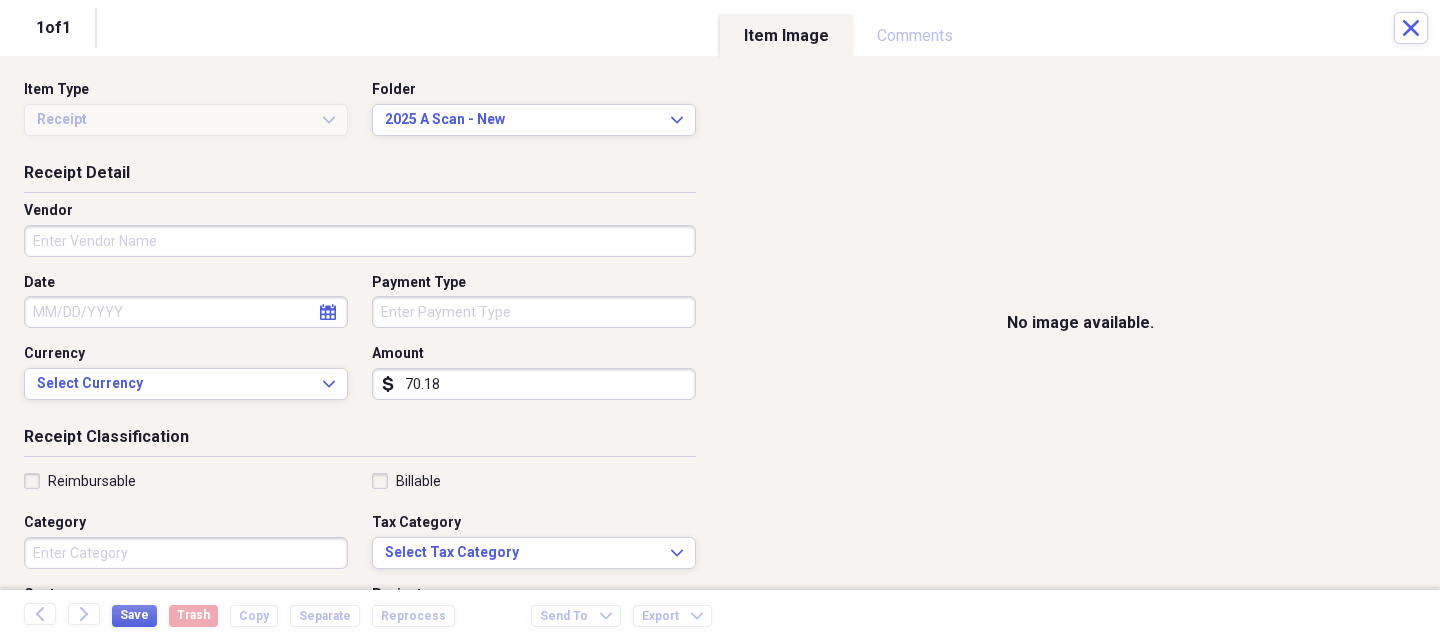 type on "70.18" 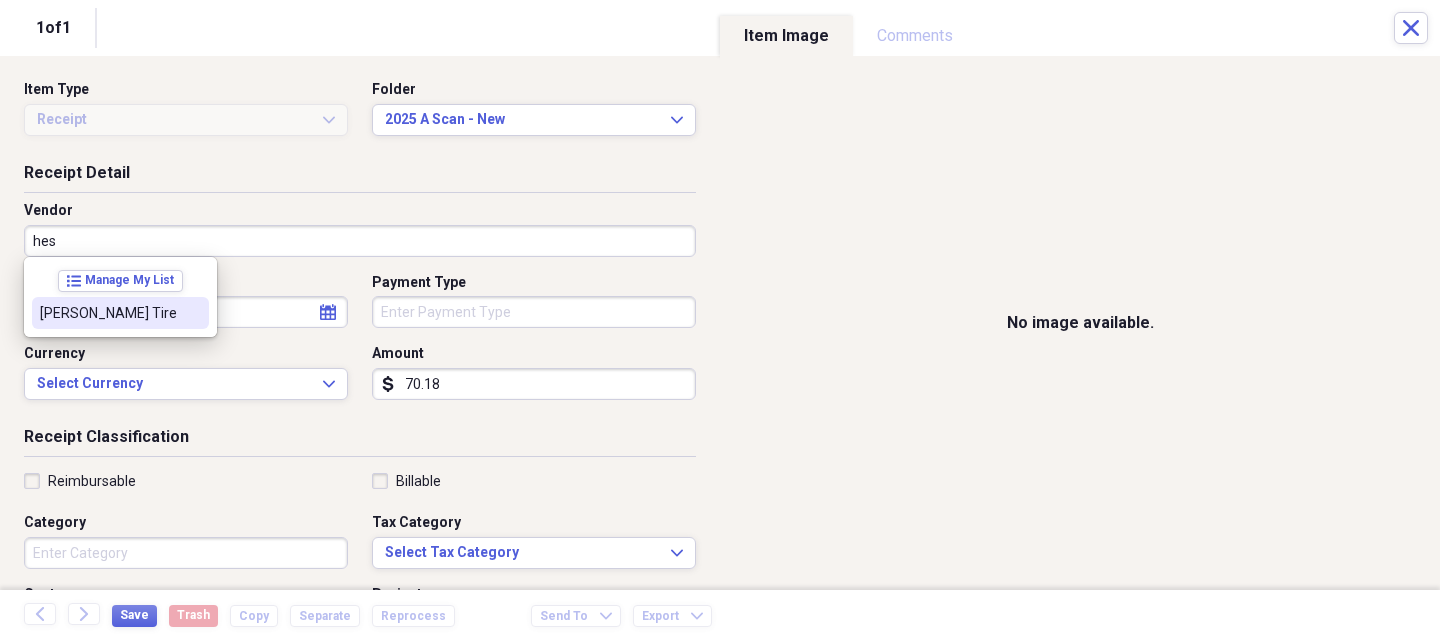 drag, startPoint x: 95, startPoint y: 311, endPoint x: 320, endPoint y: 226, distance: 240.52026 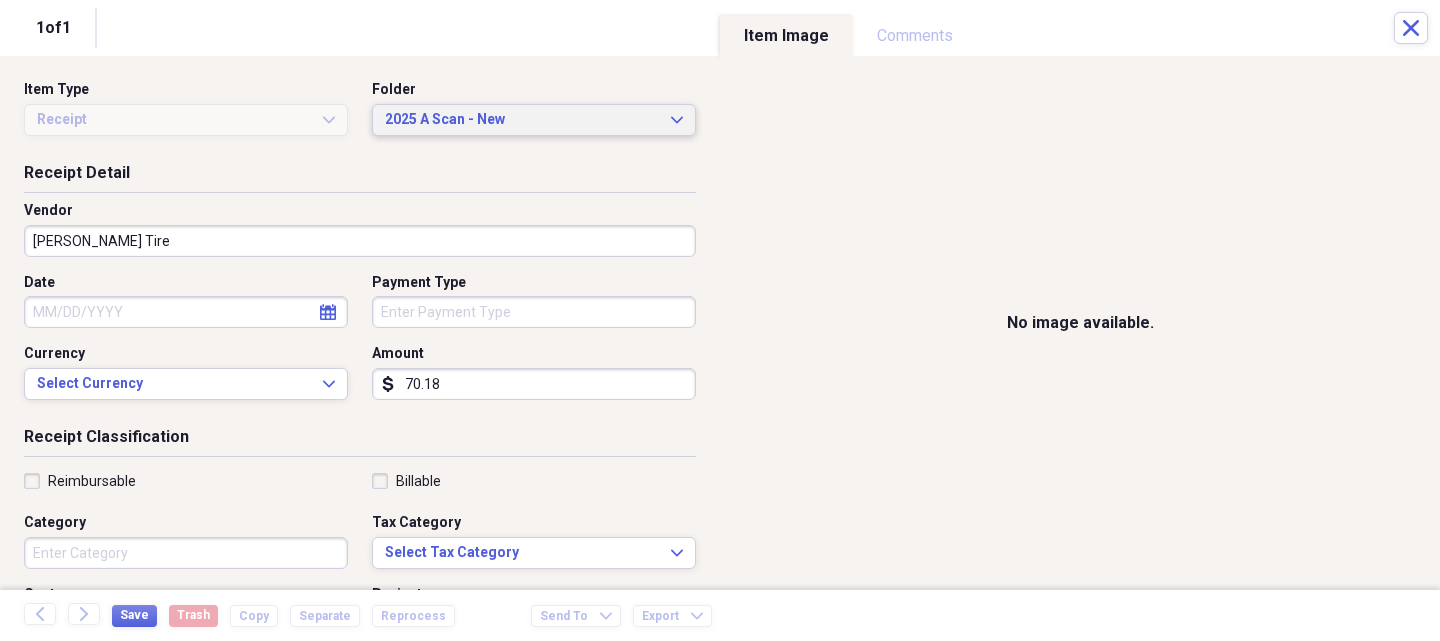 click on "2025 A Scan - New Expand" at bounding box center (534, 120) 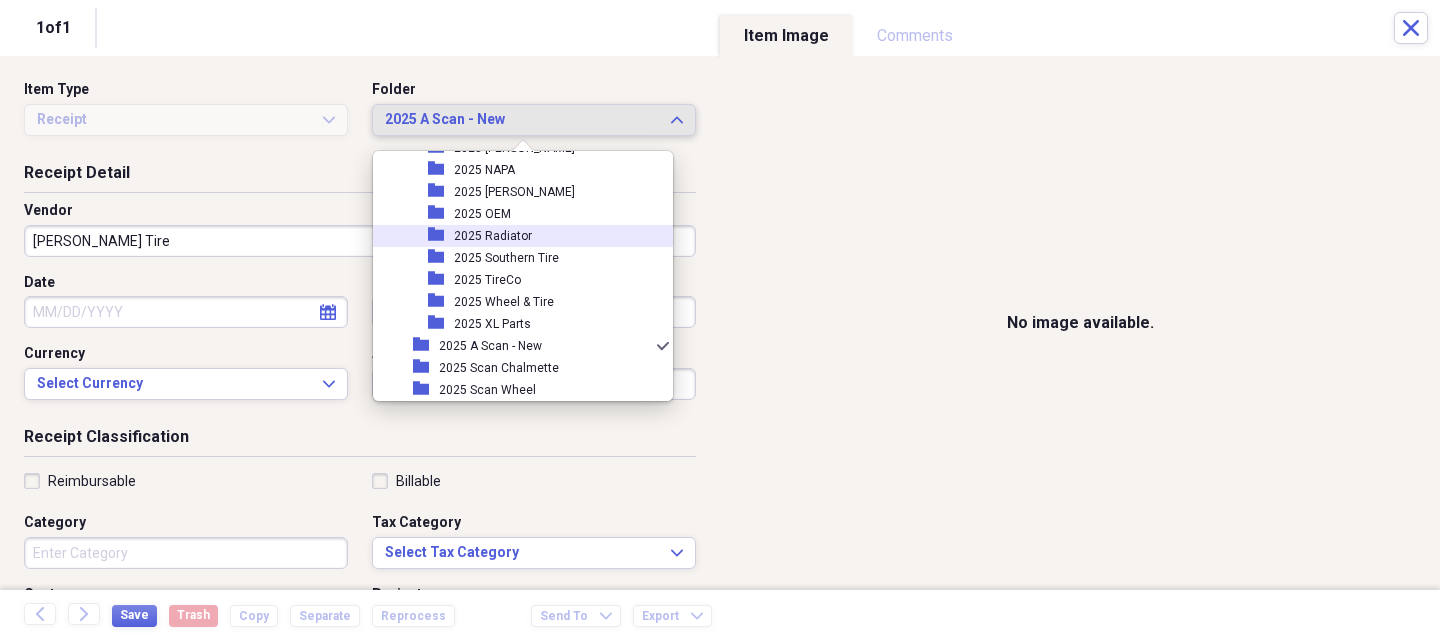scroll, scrollTop: 2855, scrollLeft: 0, axis: vertical 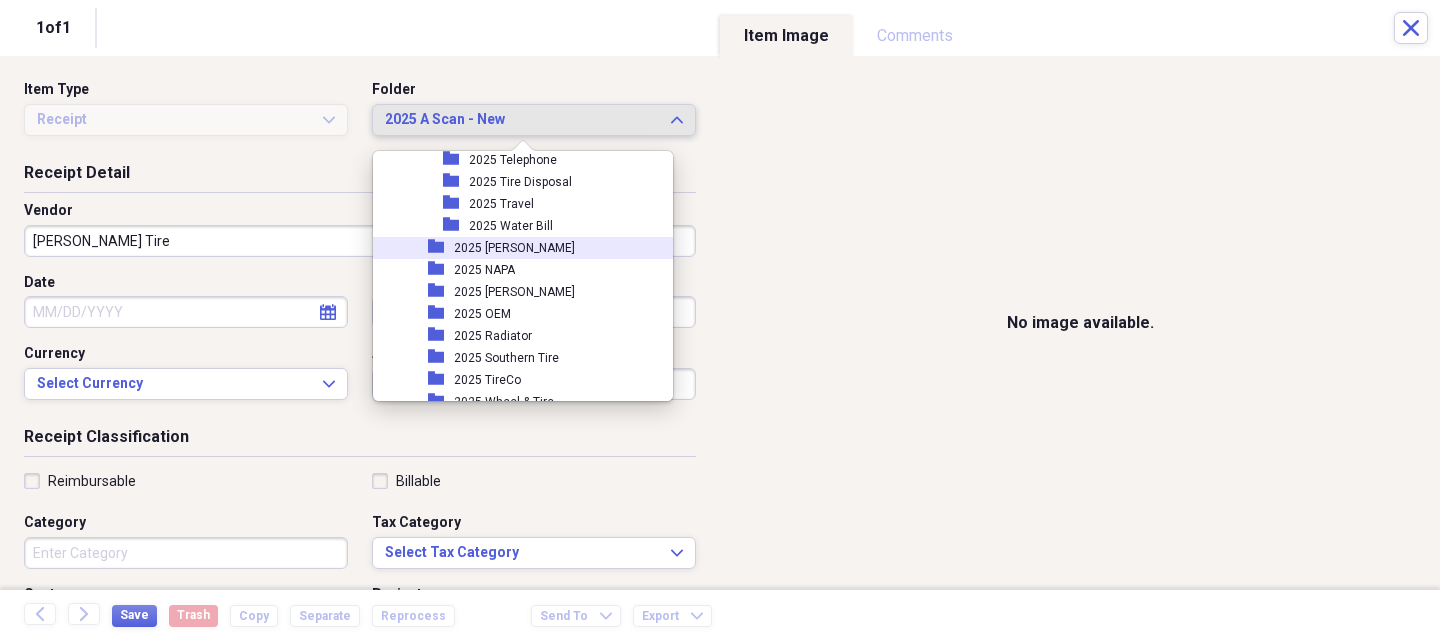 drag, startPoint x: 497, startPoint y: 248, endPoint x: 461, endPoint y: 254, distance: 36.496574 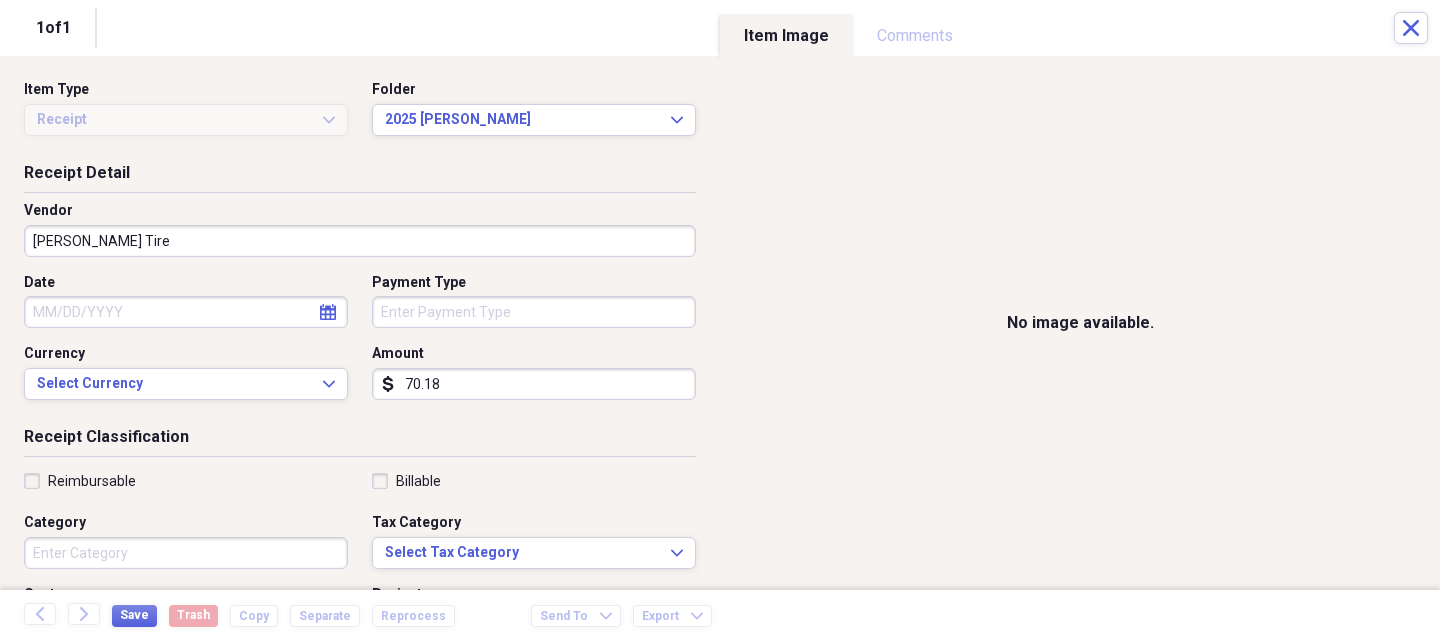 click on "Date" at bounding box center [186, 312] 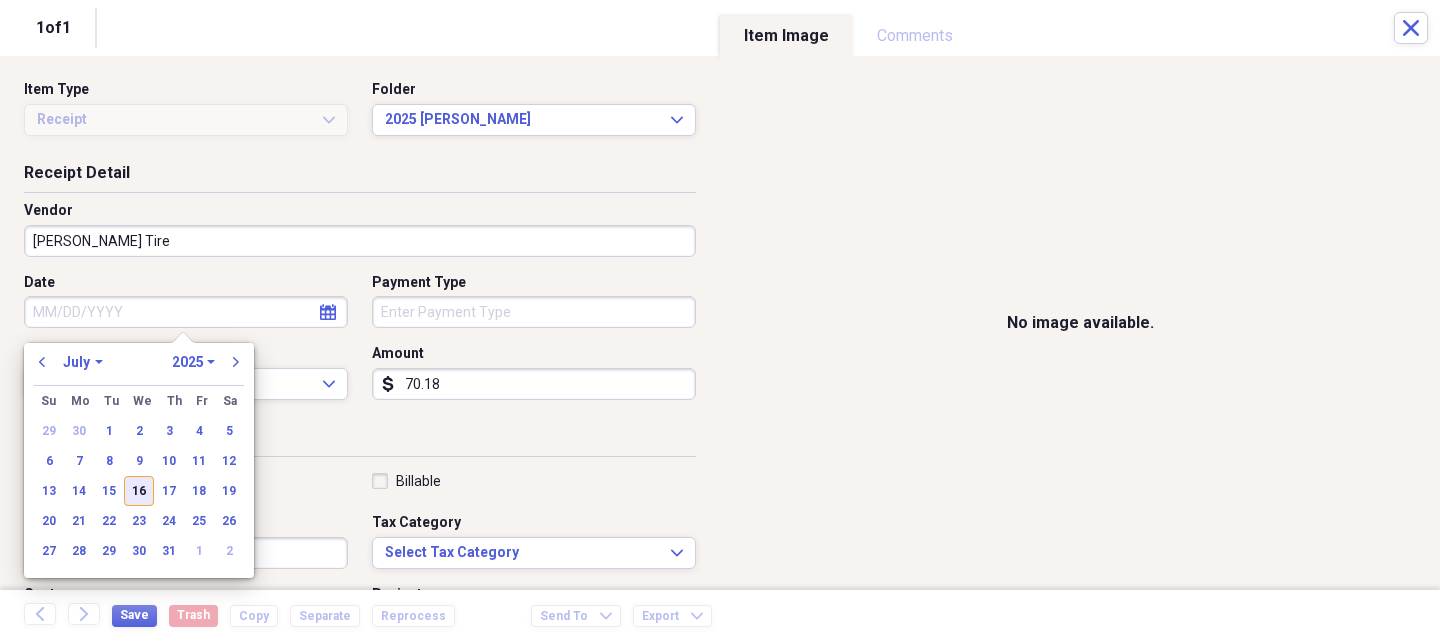 click on "16" at bounding box center [139, 491] 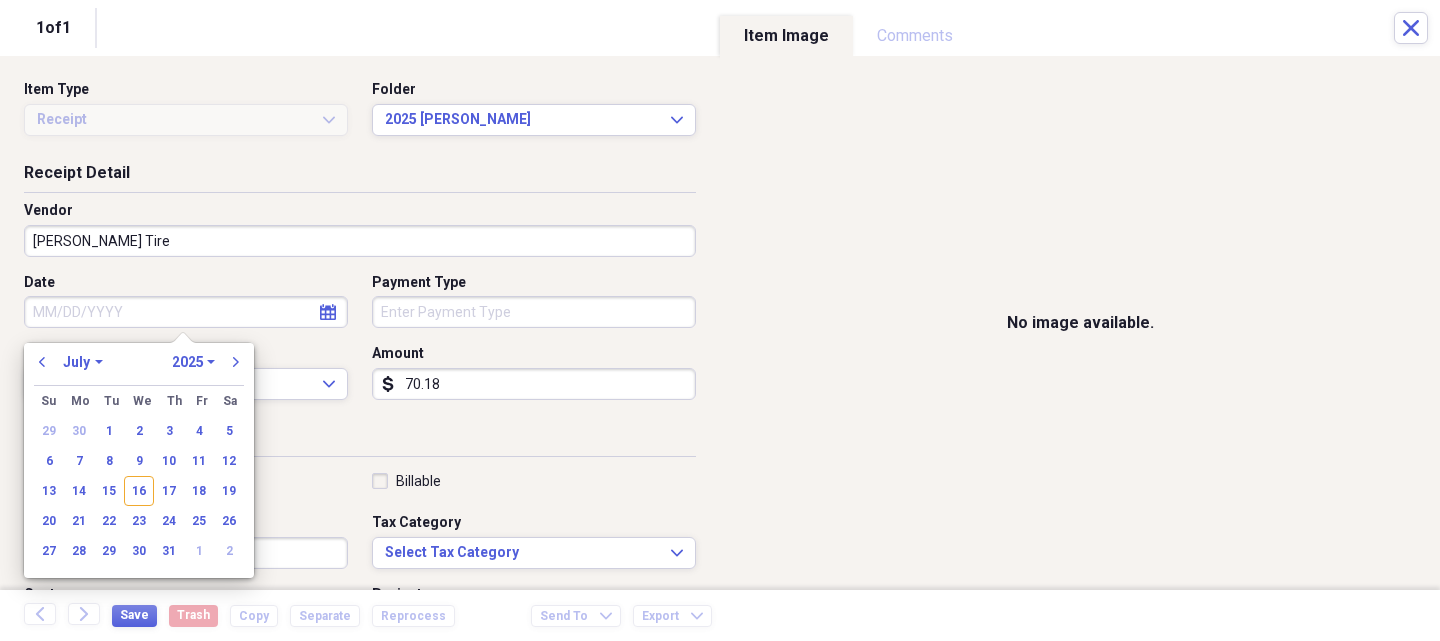 type on "[DATE]" 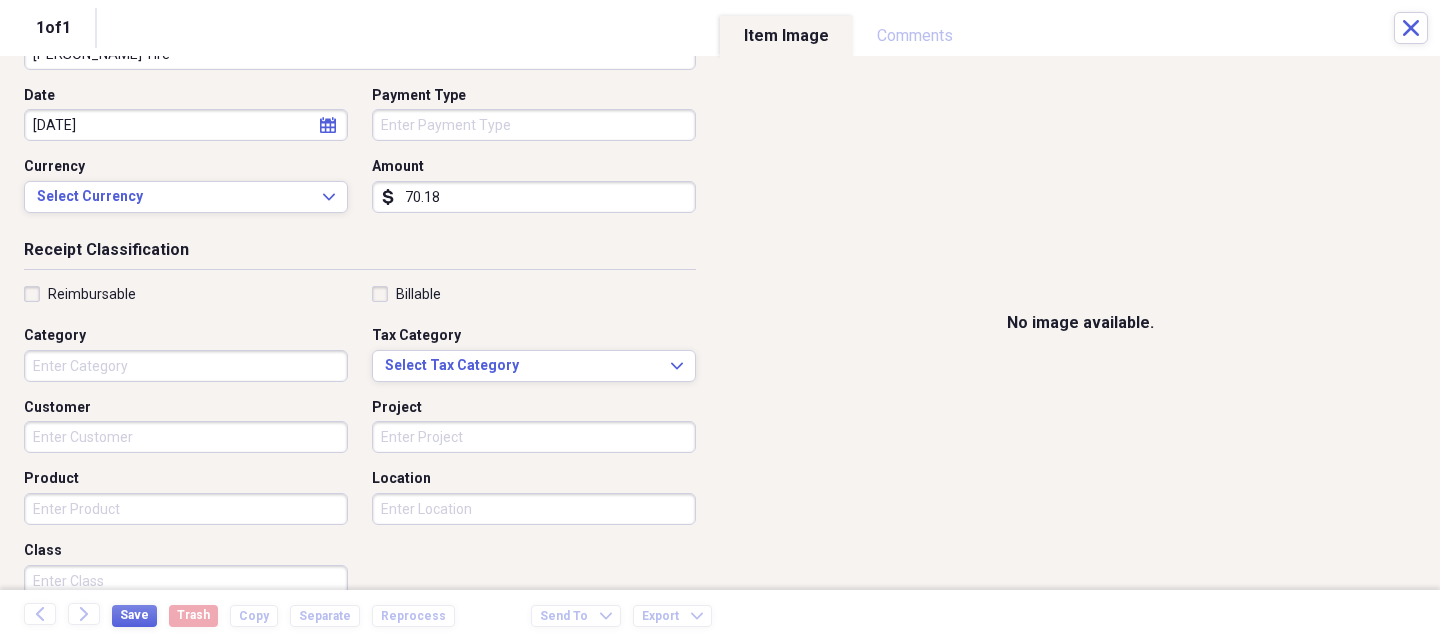 scroll, scrollTop: 200, scrollLeft: 0, axis: vertical 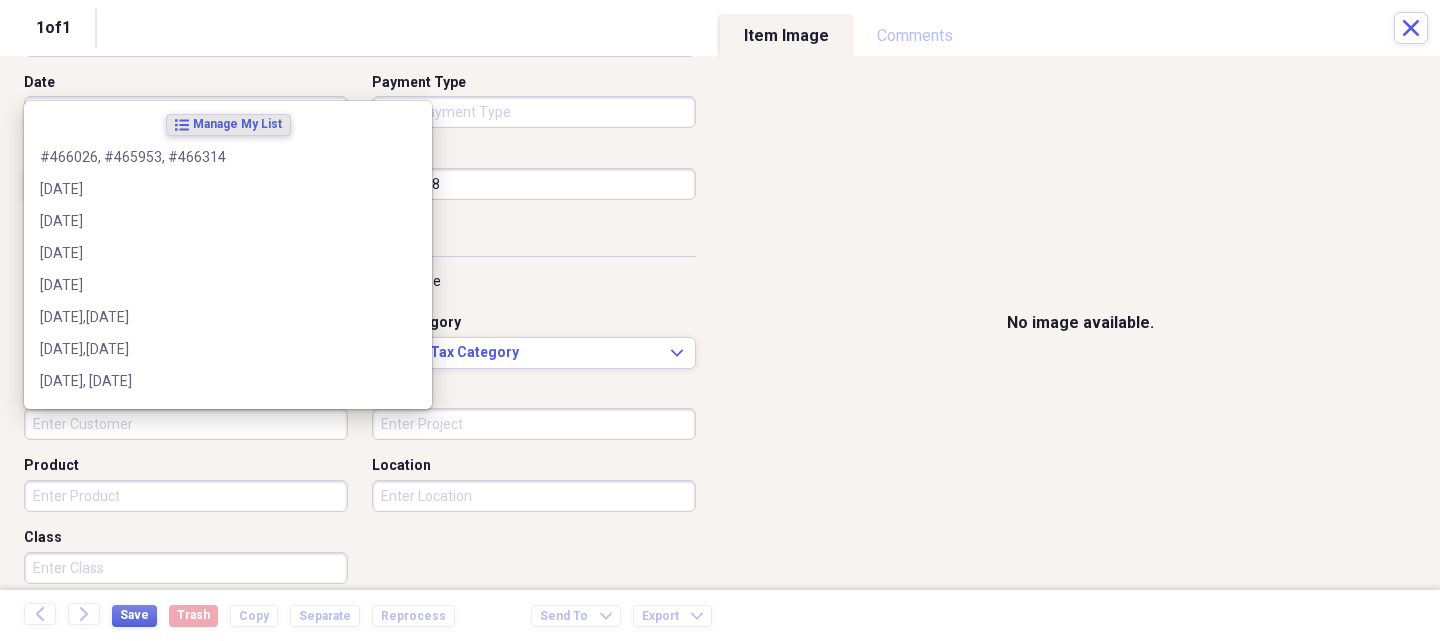 paste on "[DATE]" 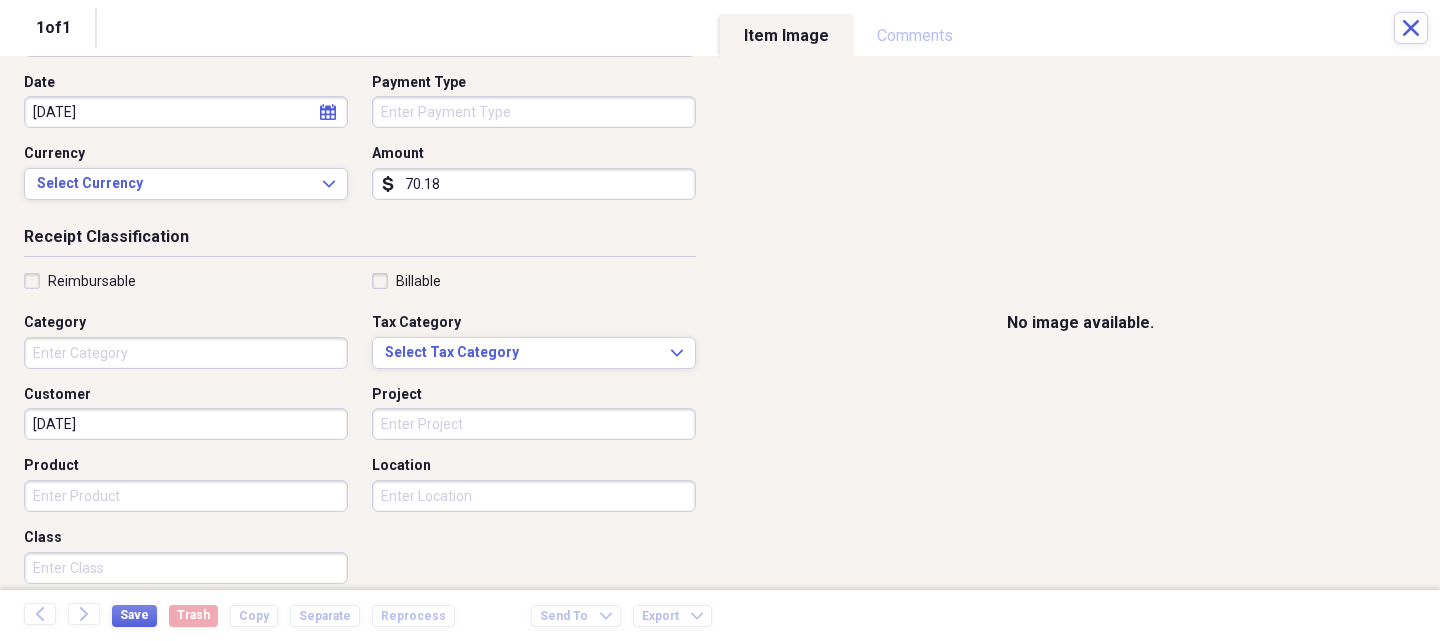 type on "[DATE]" 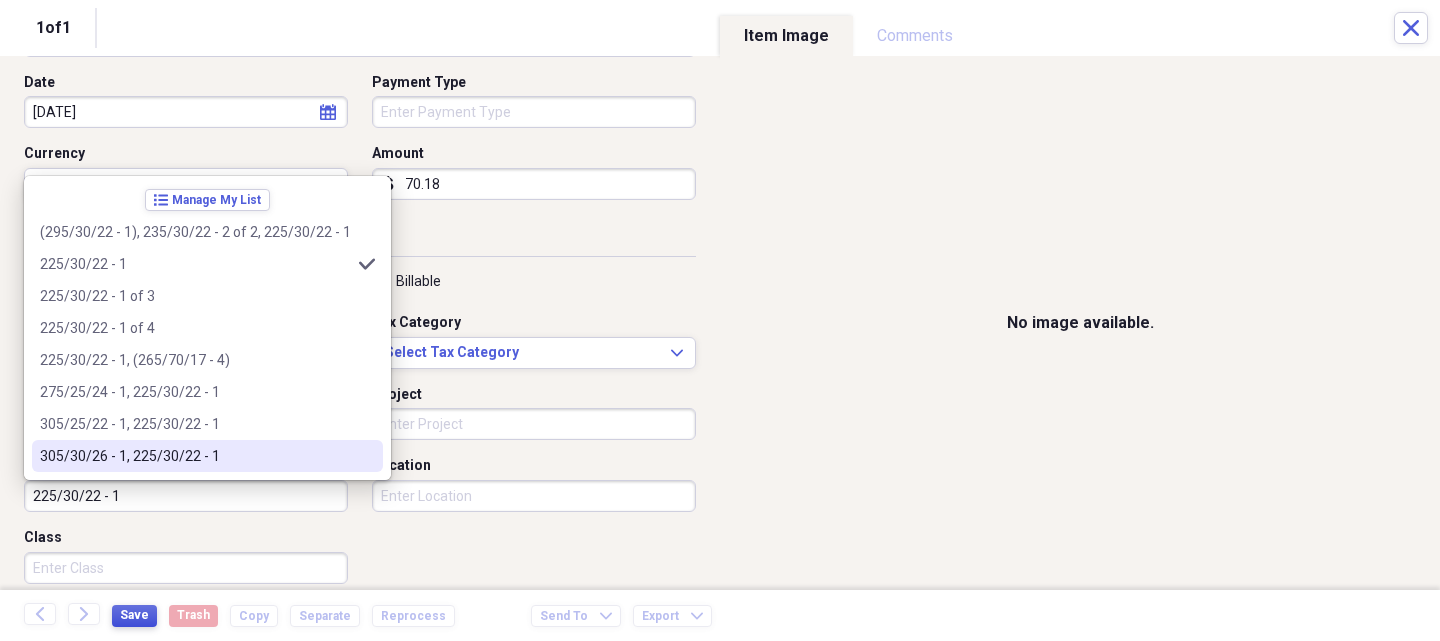 type on "225/30/22 - 1" 